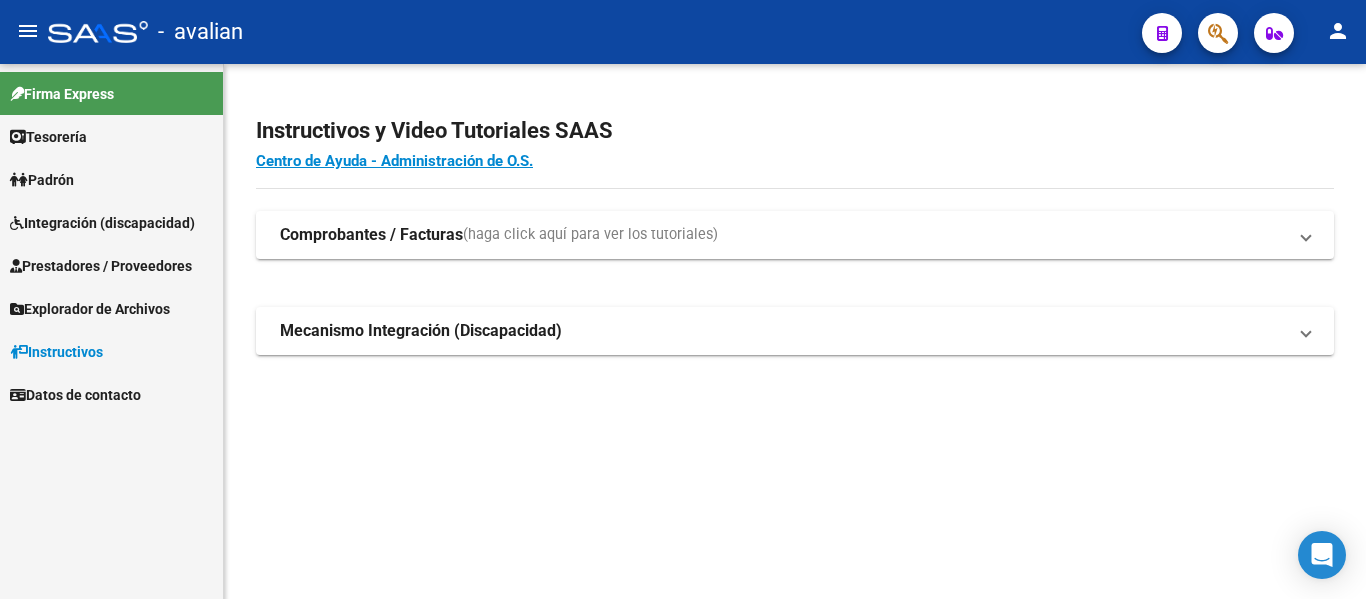 scroll, scrollTop: 0, scrollLeft: 0, axis: both 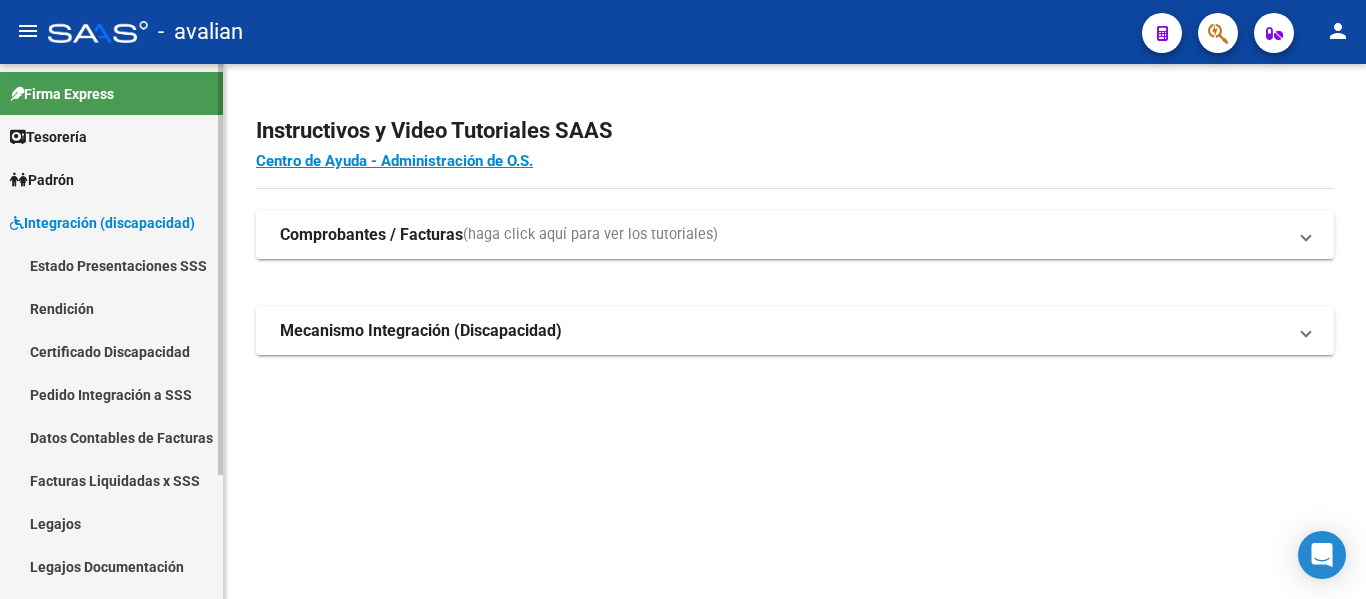 click on "Certificado Discapacidad" at bounding box center (111, 351) 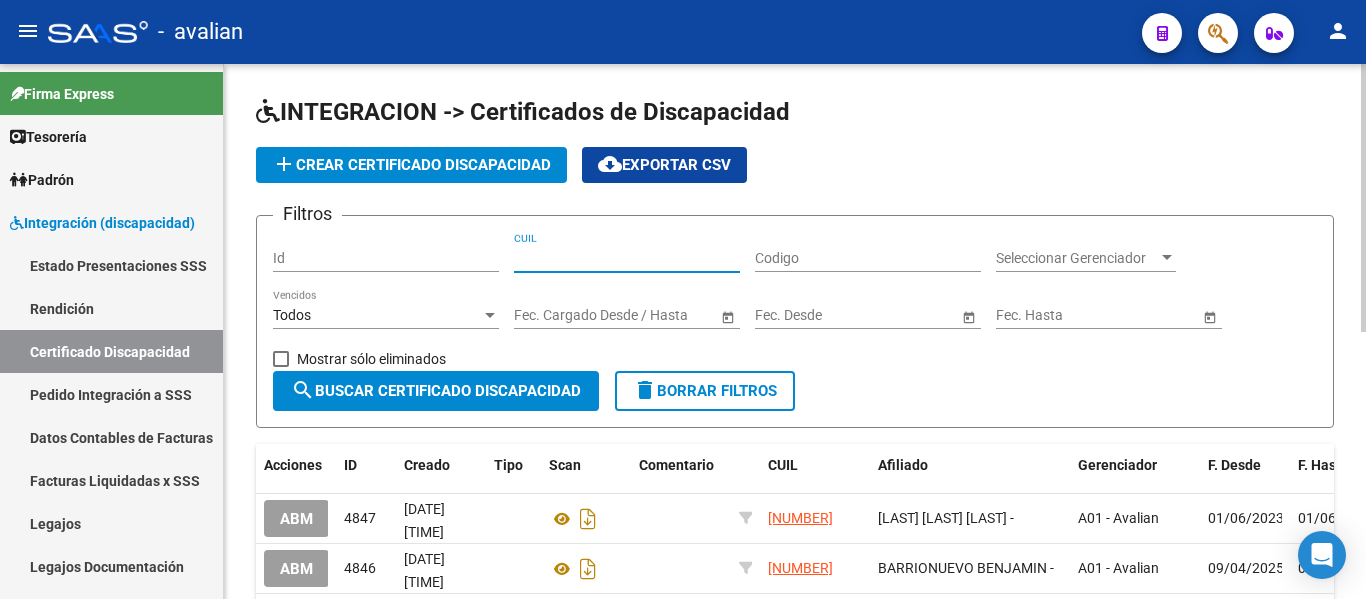 click on "CUIL" at bounding box center [627, 258] 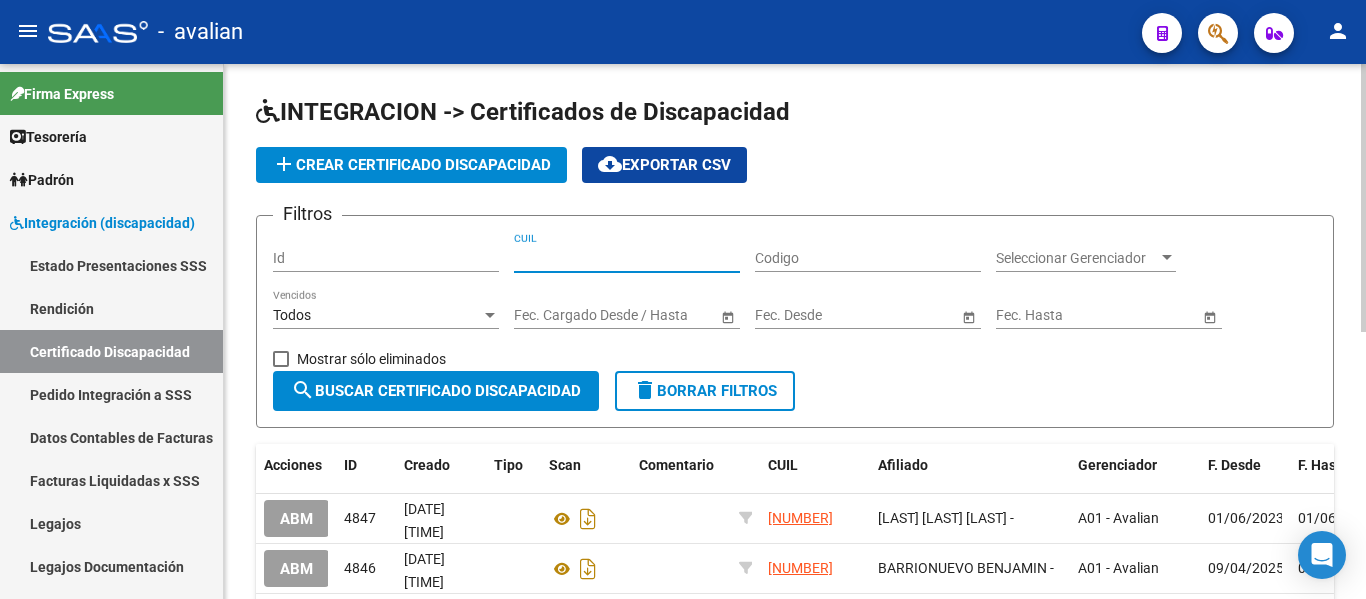 paste on "[NUMBER]-[NUMBER]-[NUMBER]" 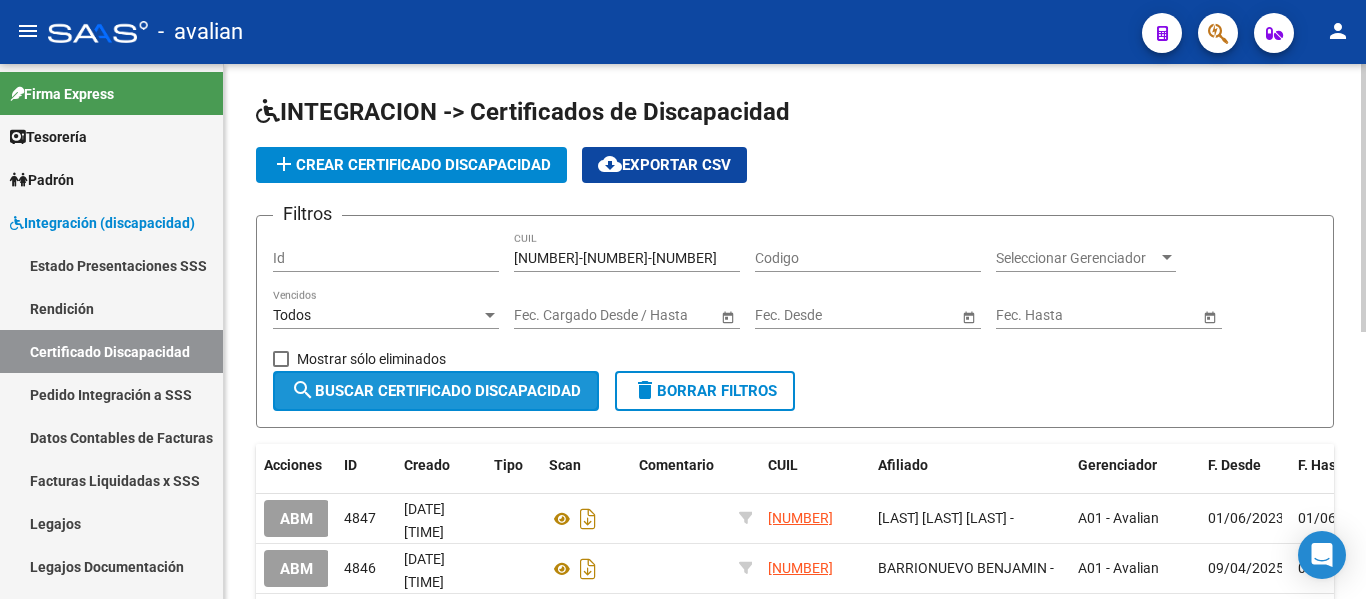 click on "search  Buscar Certificado Discapacidad" 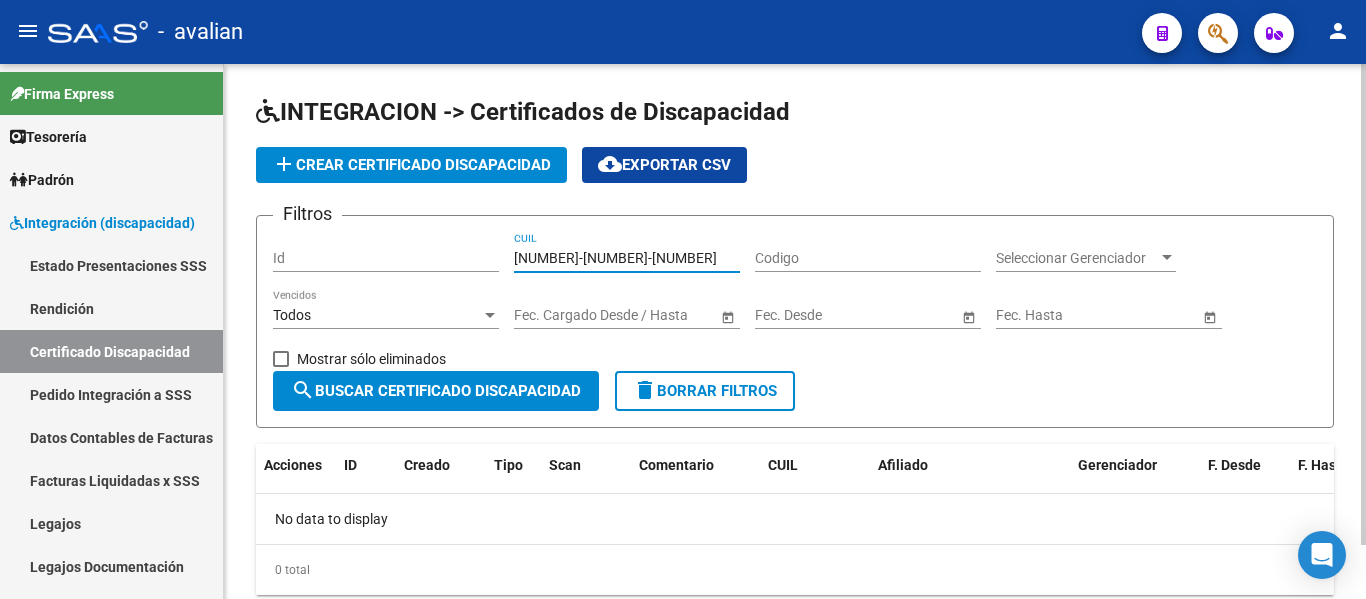 click on "[NUMBER]-[NUMBER]-[NUMBER]" at bounding box center [627, 258] 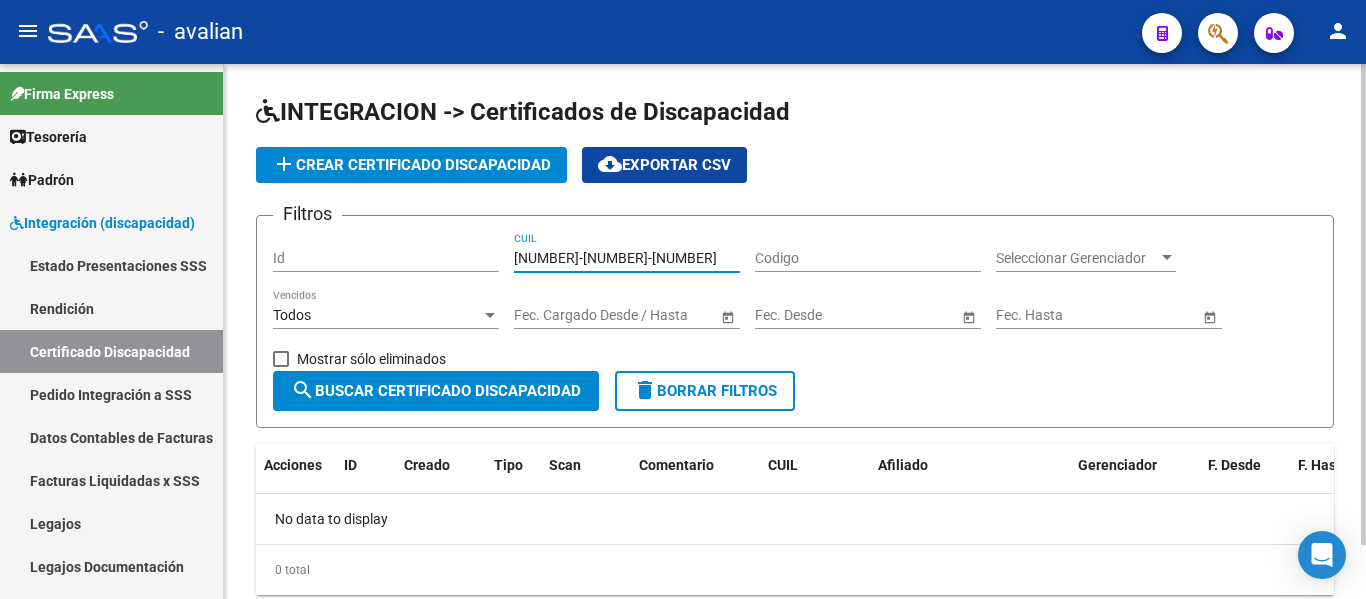 type on "[NUMBER]-[NUMBER]-[NUMBER]" 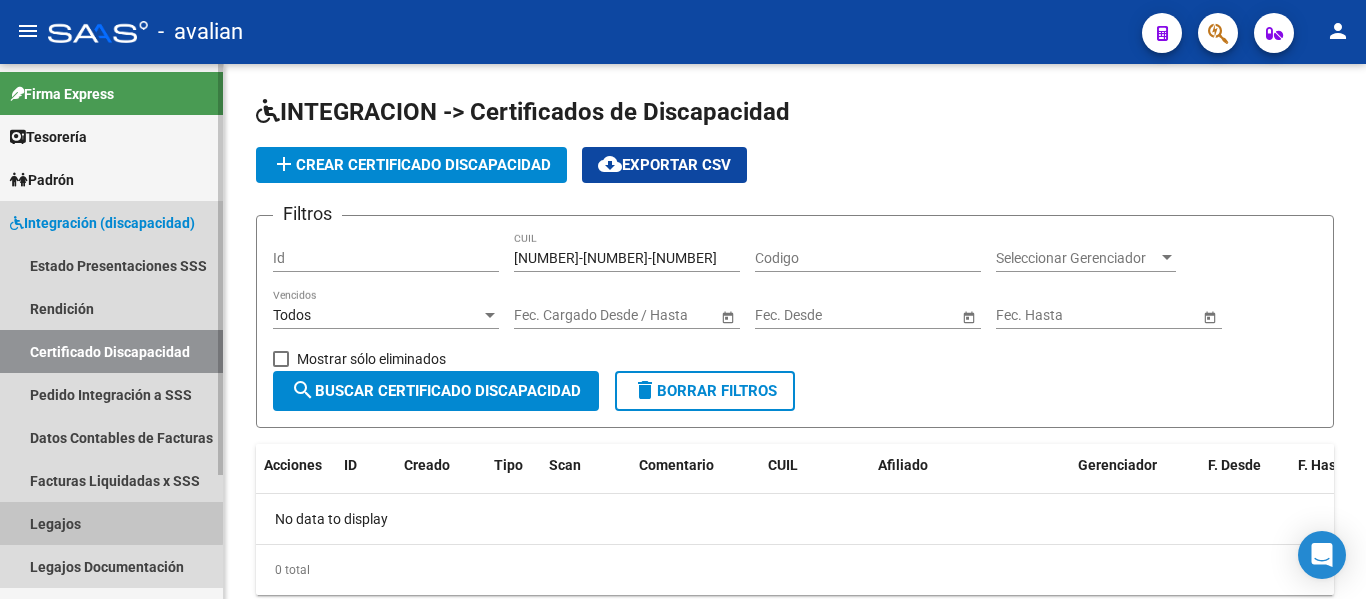 click on "Legajos" at bounding box center (111, 523) 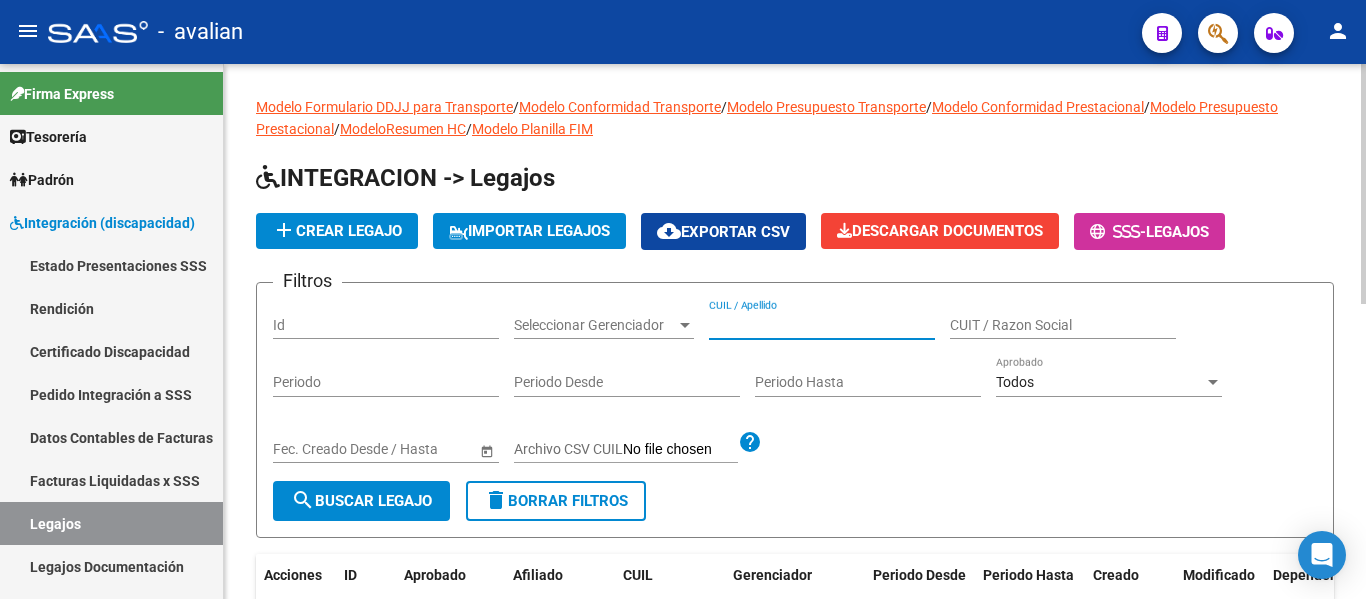 click on "CUIL / Apellido" at bounding box center (822, 325) 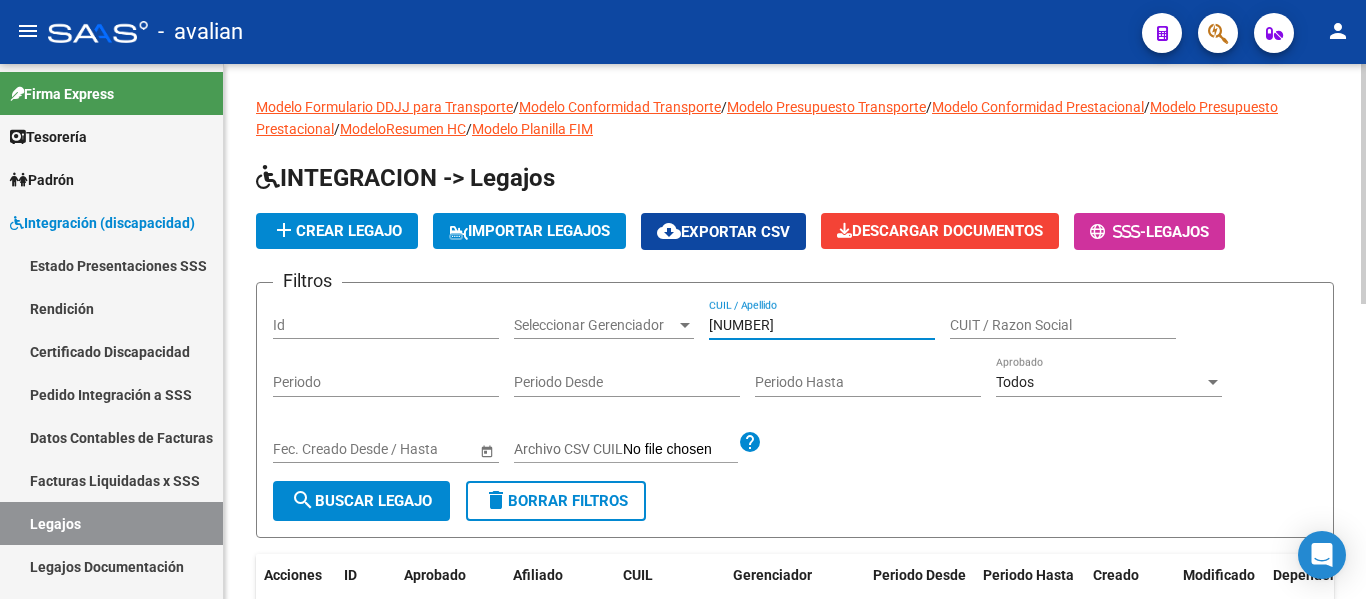 type on "[NUMBER]" 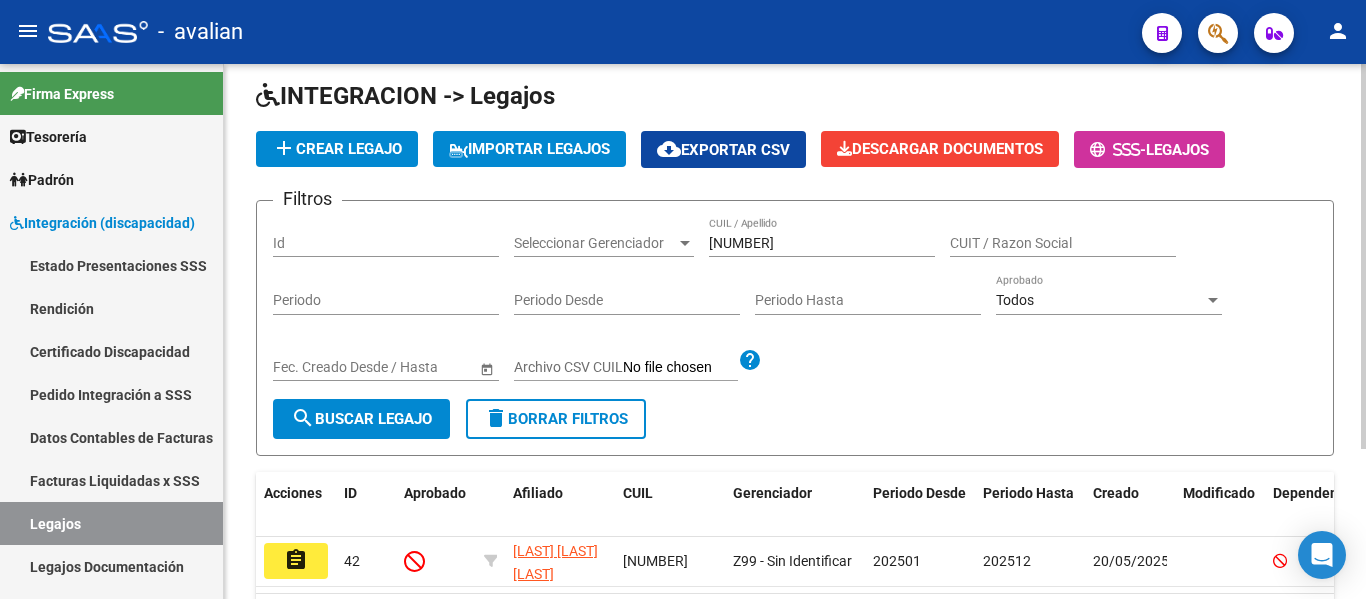 scroll, scrollTop: 200, scrollLeft: 0, axis: vertical 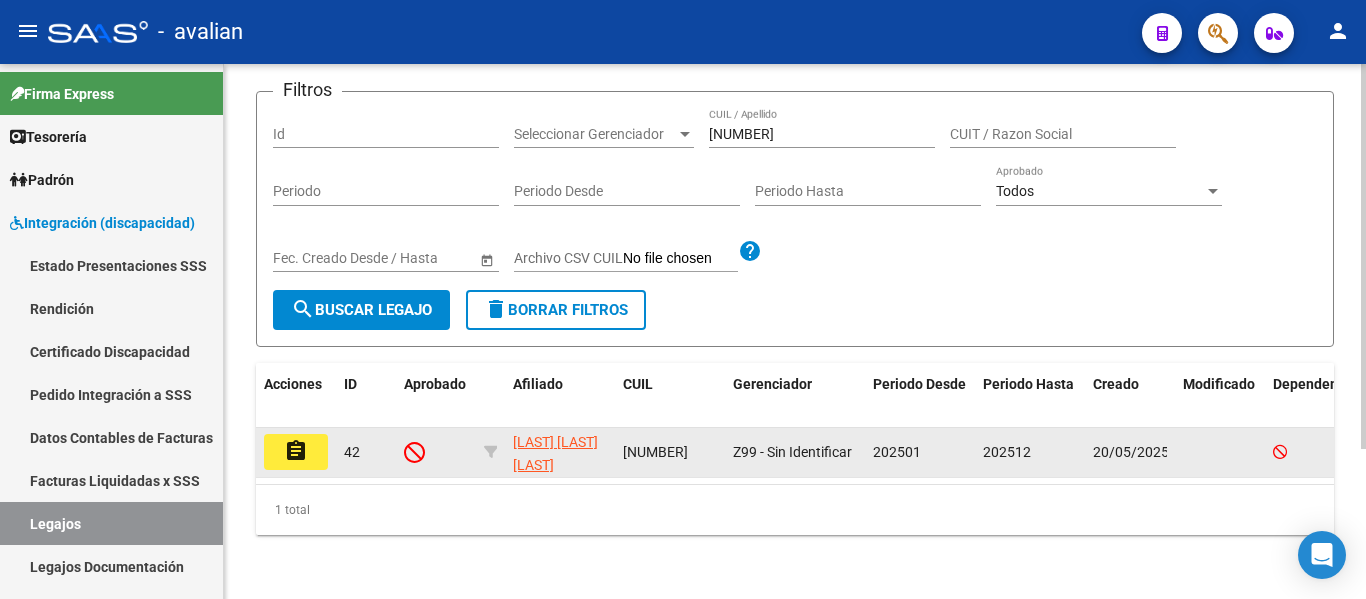 click on "assignment" 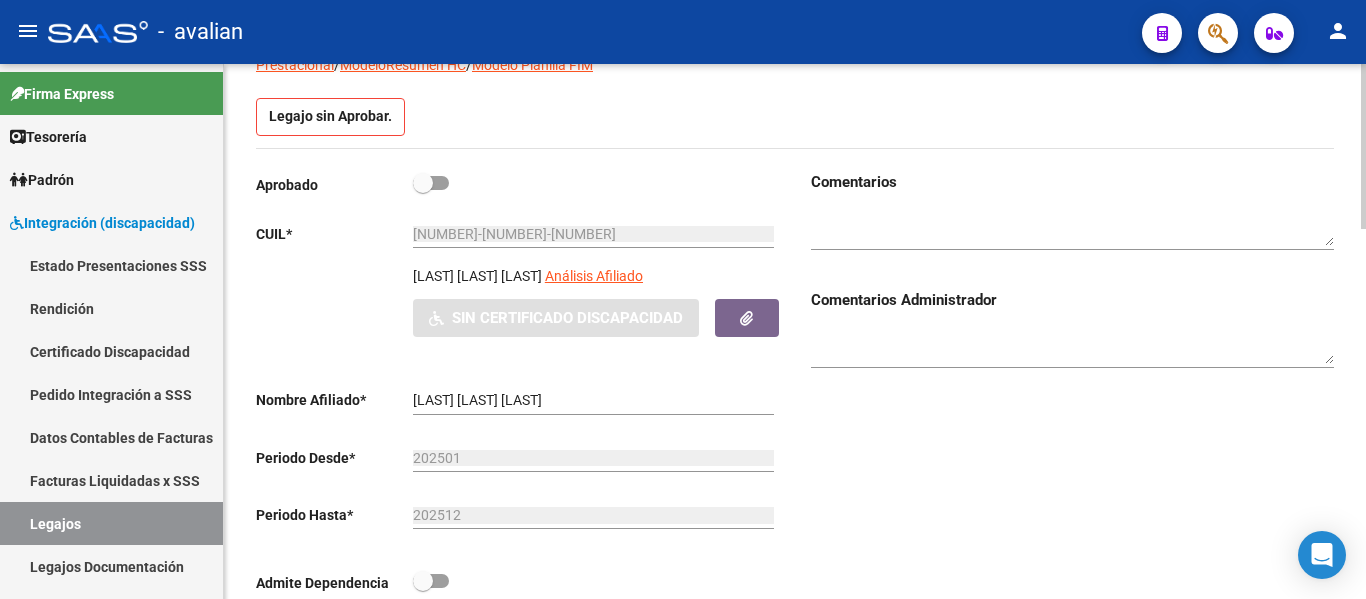 scroll, scrollTop: 200, scrollLeft: 0, axis: vertical 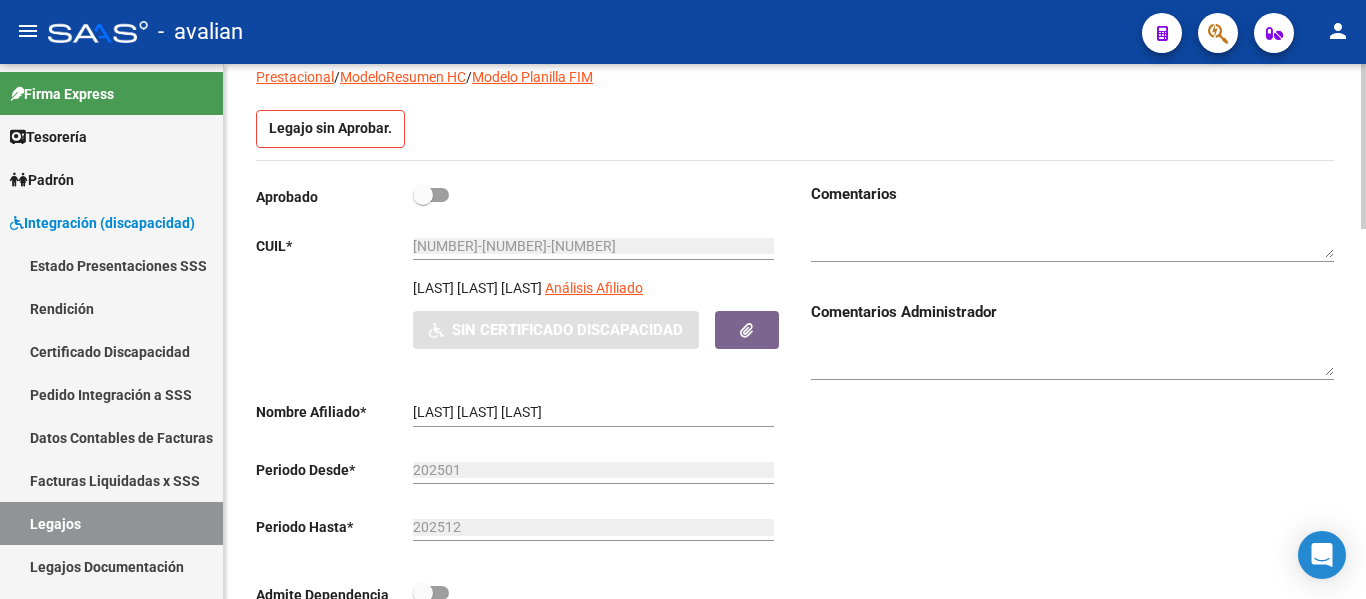 click 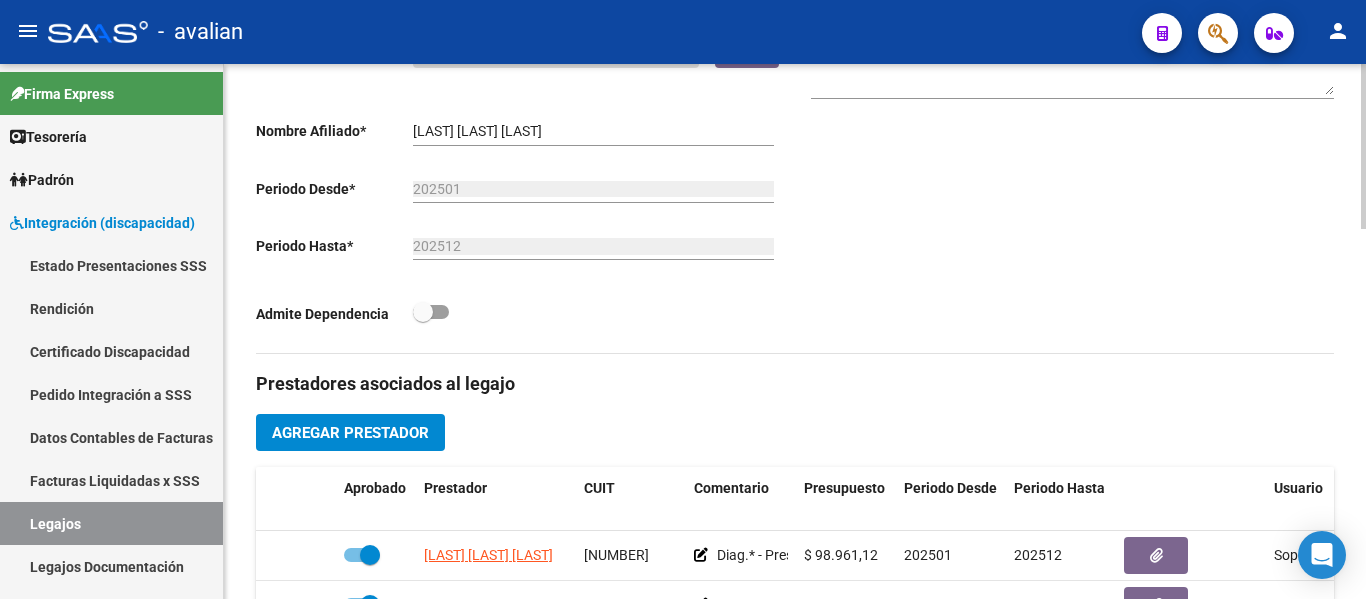 scroll, scrollTop: 500, scrollLeft: 0, axis: vertical 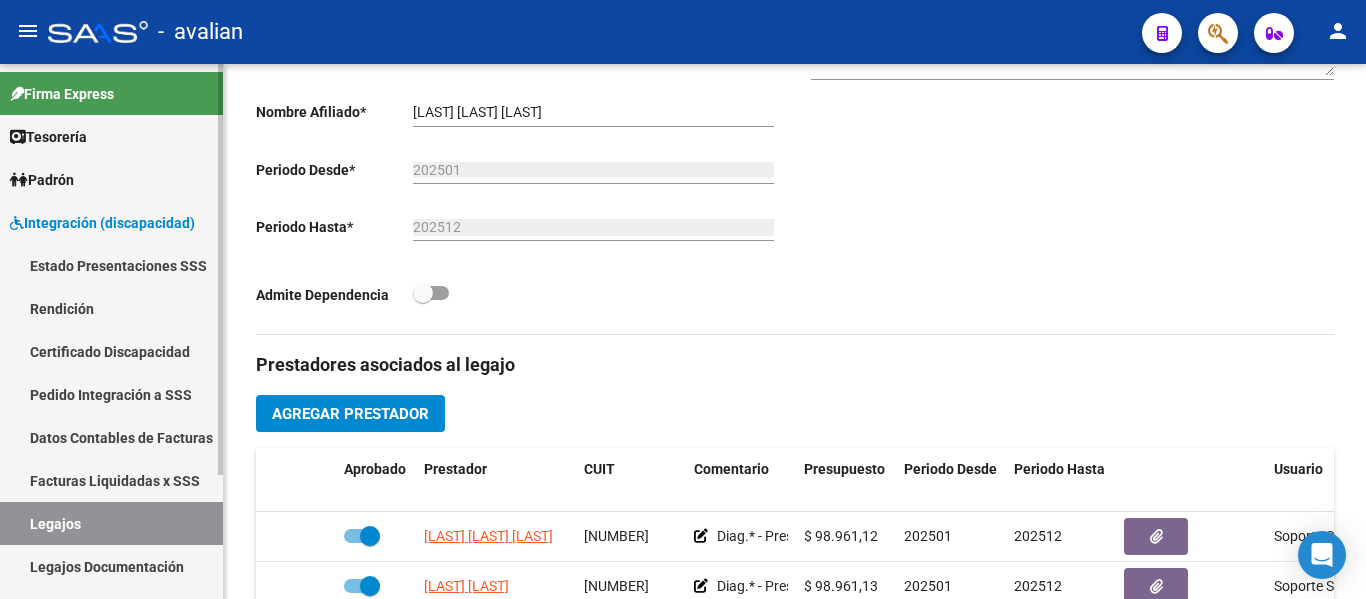 drag, startPoint x: 80, startPoint y: 342, endPoint x: 161, endPoint y: 346, distance: 81.09871 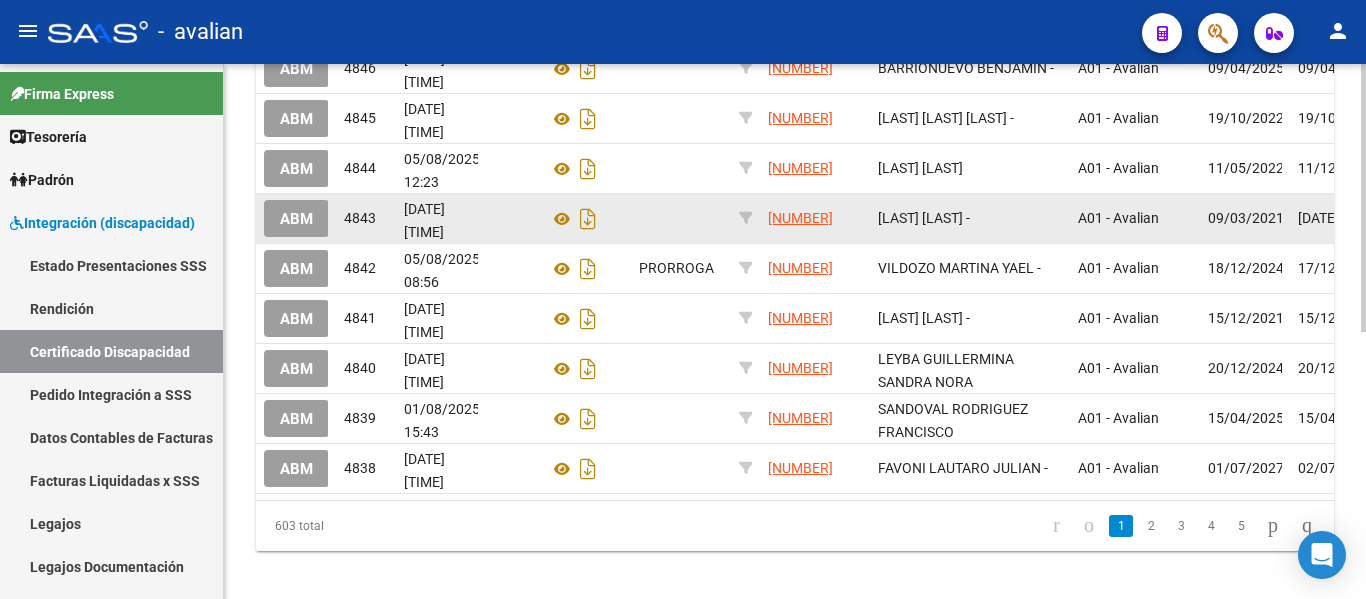 click on "ABM 4847 [DATE] [TIME] [NUMBER] [LAST] [LAST] [LAST]             - A01 - Avalian [DATE] [DATE] [NUMBER] No ABM 4846 [DATE] [TIME] [NUMBER] [LAST] [LAST]           - A01 - Avalian [DATE] [DATE] [NUMBER] No ABM 4845 [DATE] [TIME] [NUMBER] [LAST] [LAST] [LAST]             - A01 - Avalian [DATE] [DATE] [NUMBER] No ABM 4844 [DATE] [TIME] [NUMBER] [LAST] [LAST]                  A01 - Avalian [DATE] [DATE] [NUMBER] No ABM 4843 [DATE] [TIME] [NUMBER] [LAST] [LAST]           - A01 - Avalian [DATE] [DATE] [NUMBER] No ABM 4842 [DATE] [TIME] PRORROGA  [NUMBER] [LAST] [LAST] [LAST]           - A01 - Avalian [DATE] [DATE] [NUMBER] No ABM 4841 [DATE] [TIME] [NUMBER] ALANIZ  [LAST]               - A01 - Avalian [DATE] [DATE] No ABM 4840" 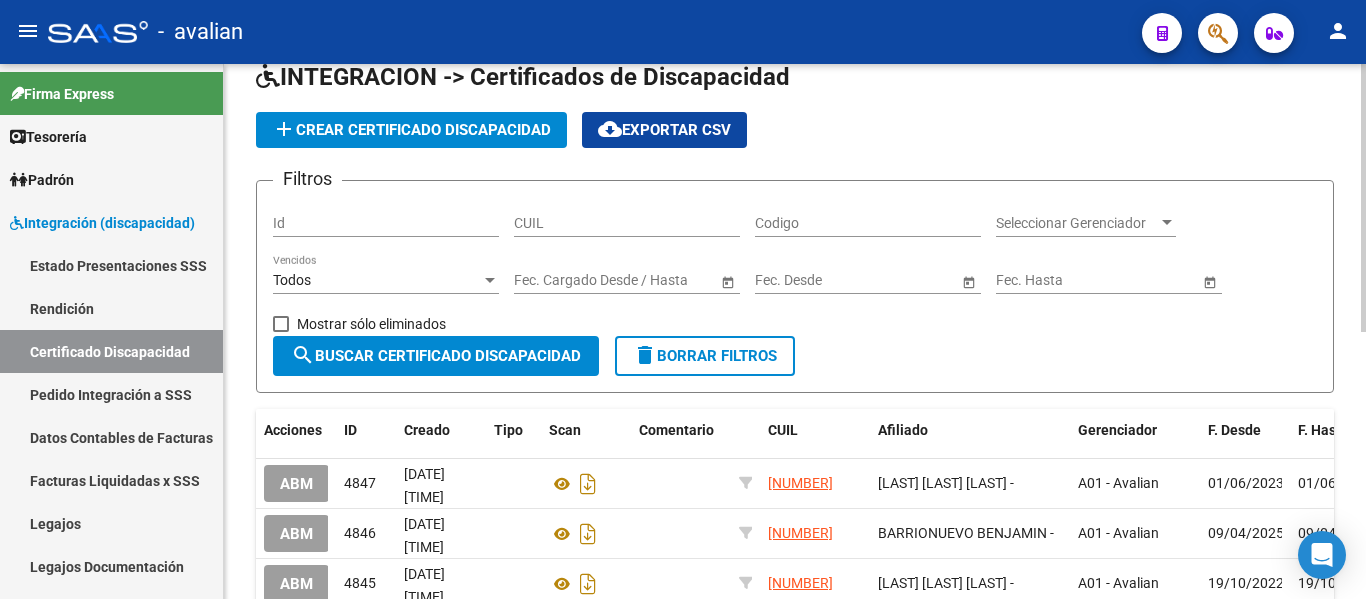 scroll, scrollTop: 0, scrollLeft: 0, axis: both 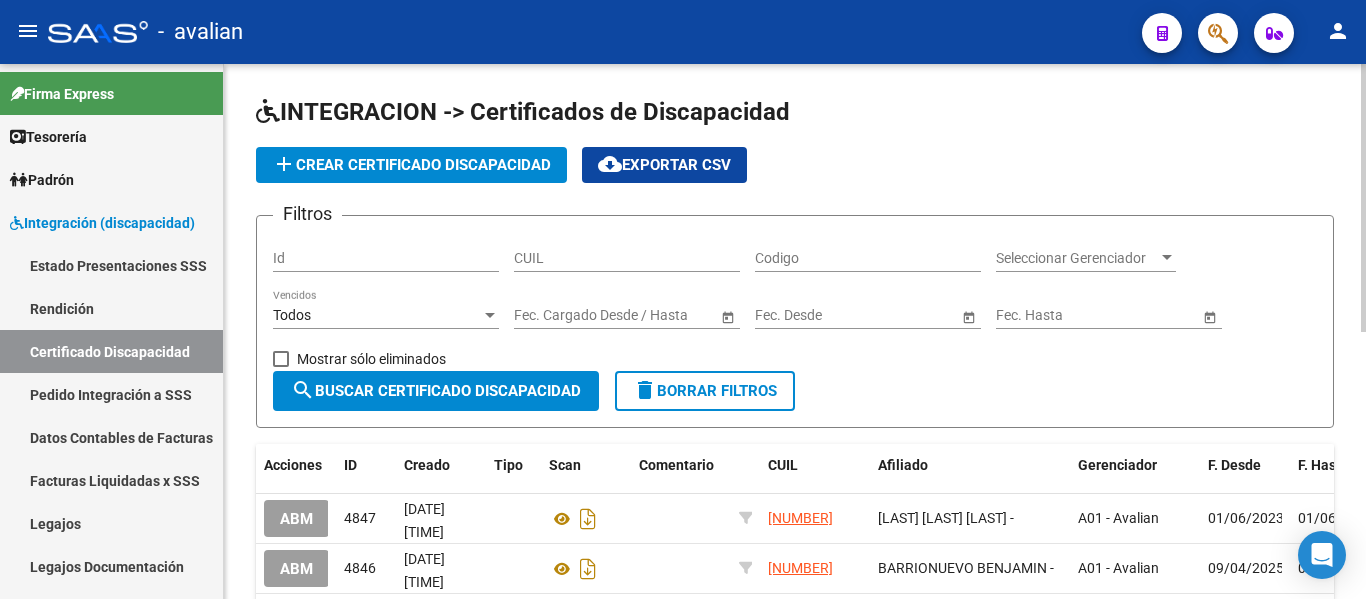 click on "CUIL" 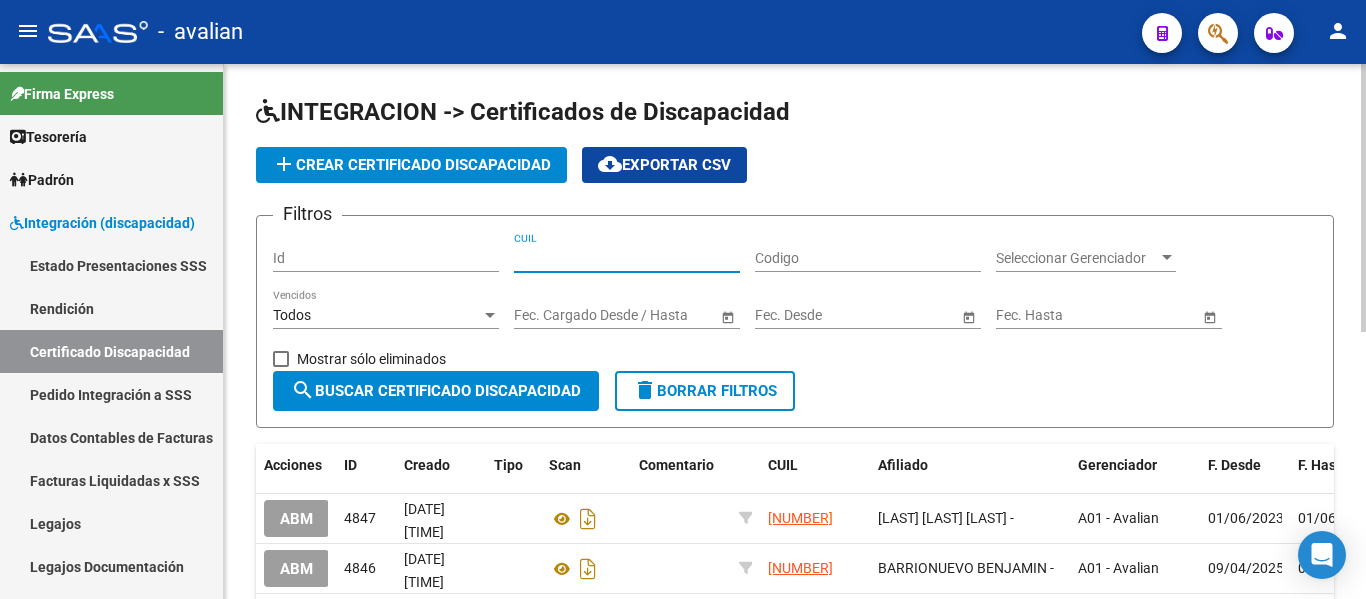 paste on "[NUMBER]-[NUMBER]-[NUMBER]" 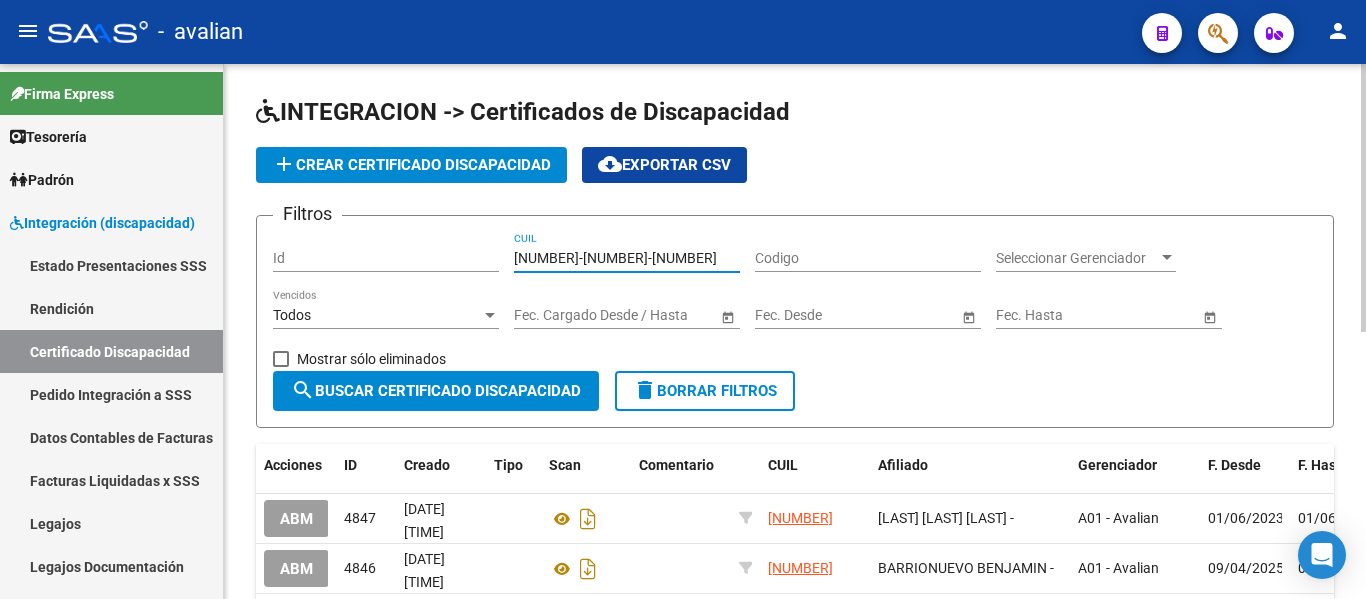 type on "[NUMBER]-[NUMBER]-[NUMBER]" 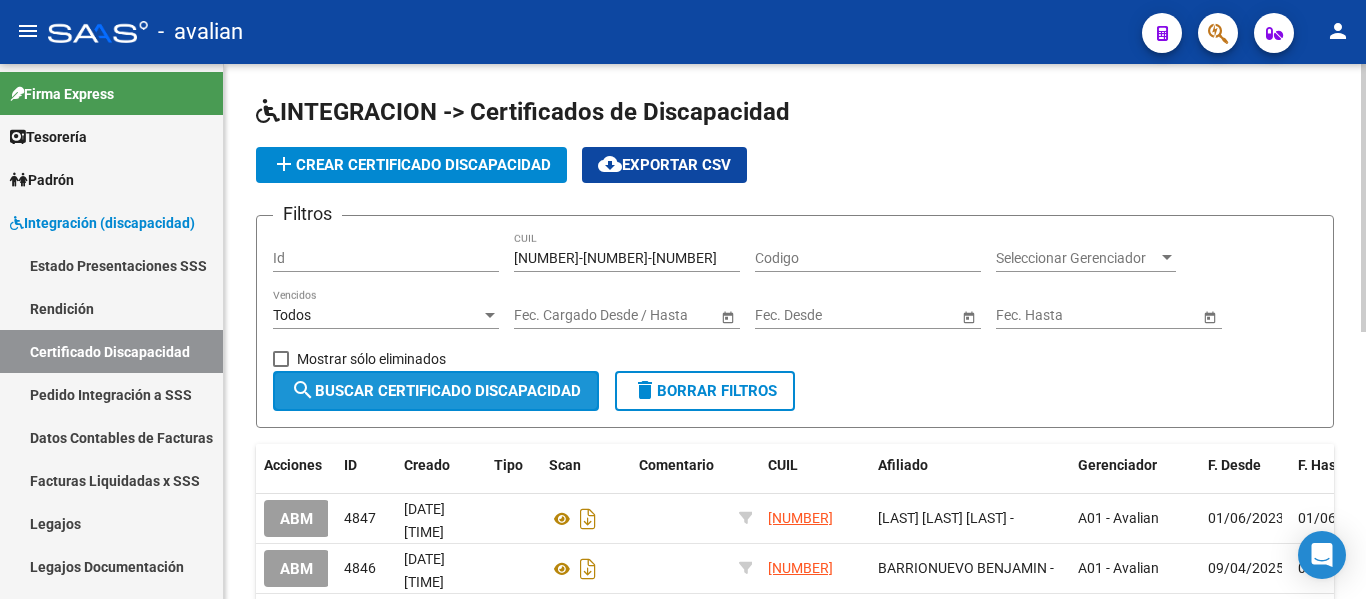 click on "search  Buscar Certificado Discapacidad" 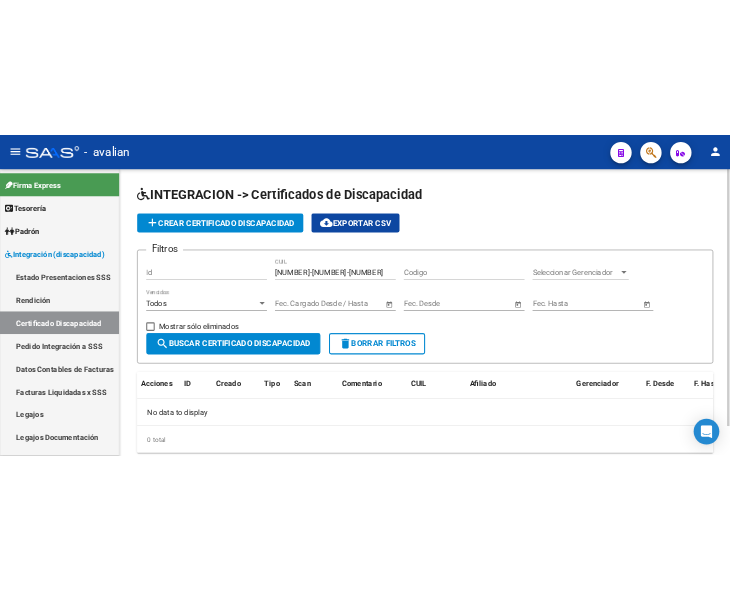 scroll, scrollTop: 60, scrollLeft: 0, axis: vertical 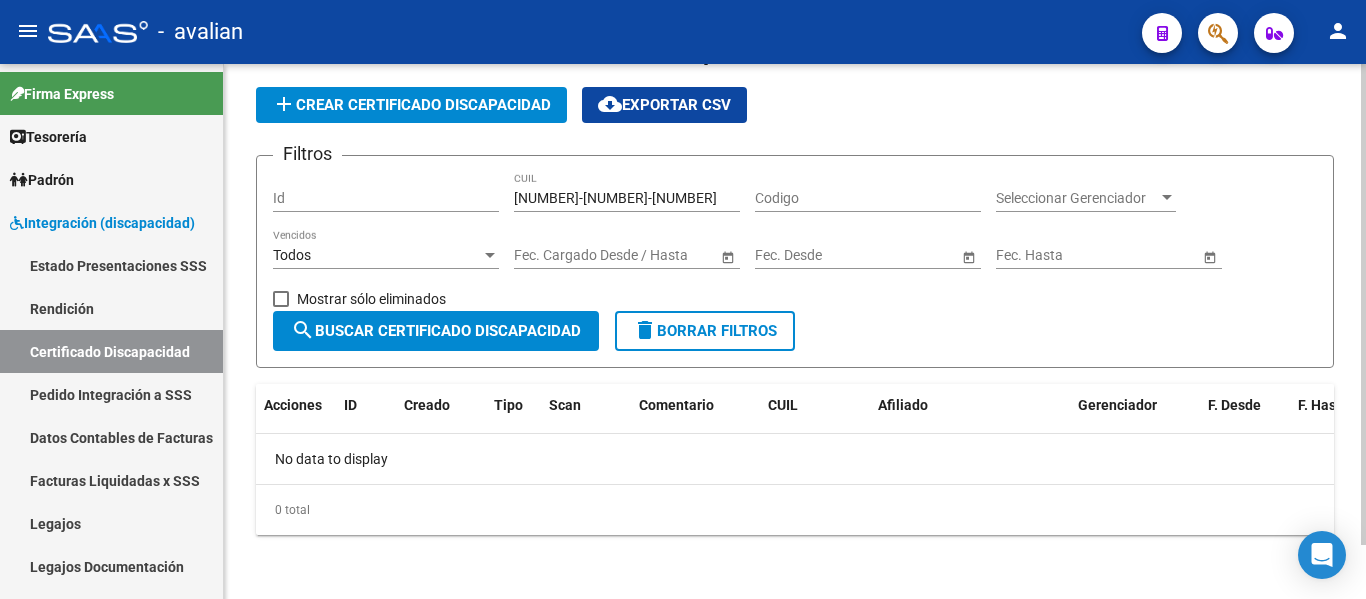 click on "add  Crear Certificado Discapacidad" 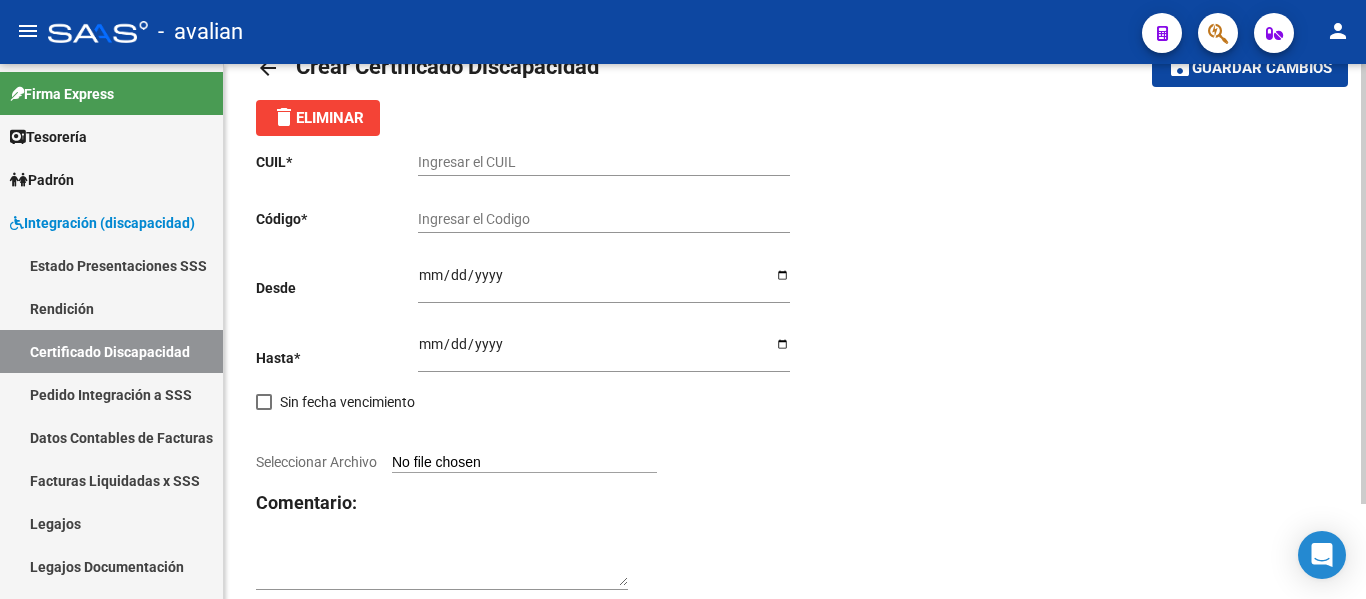 click on "Ingresar el CUIL" at bounding box center (604, 162) 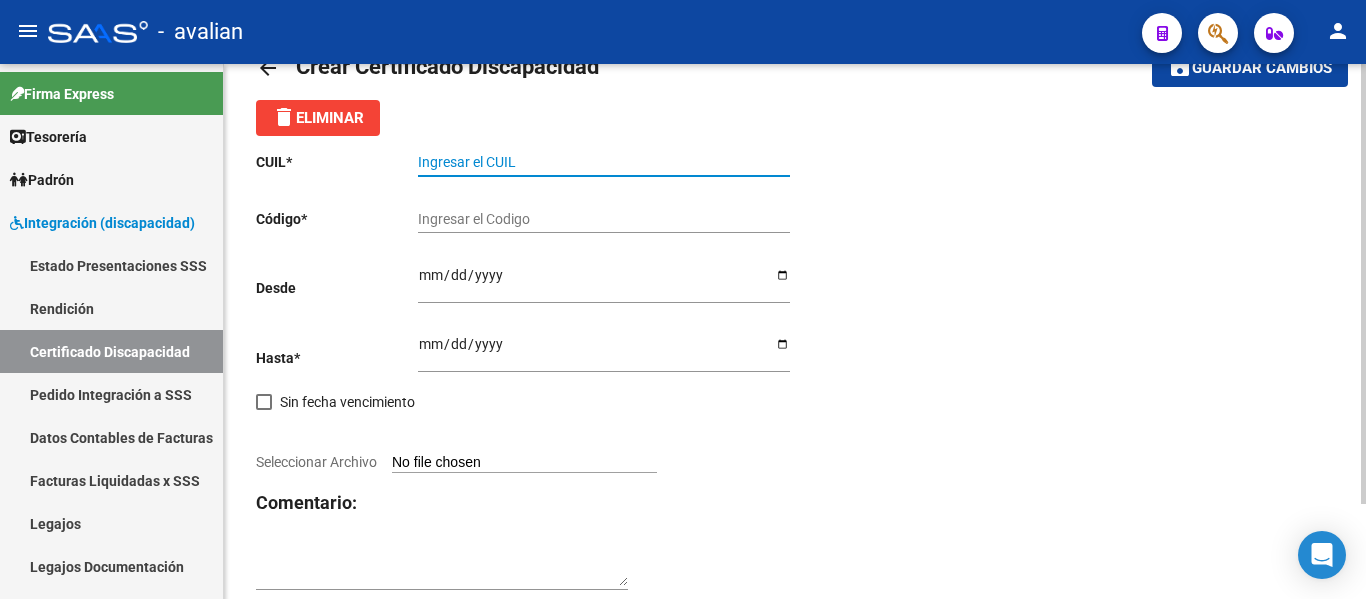paste on "[NUMBER]-[NUMBER]-[NUMBER]" 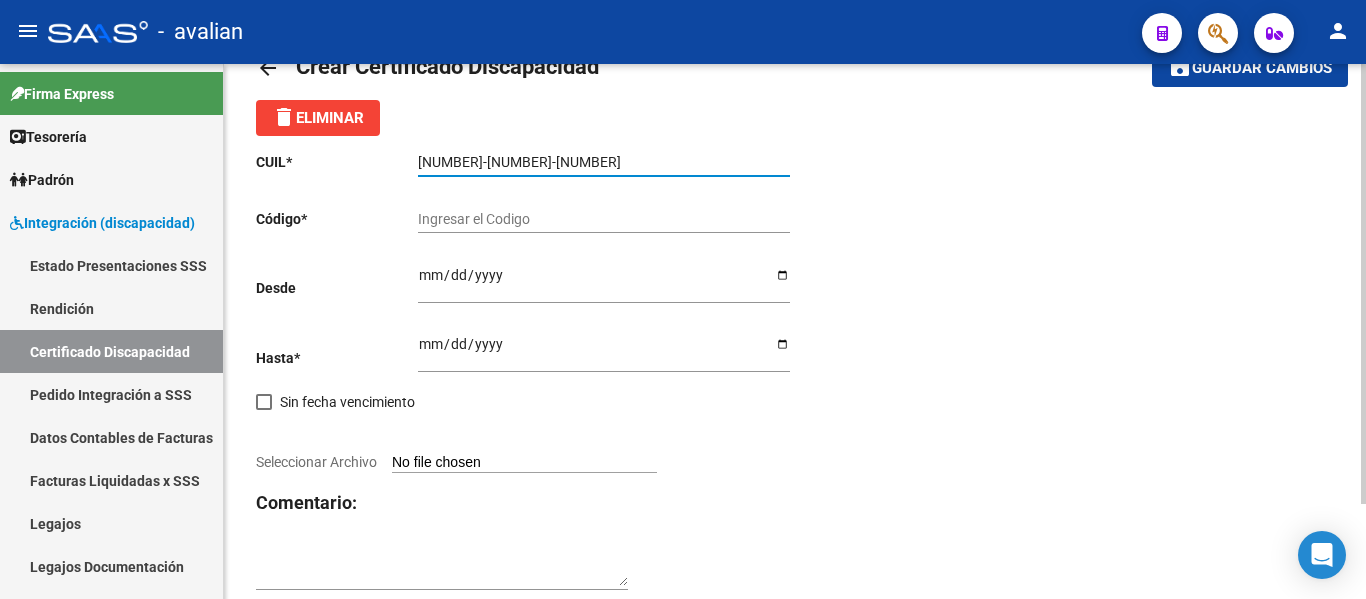 type on "[NUMBER]-[NUMBER]-[NUMBER]" 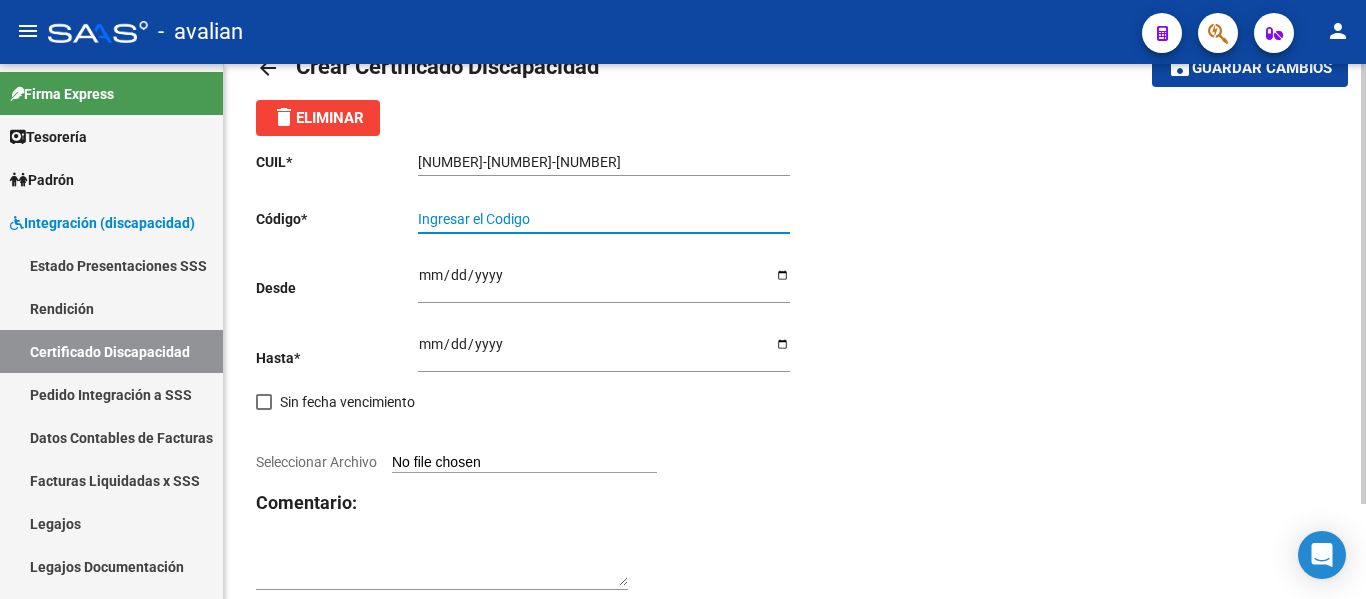 click on "Ingresar el Codigo" at bounding box center (604, 219) 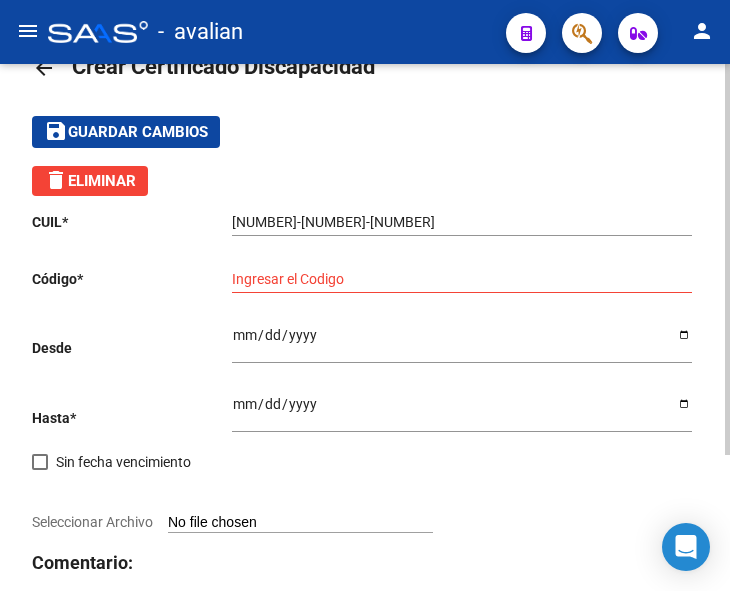 click on "Ingresar el Codigo" 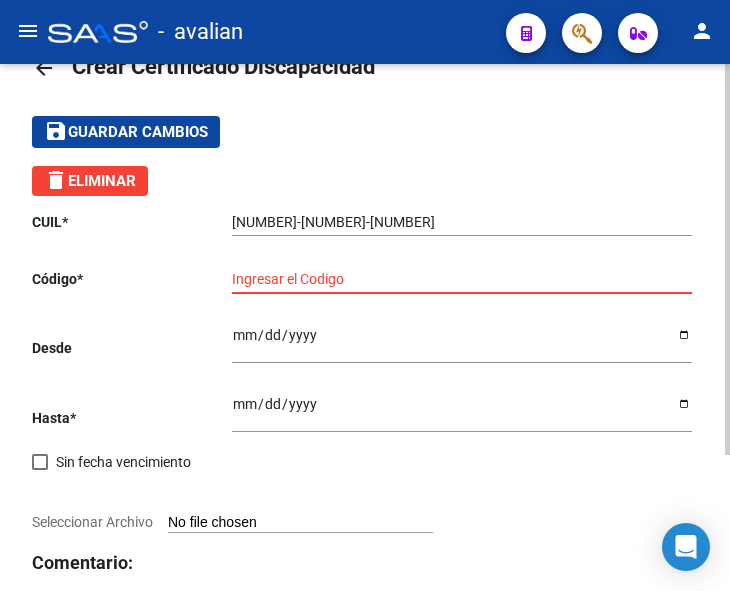 paste on "[NUMBER]" 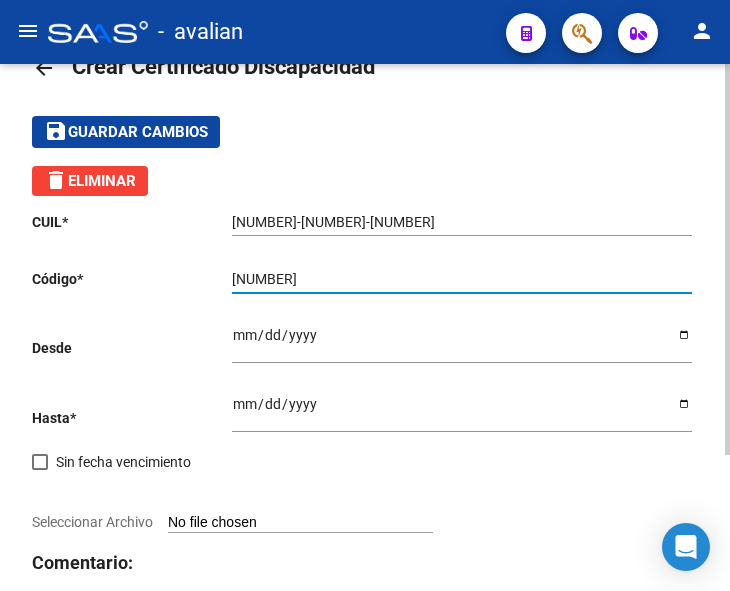 type on "[NUMBER]" 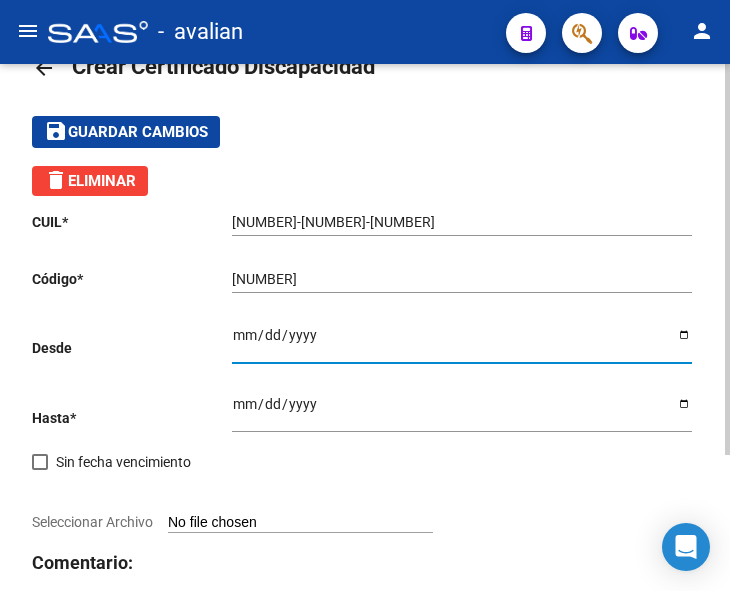click on "Ingresar fec. Desde" at bounding box center (462, 342) 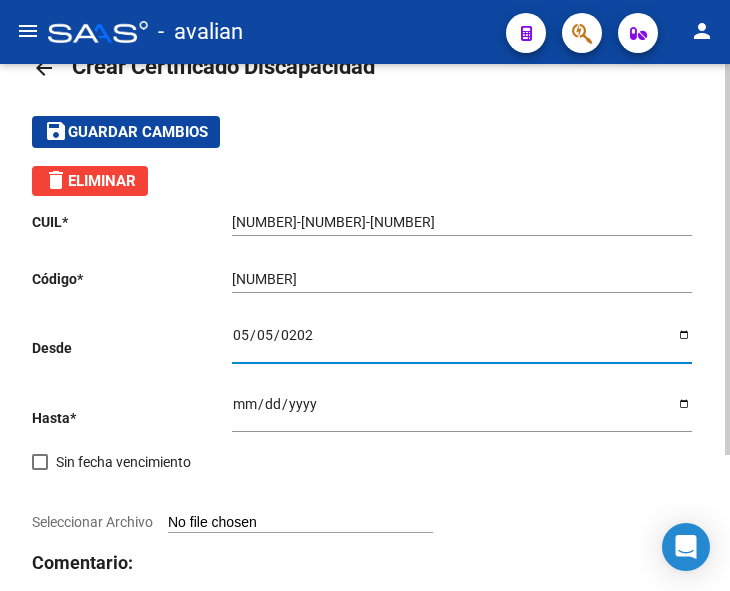 type on "[DATE]" 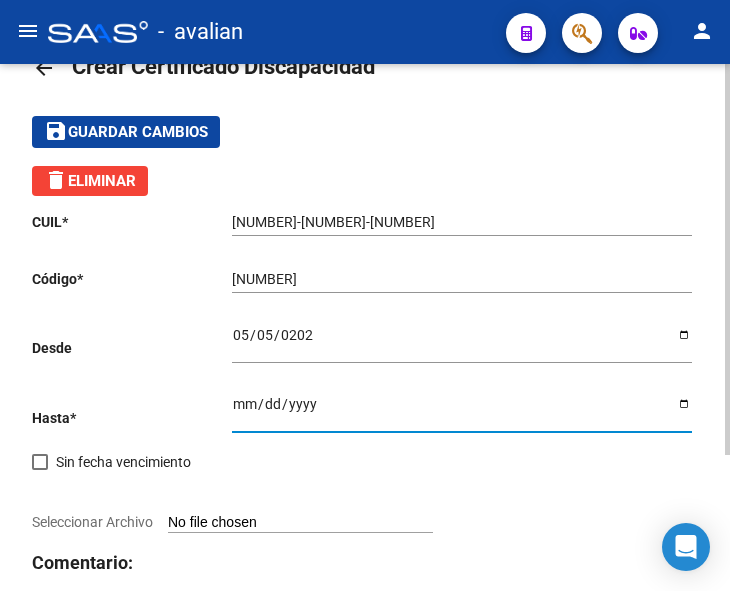 click on "Ingresar fec. Hasta" at bounding box center (462, 411) 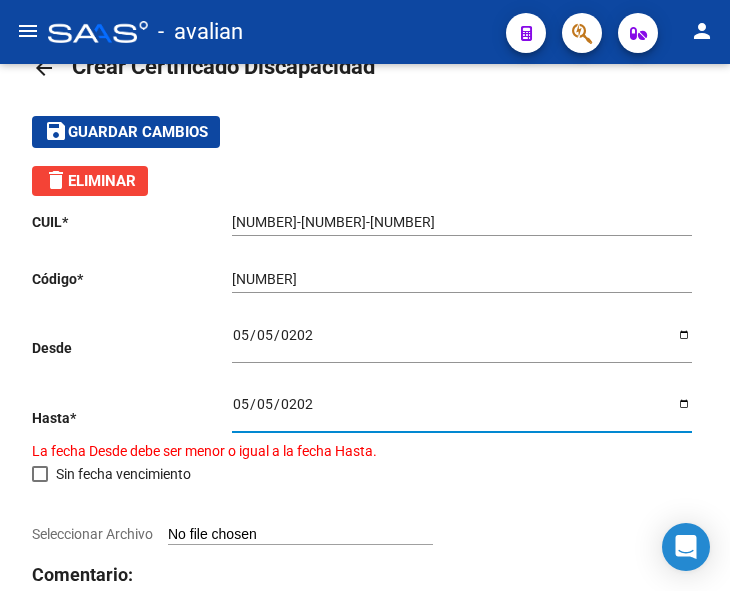 type on "[DATE]" 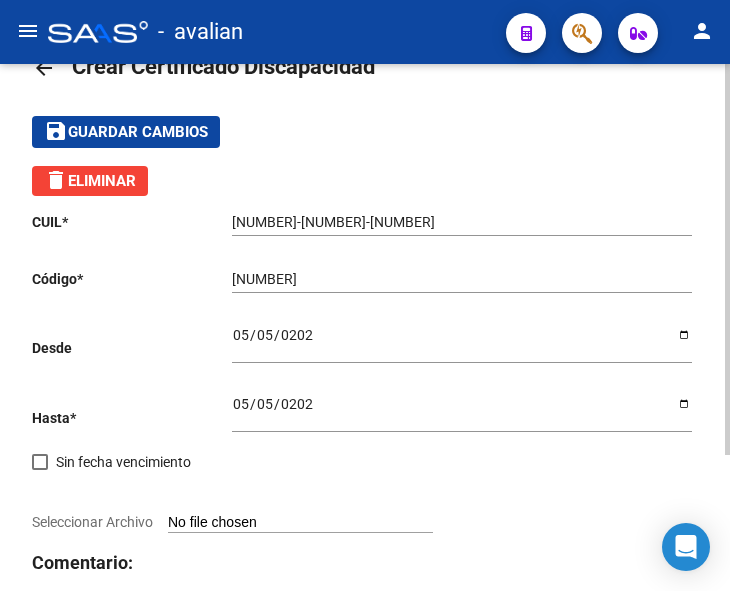 click on "Seleccionar Archivo" at bounding box center (300, 523) 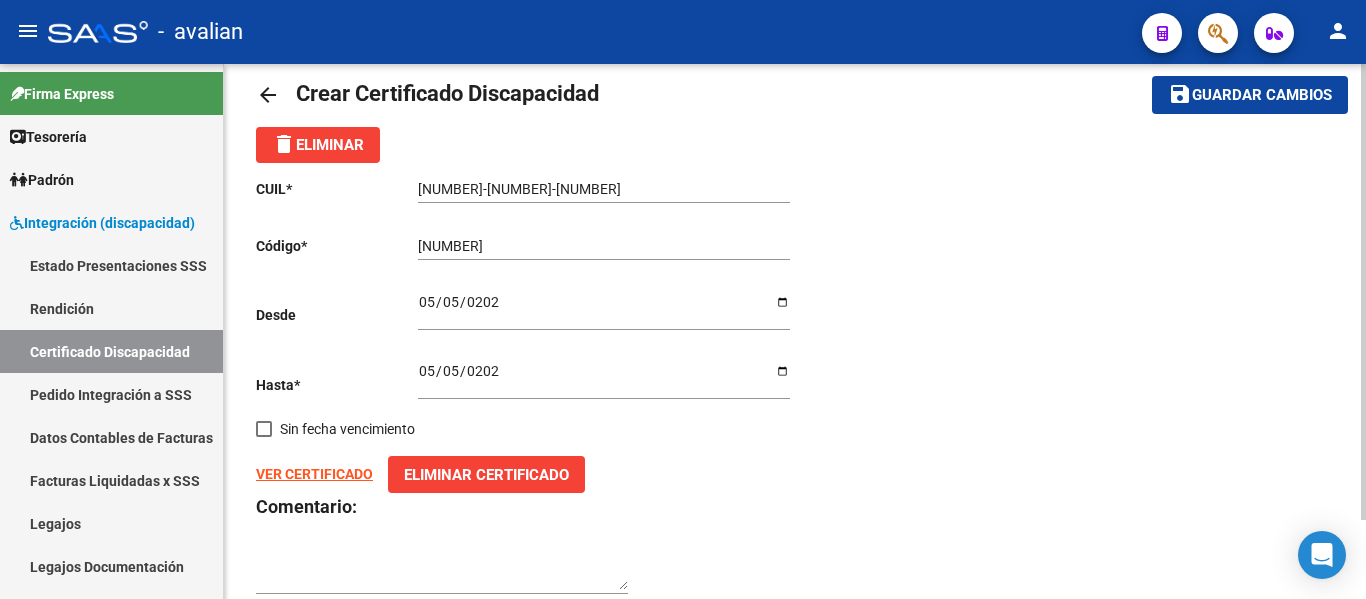 scroll, scrollTop: 0, scrollLeft: 0, axis: both 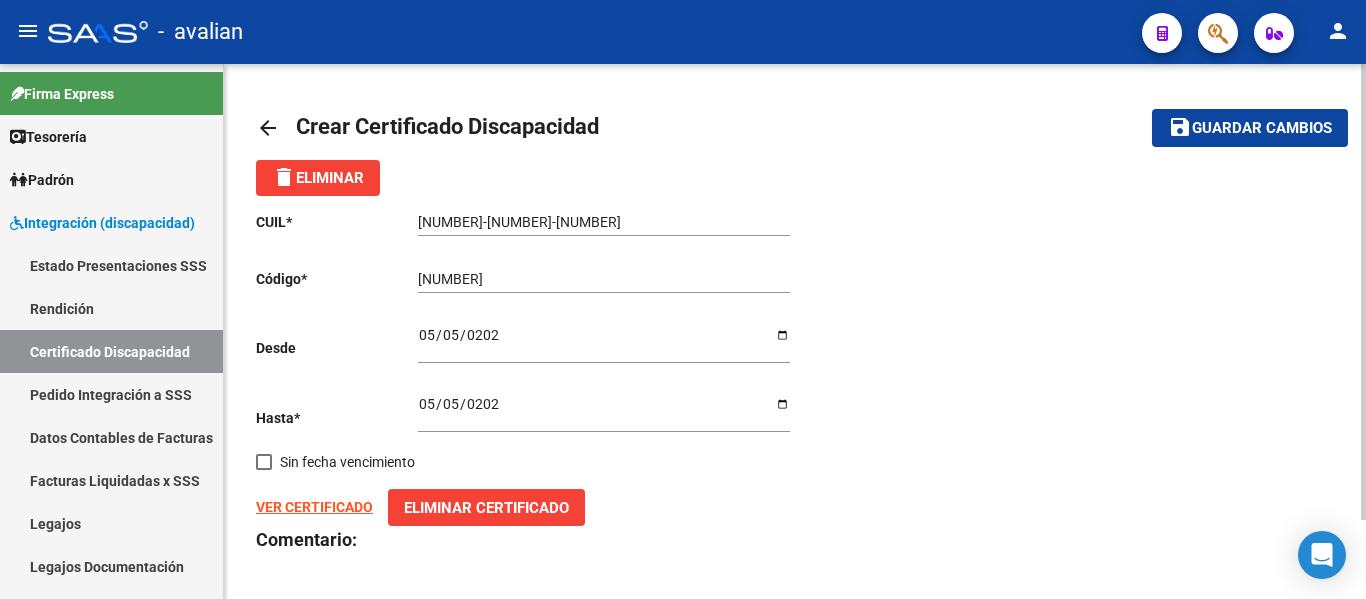 click on "Guardar cambios" 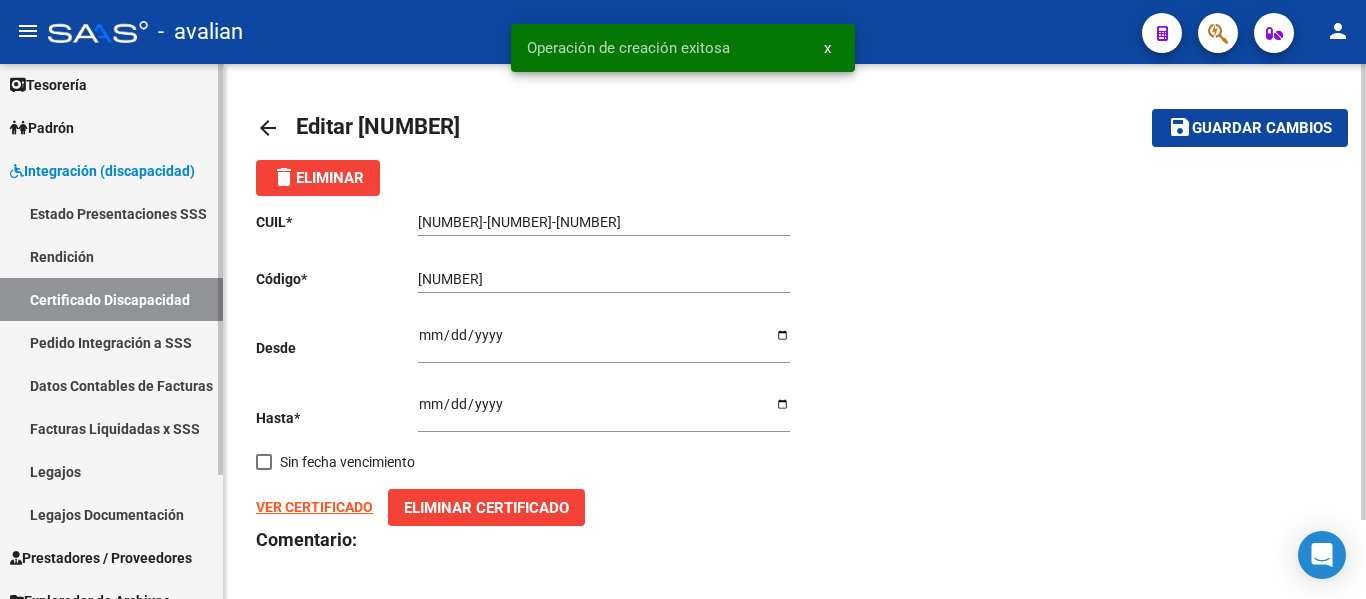 scroll, scrollTop: 100, scrollLeft: 0, axis: vertical 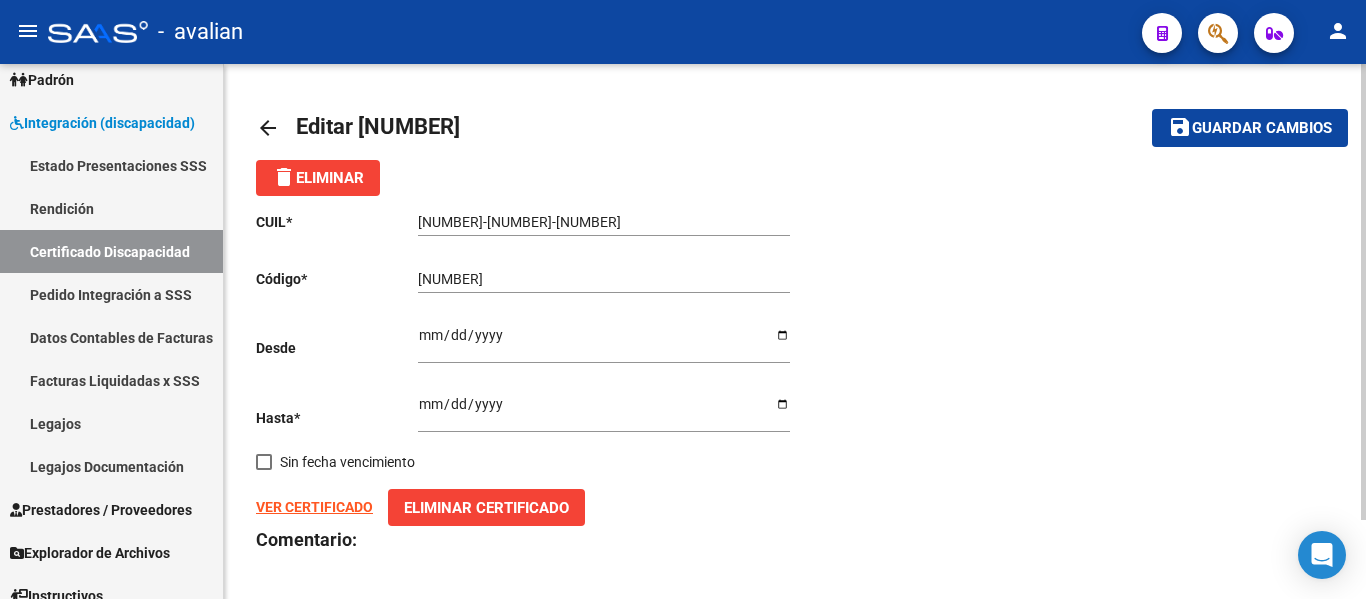 click on "arrow_back" 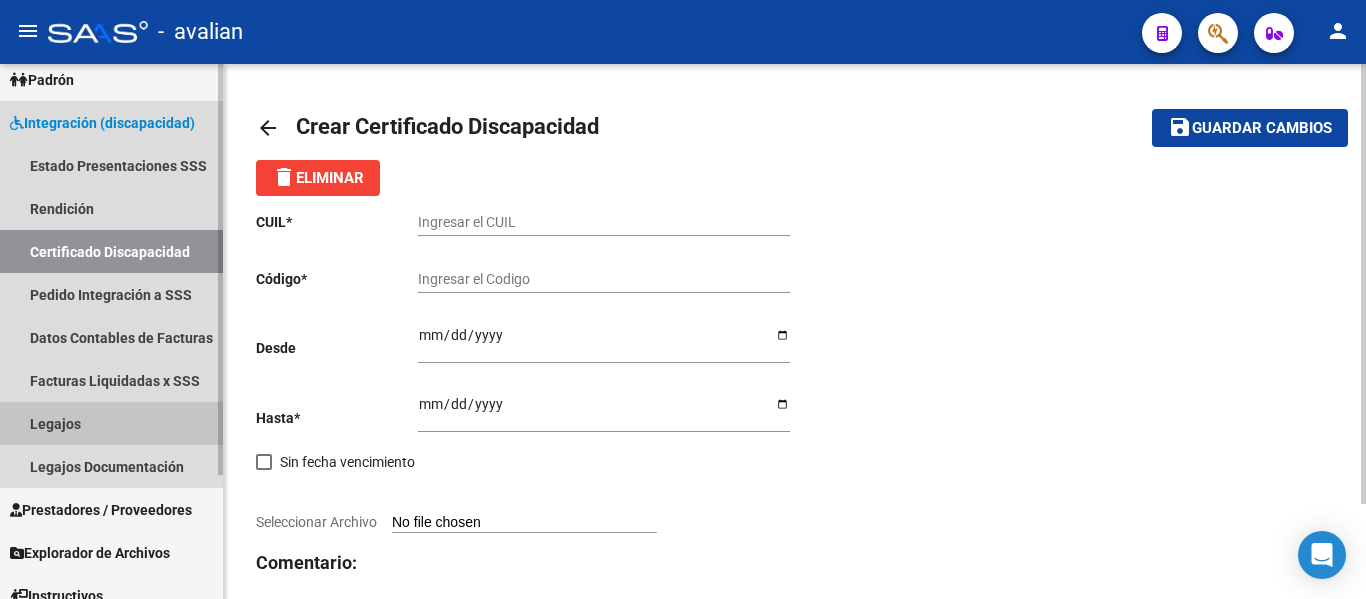 click on "Legajos" at bounding box center (111, 423) 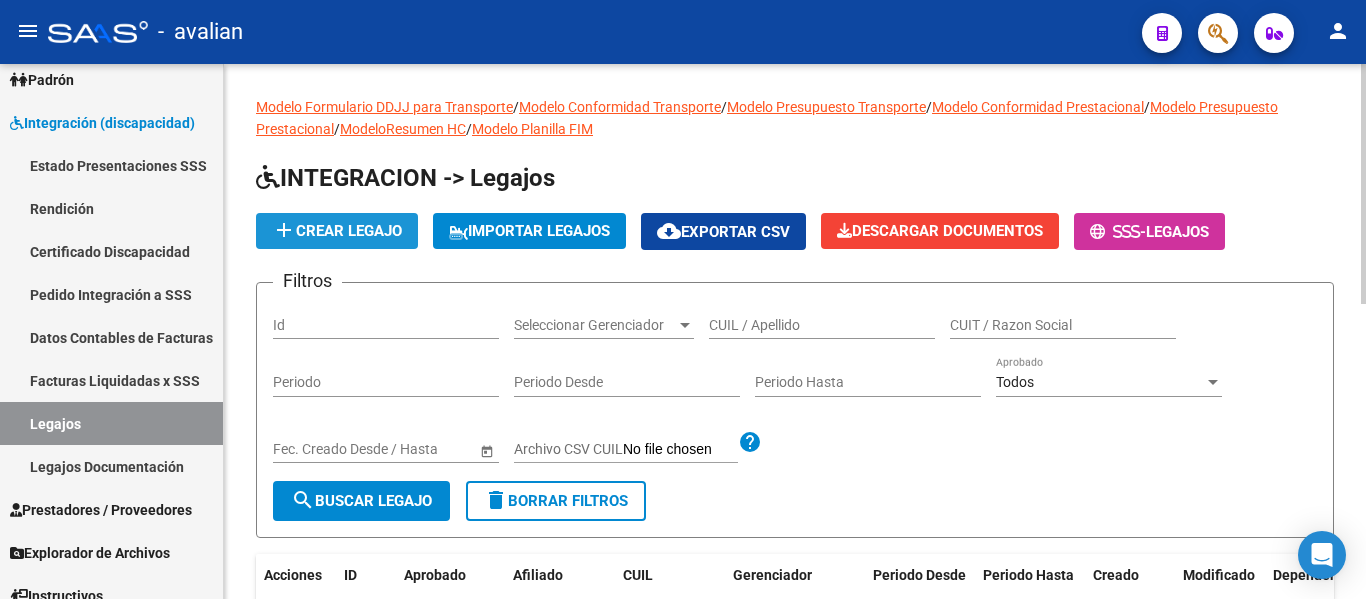 click on "add  Crear Legajo" 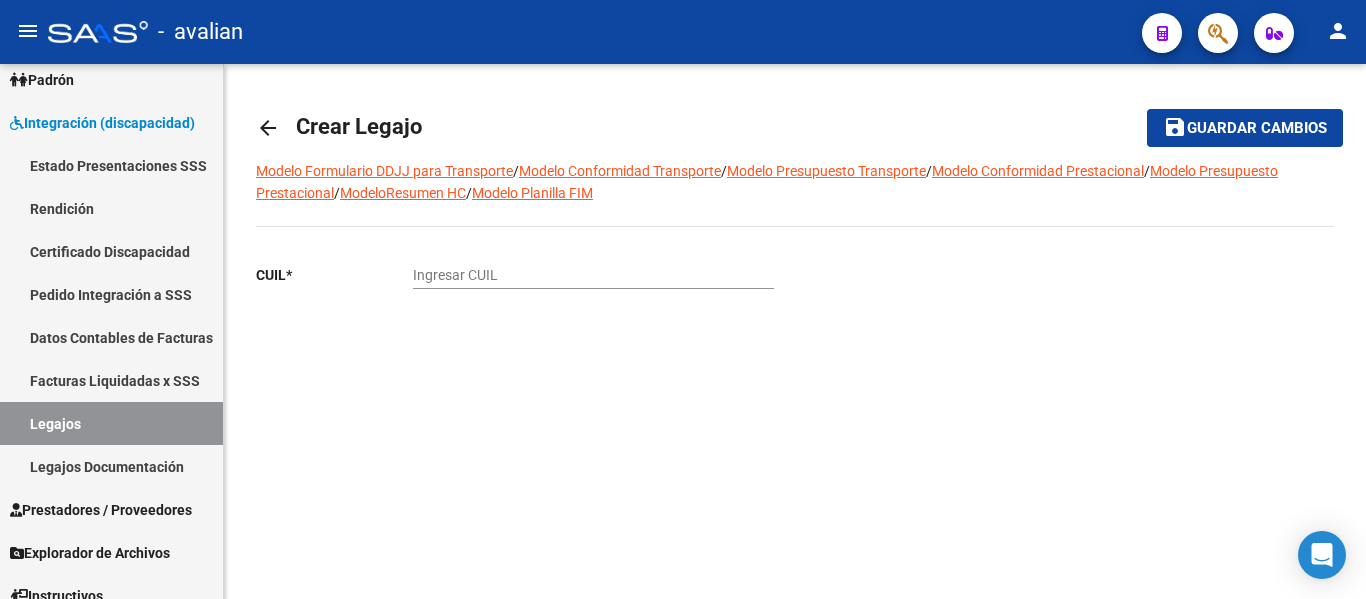 click on "Ingresar CUIL" at bounding box center [593, 275] 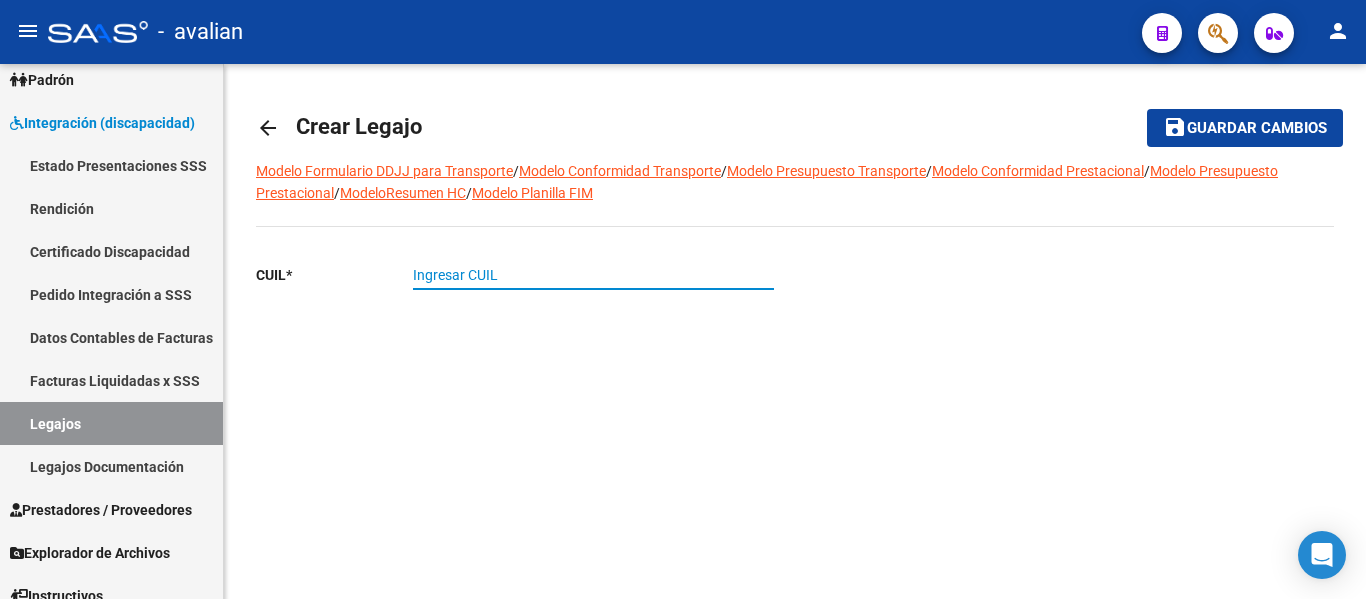 paste on "[NUMBER]" 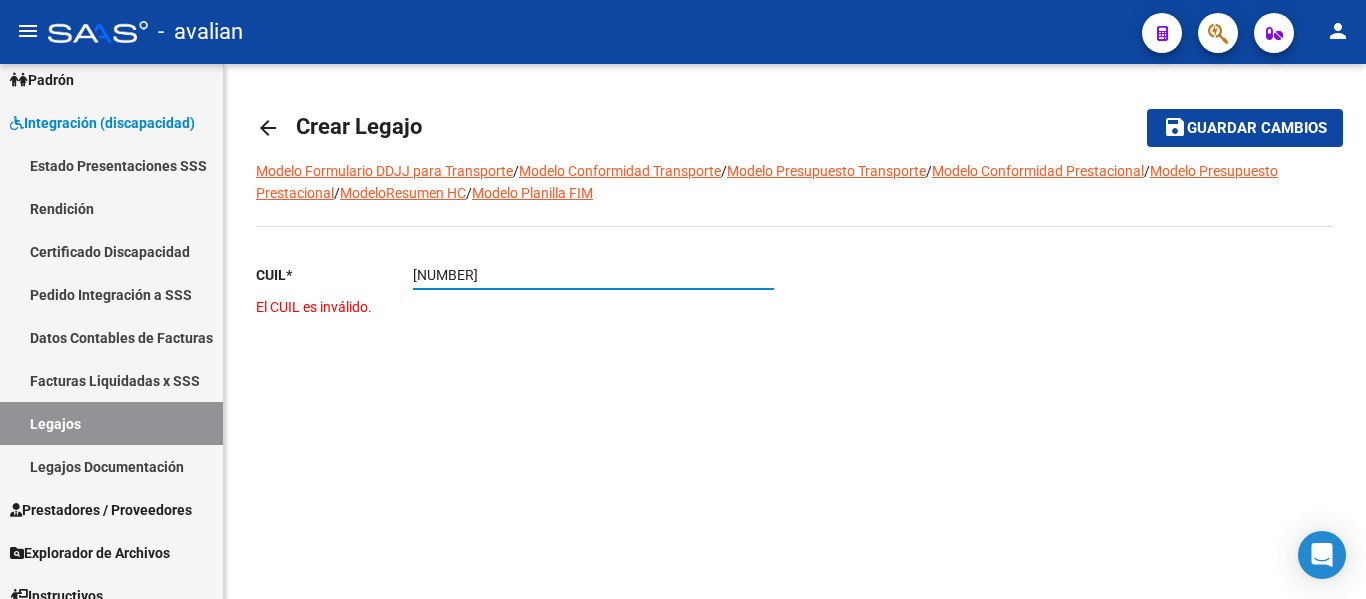 drag, startPoint x: 517, startPoint y: 269, endPoint x: 351, endPoint y: 261, distance: 166.19266 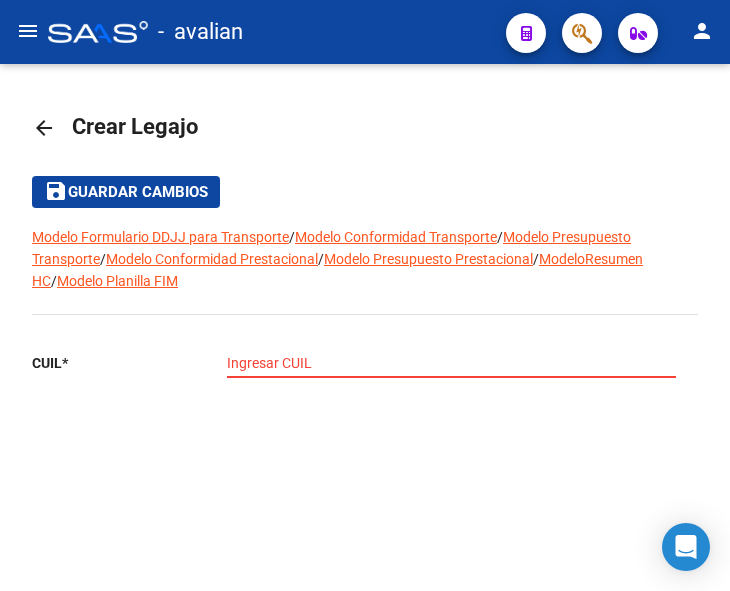 click on "Ingresar CUIL" at bounding box center [451, 363] 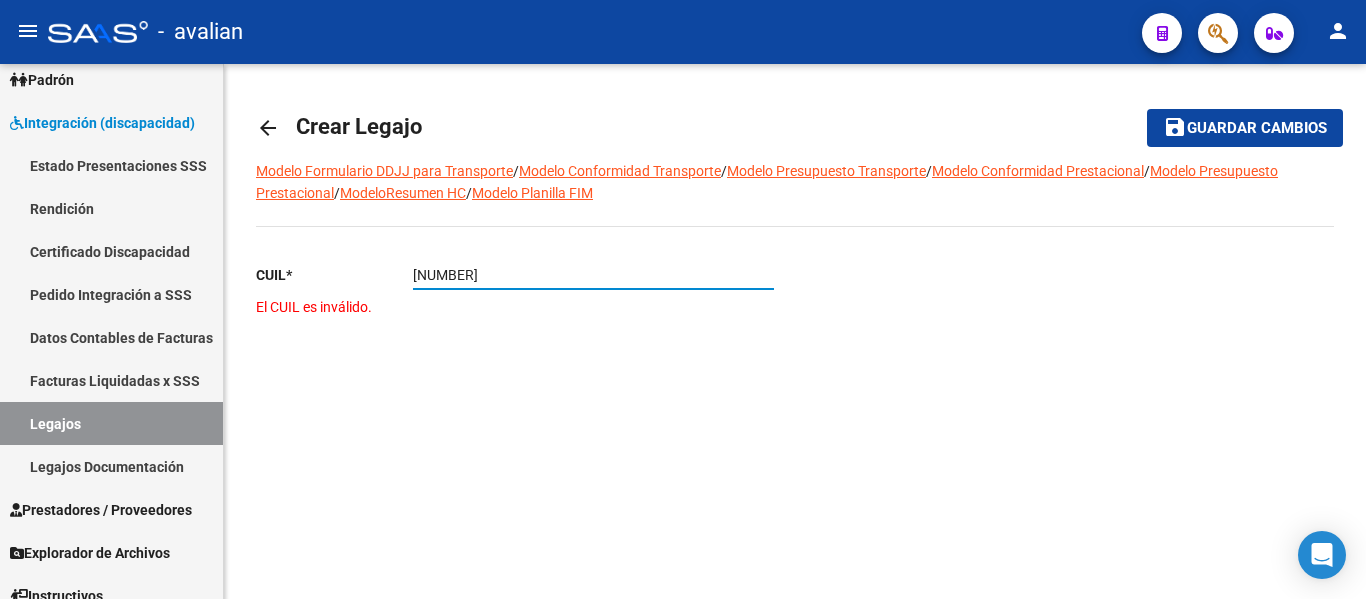 type on "[NUMBER]" 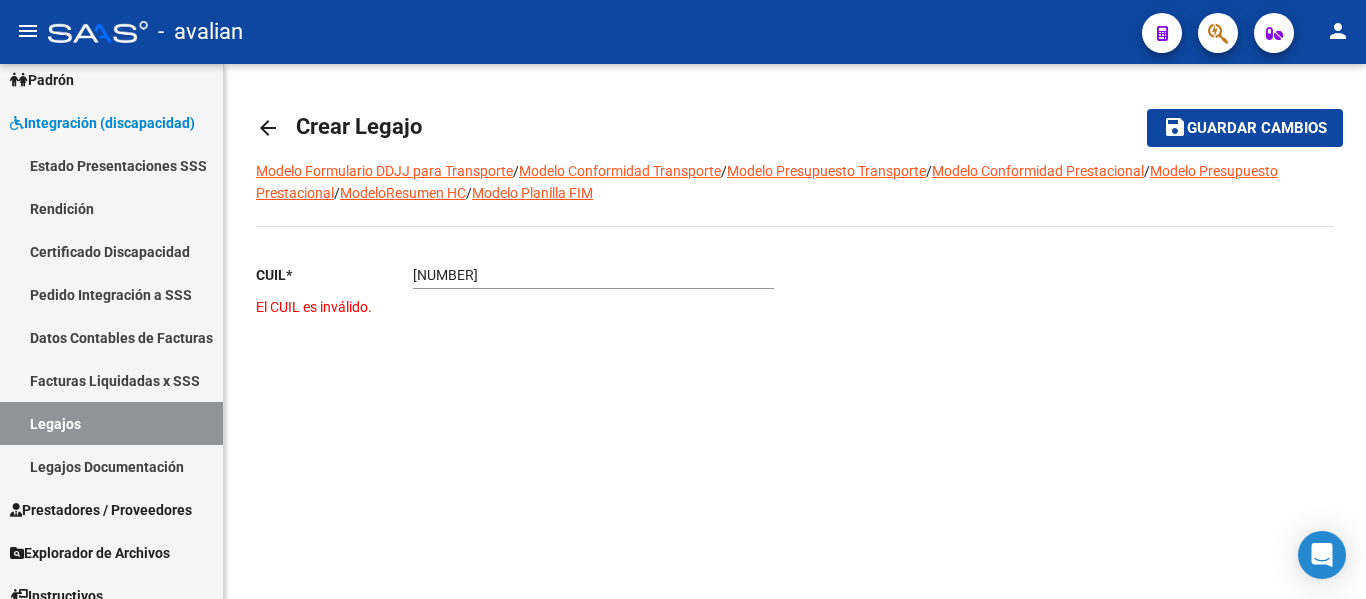 click on "arrow_back" 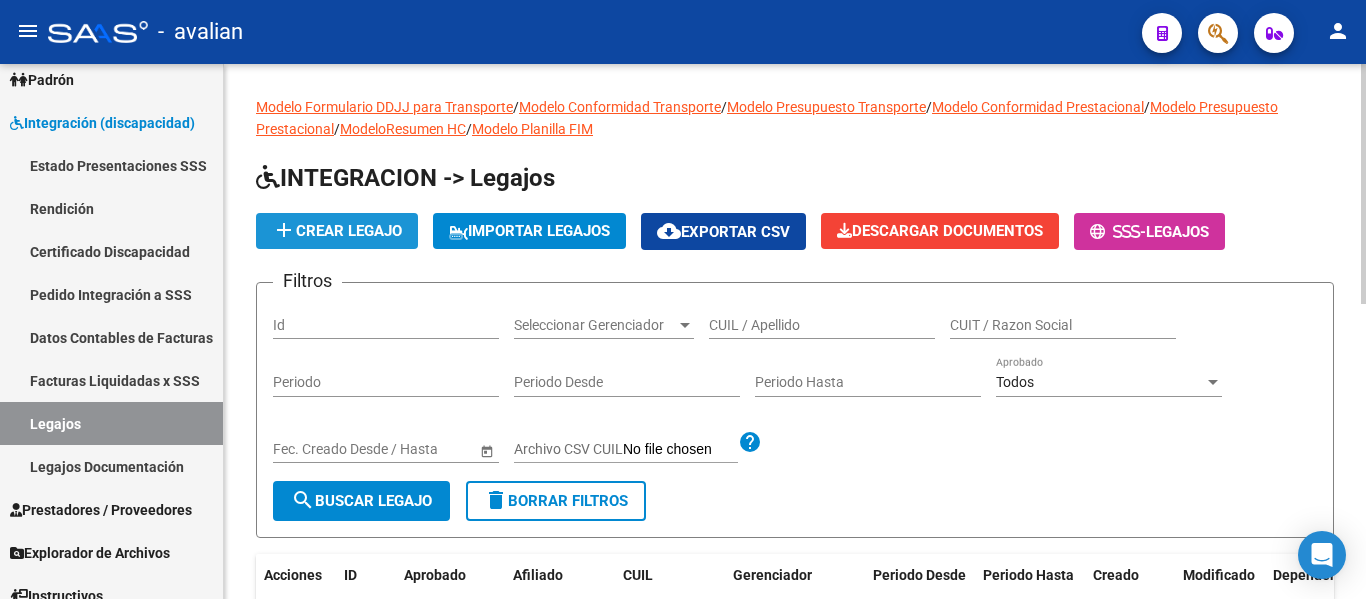 click on "add  Crear Legajo" 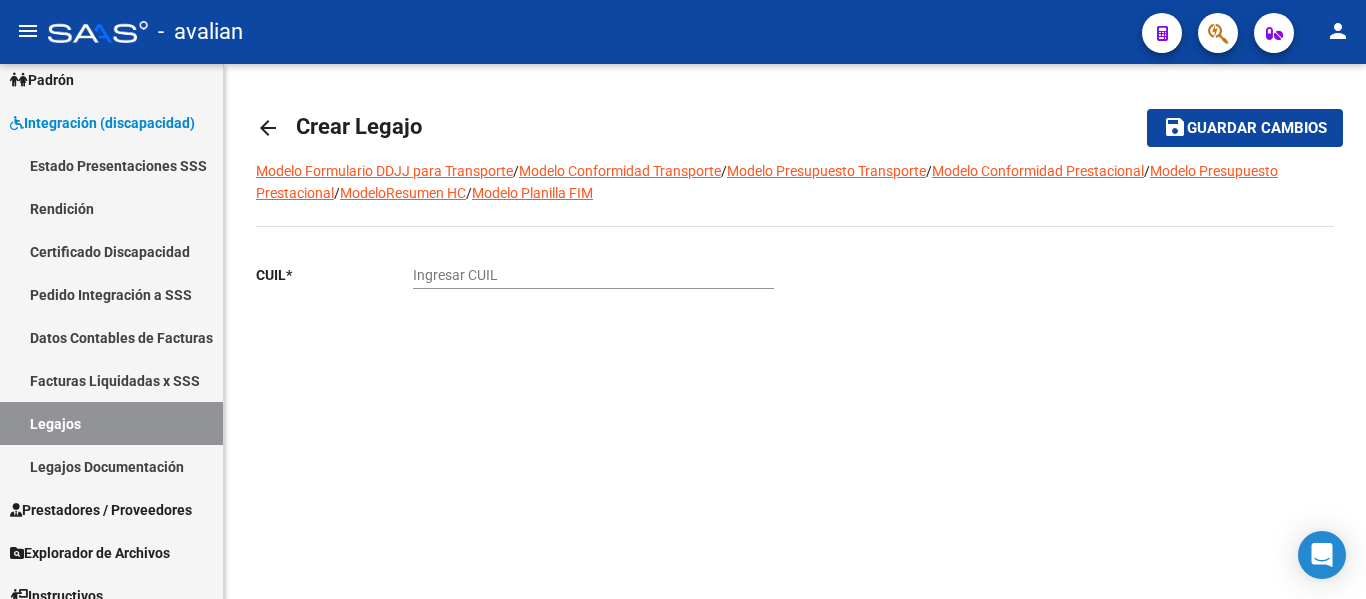 click on "Ingresar CUIL" at bounding box center [593, 275] 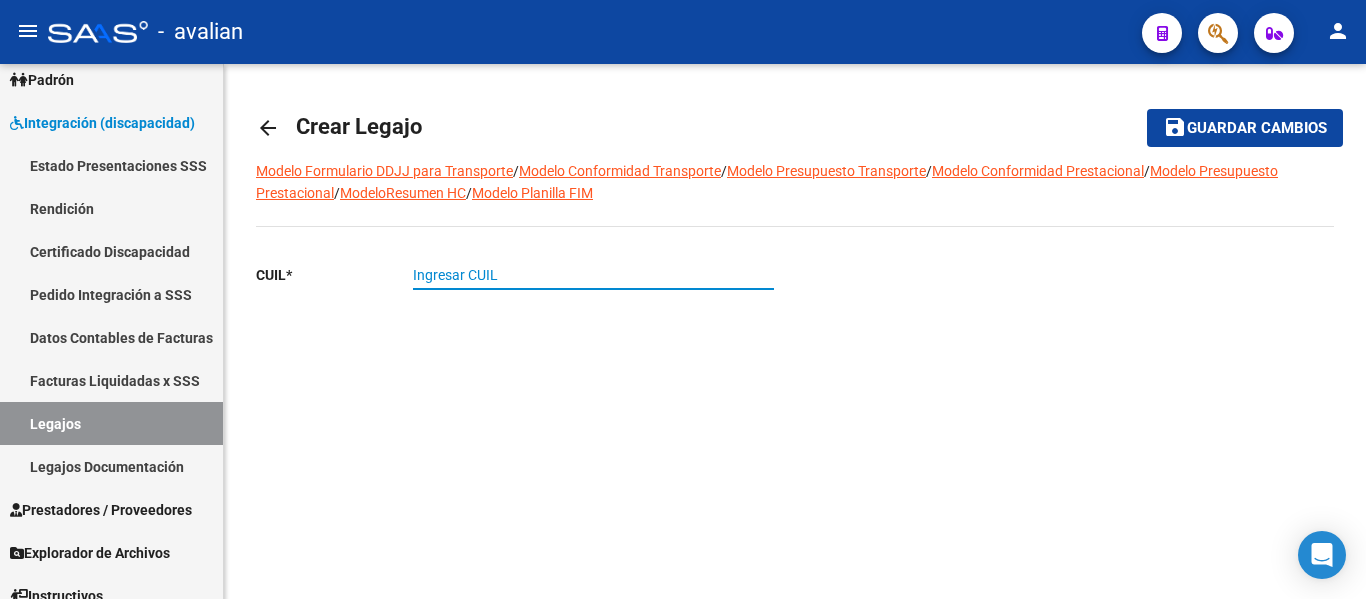 paste on "[NUMBER]" 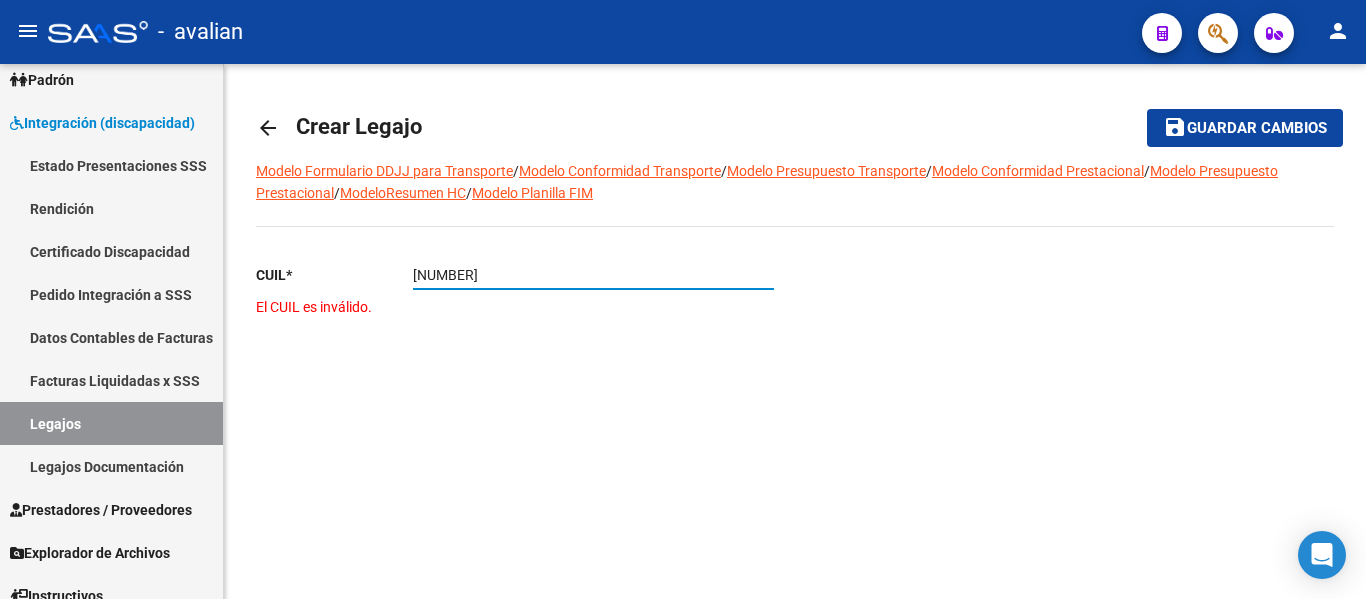 drag, startPoint x: 560, startPoint y: 270, endPoint x: 375, endPoint y: 256, distance: 185.52898 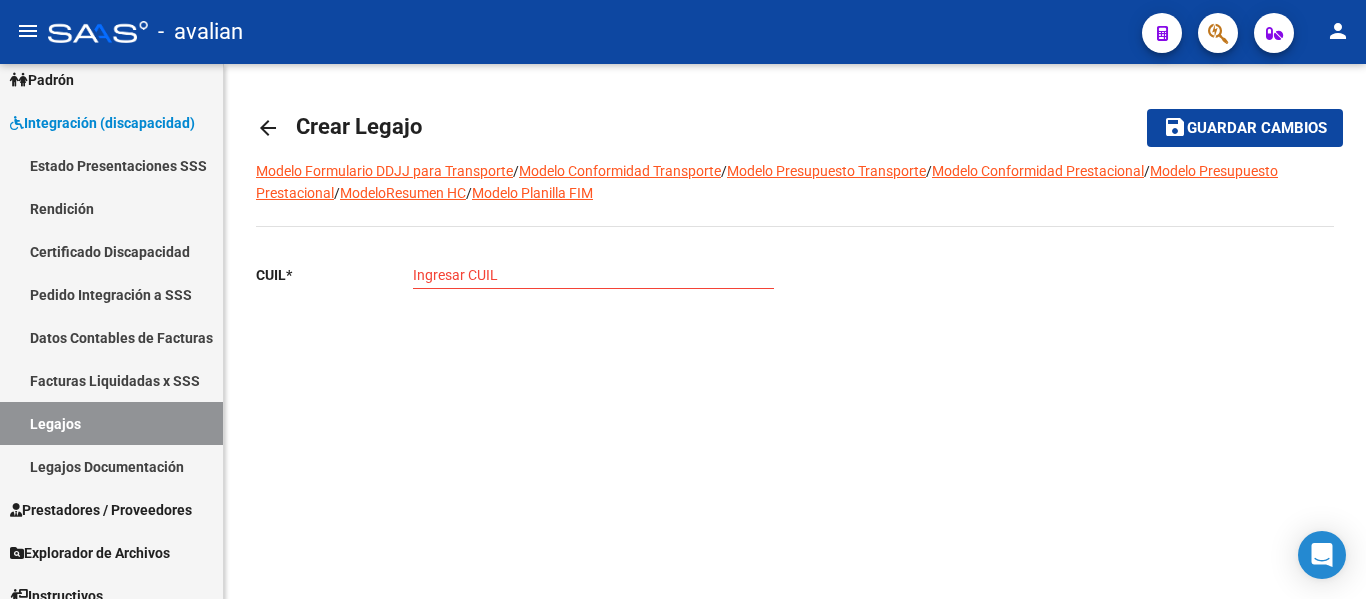 drag, startPoint x: 849, startPoint y: 260, endPoint x: 827, endPoint y: 265, distance: 22.561028 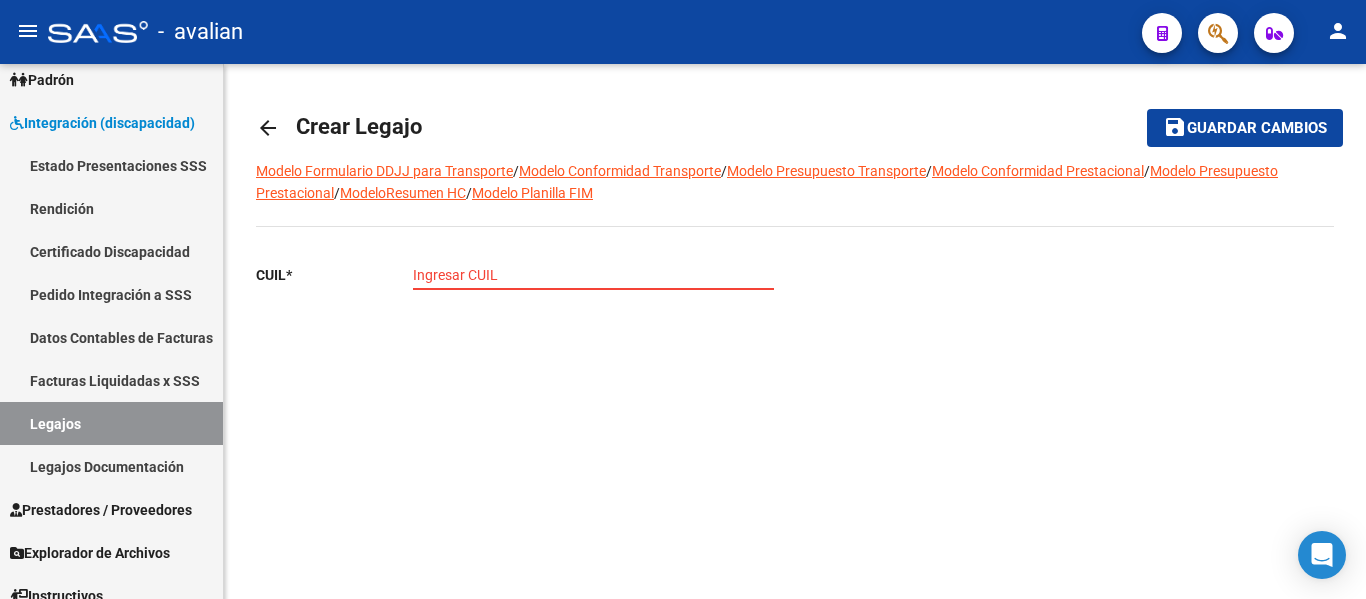 click on "Ingresar CUIL" at bounding box center [593, 275] 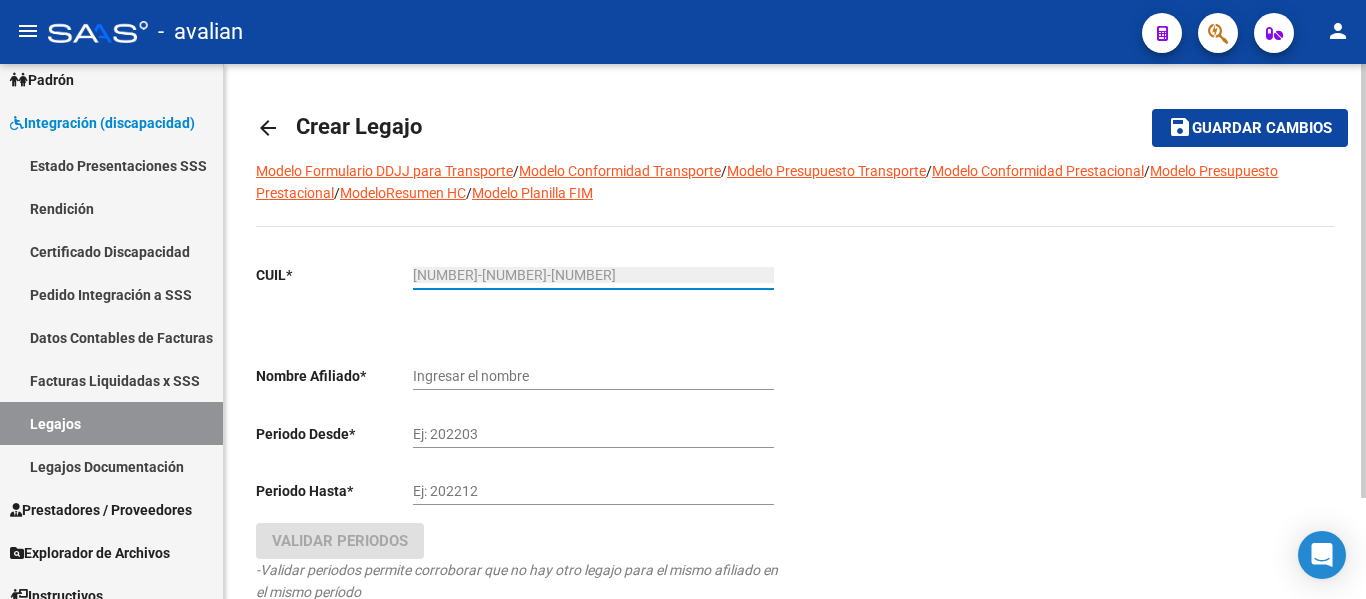 type on "[LAST] [LAST] [LAST]" 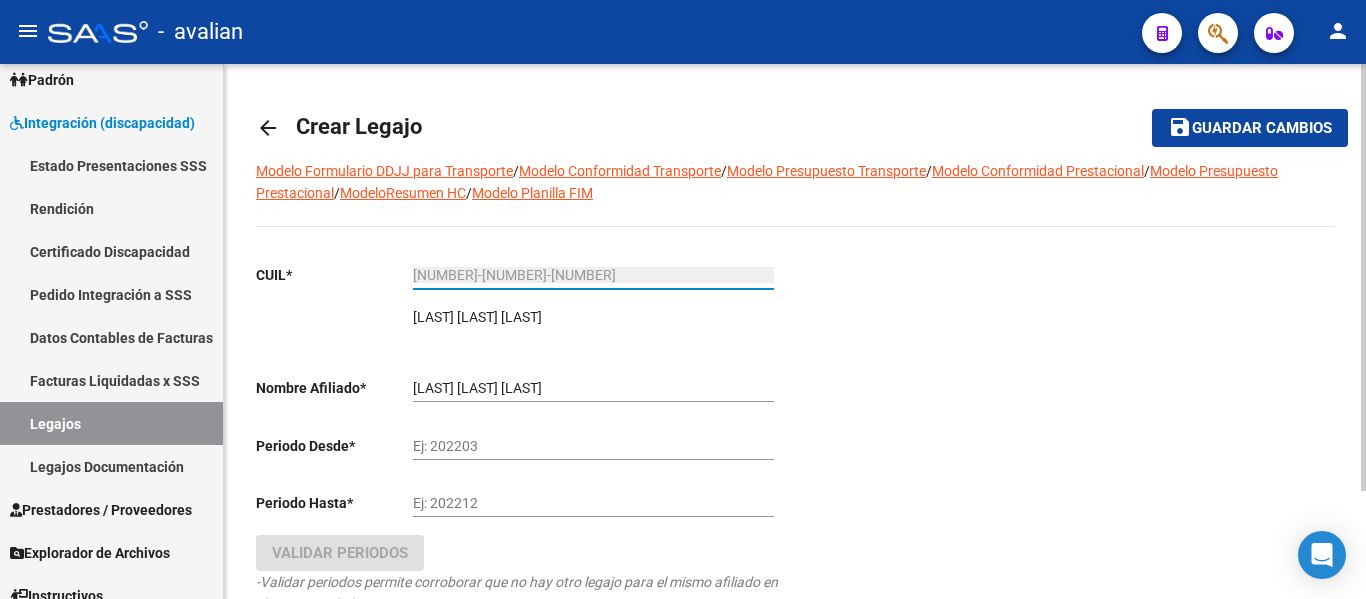type on "[NUMBER]-[NUMBER]-[NUMBER]" 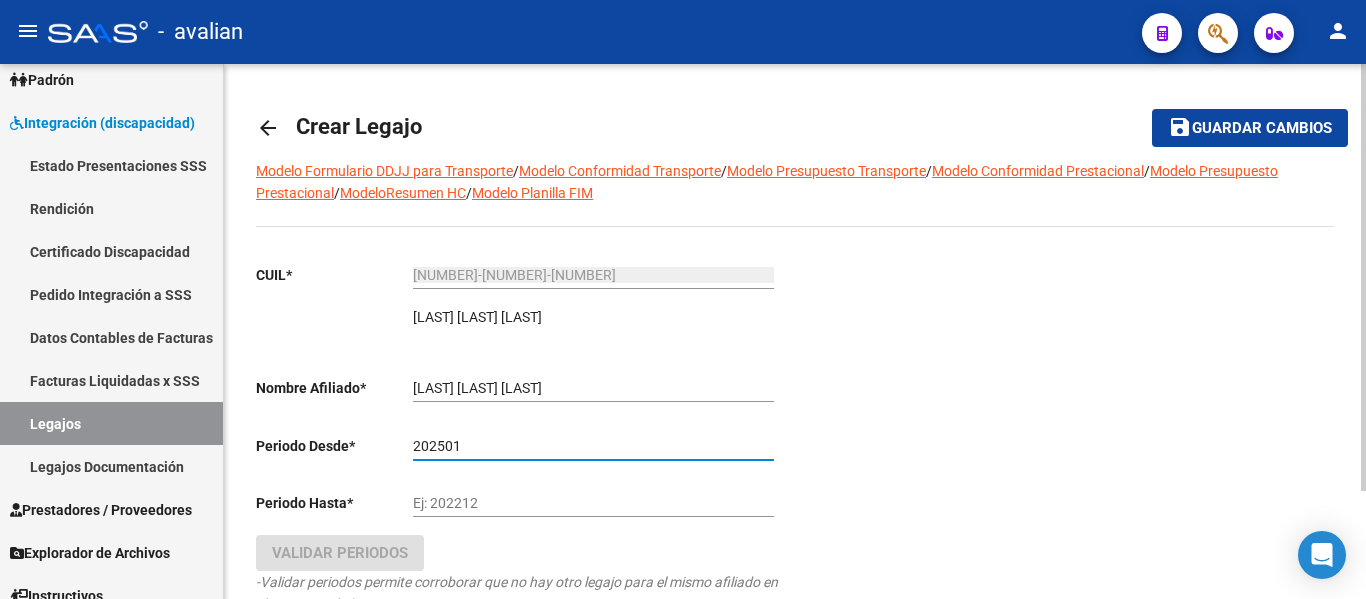 type on "202501" 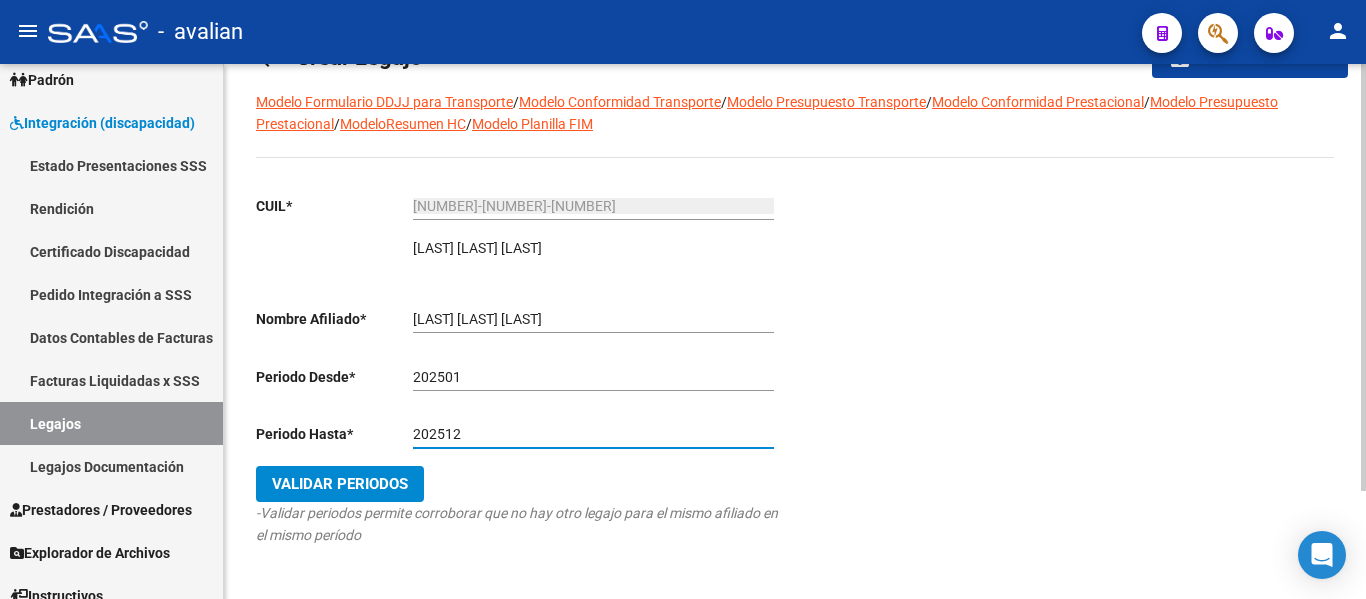 scroll, scrollTop: 136, scrollLeft: 0, axis: vertical 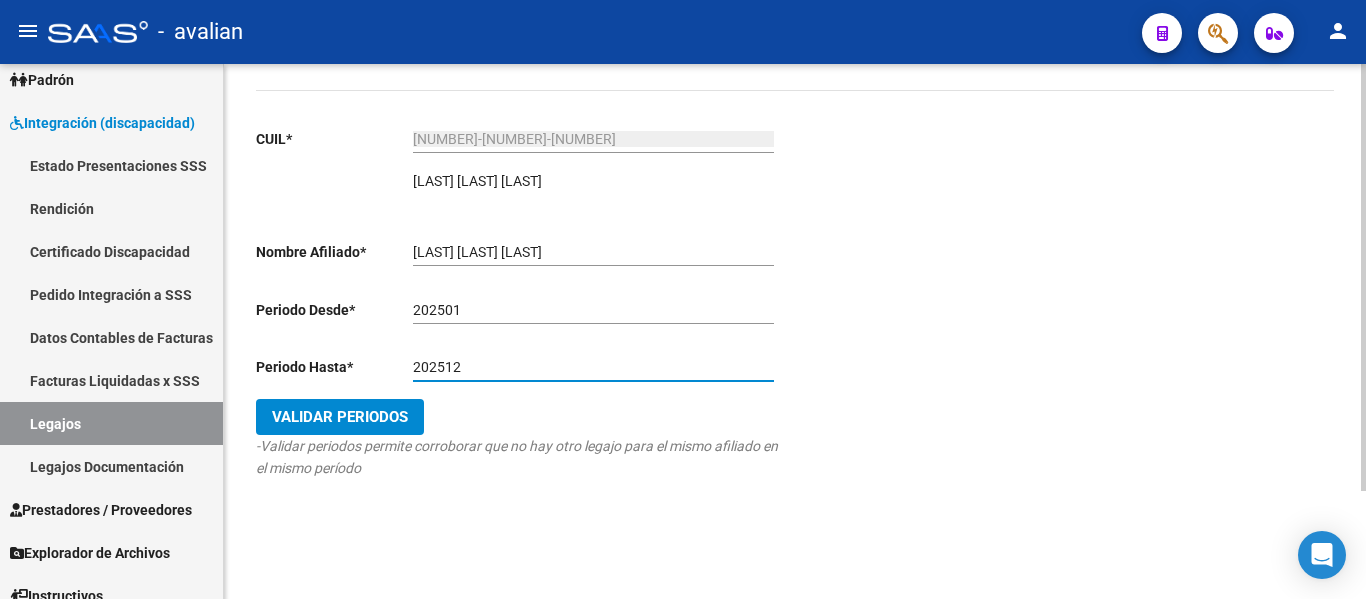 type on "202512" 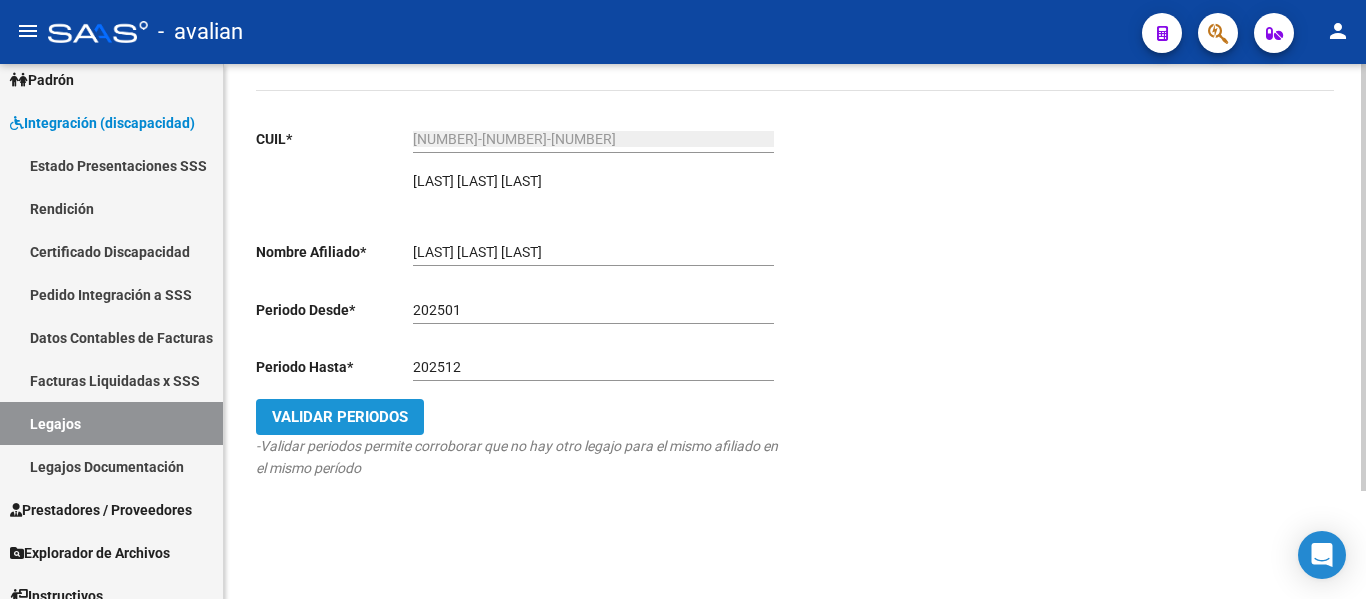 click on "Validar Periodos" 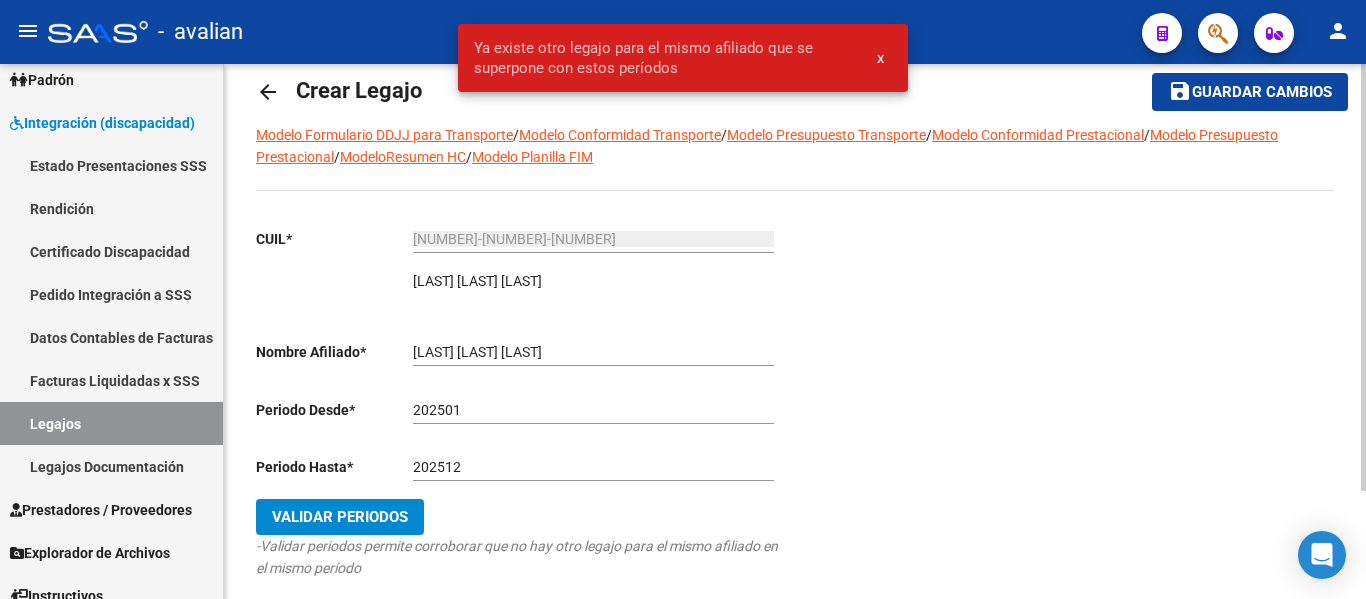 scroll, scrollTop: 0, scrollLeft: 0, axis: both 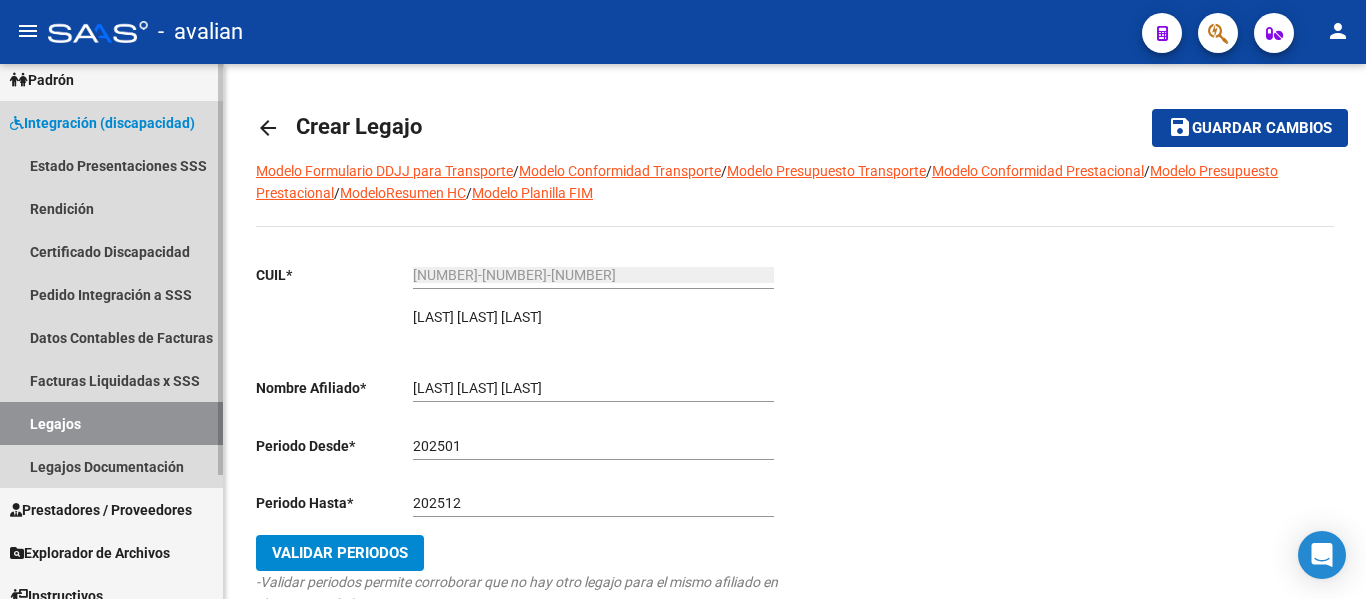 click on "Legajos" at bounding box center [111, 423] 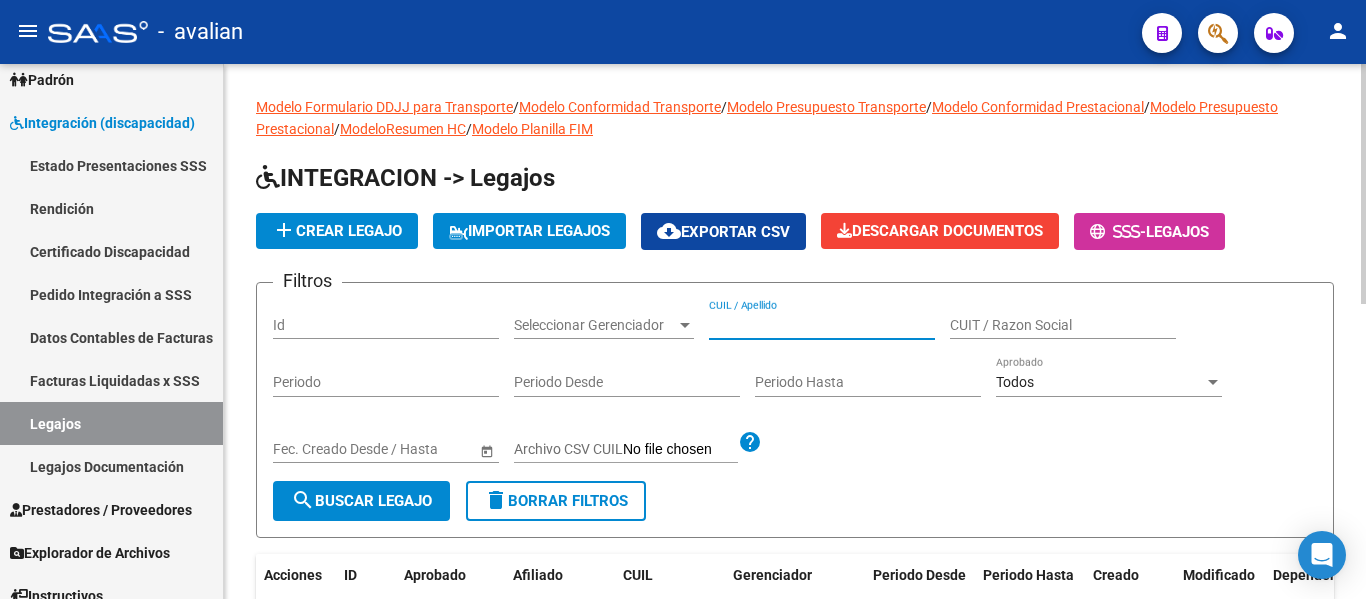 click on "CUIL / Apellido" at bounding box center [822, 325] 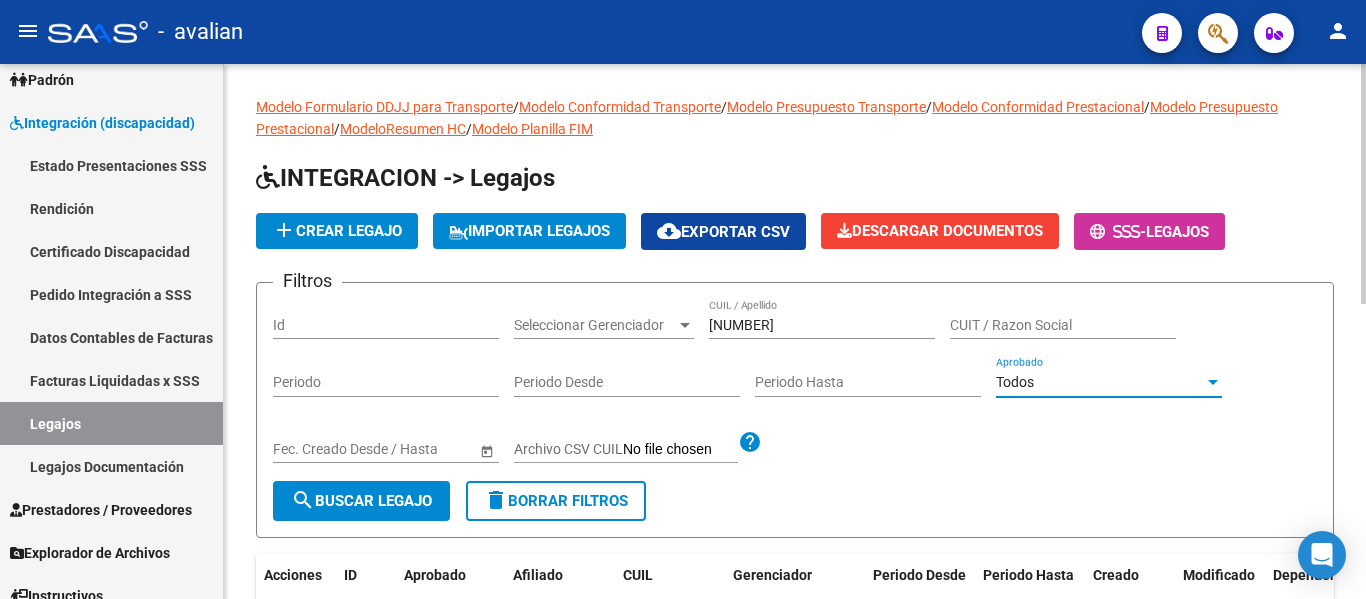 click on "Todos" at bounding box center (1015, 382) 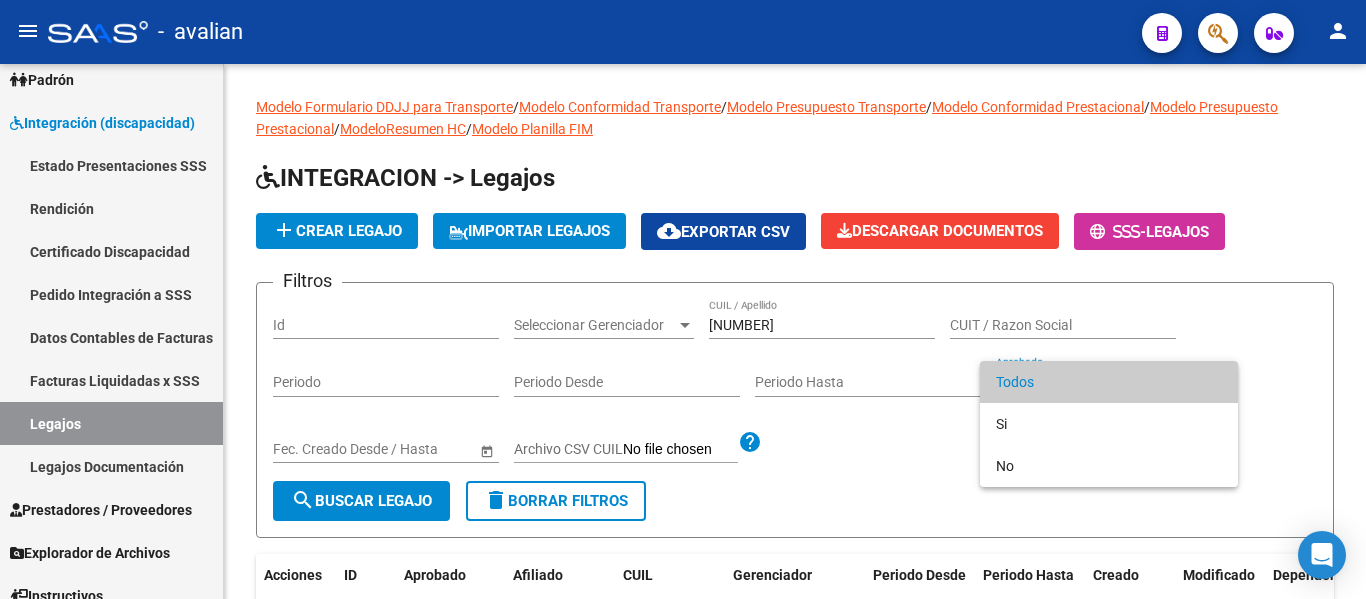 click at bounding box center [683, 299] 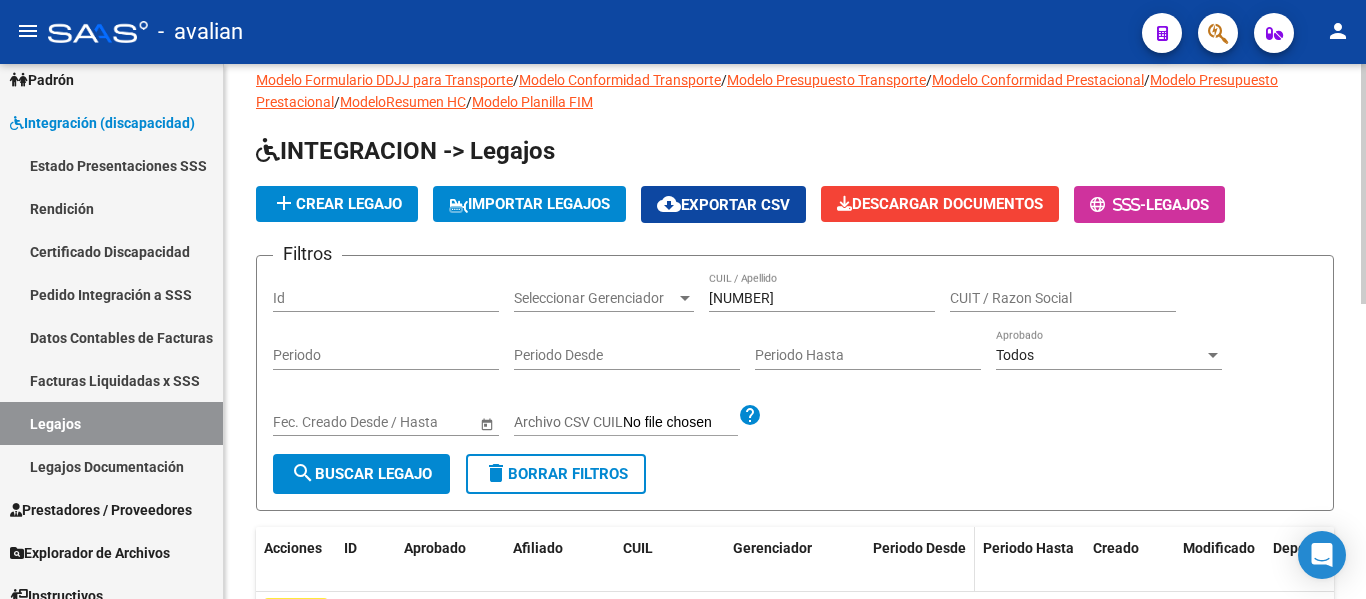 scroll, scrollTop: 0, scrollLeft: 0, axis: both 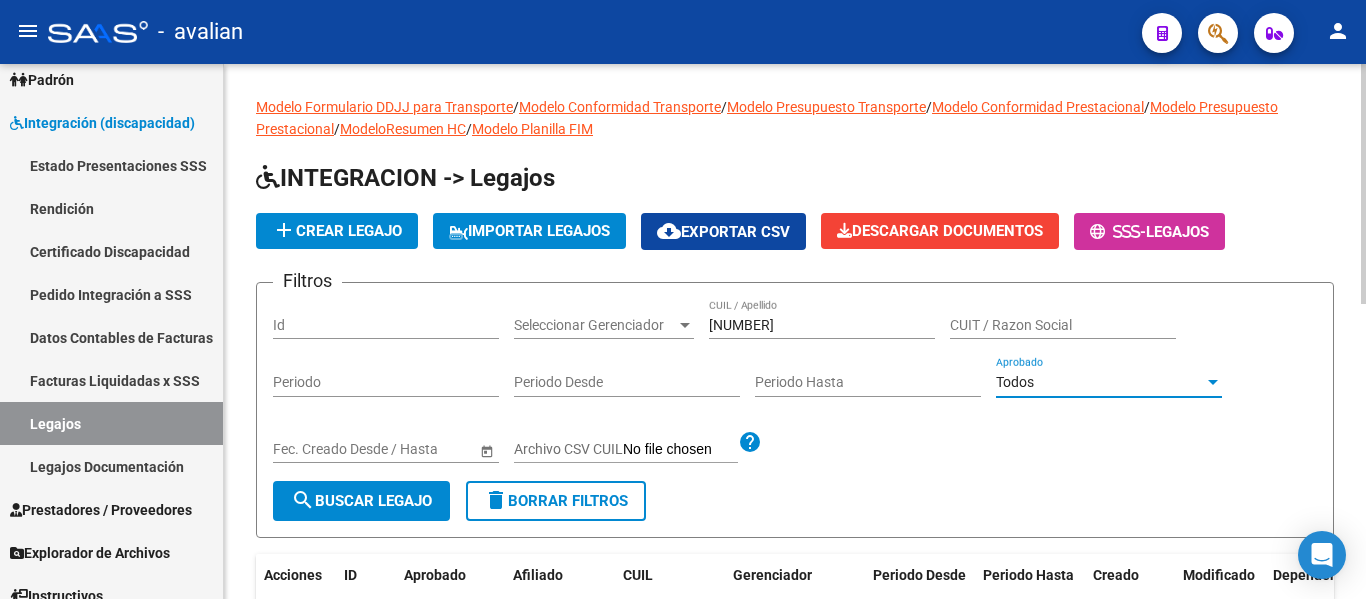 click on "Todos" at bounding box center [1015, 382] 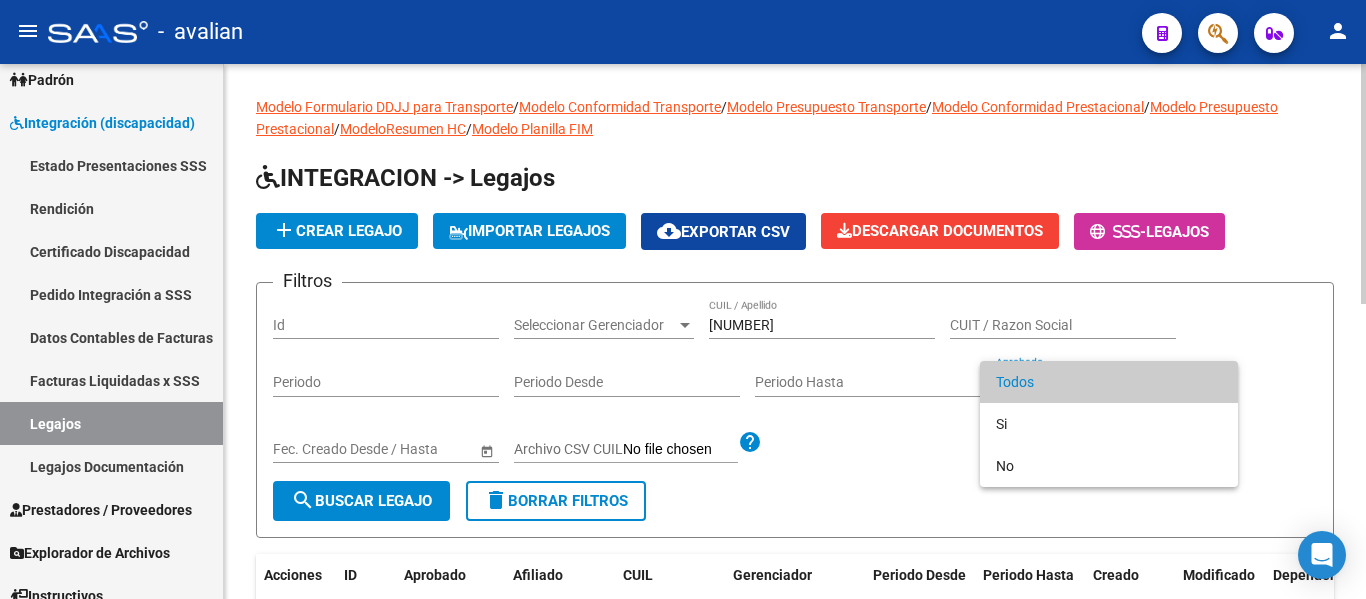 click on "Todos" at bounding box center (1109, 382) 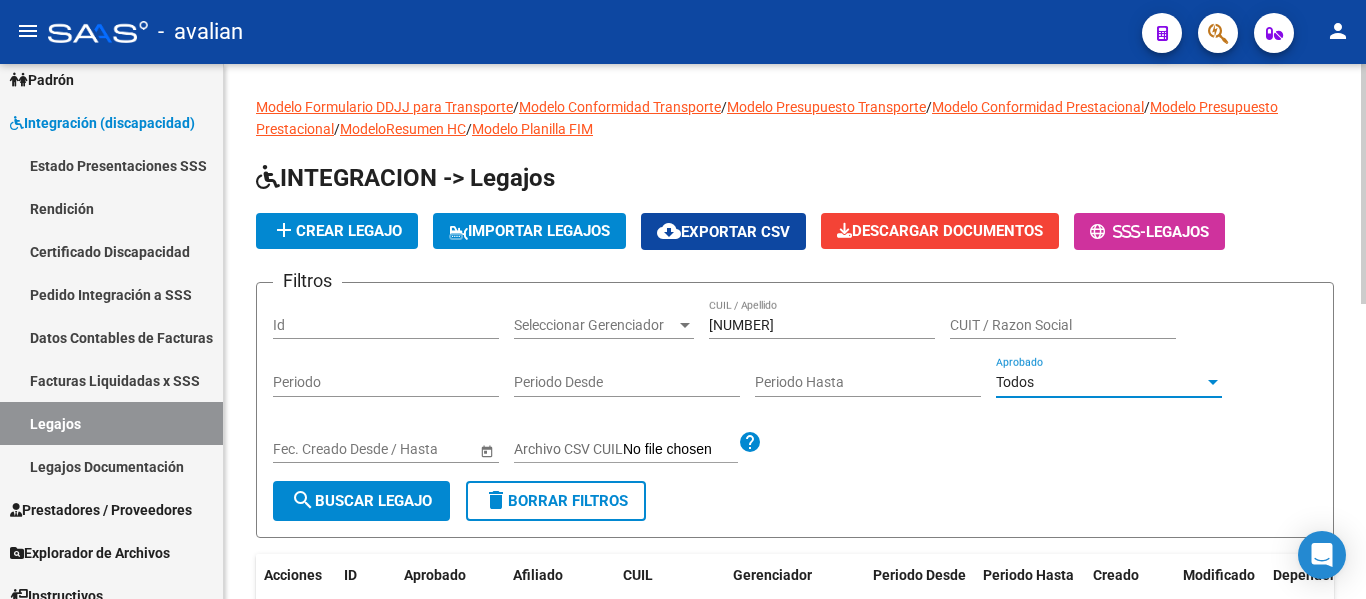 click on "[NUMBER] [DOCUMENT_ID] / [LAST_NAME] [BUSINESS_NAME] [PERIOD] [PERIOD] [PERIOD_START] [PERIOD_END] [ALL] [APPROVED] [START_DATE] – [END_DATE] [CREATION_DATE] [FROM] / [TO] [FILE_CSV] [DOCUMENT_ID] help" 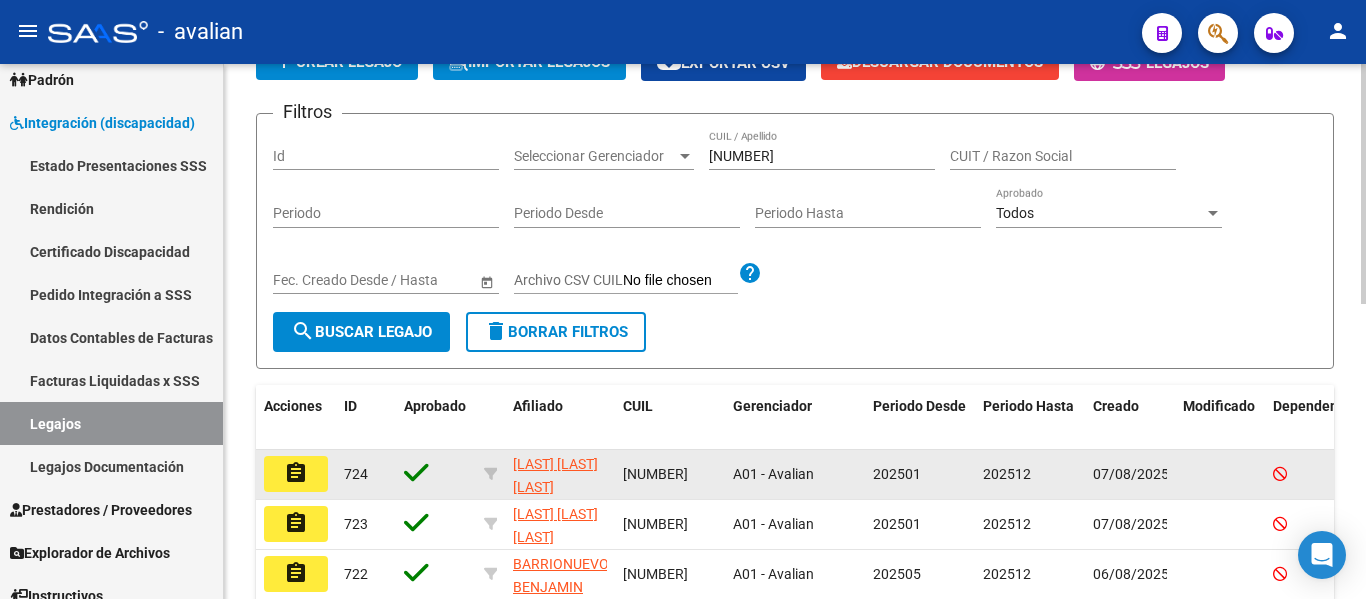 scroll, scrollTop: 200, scrollLeft: 0, axis: vertical 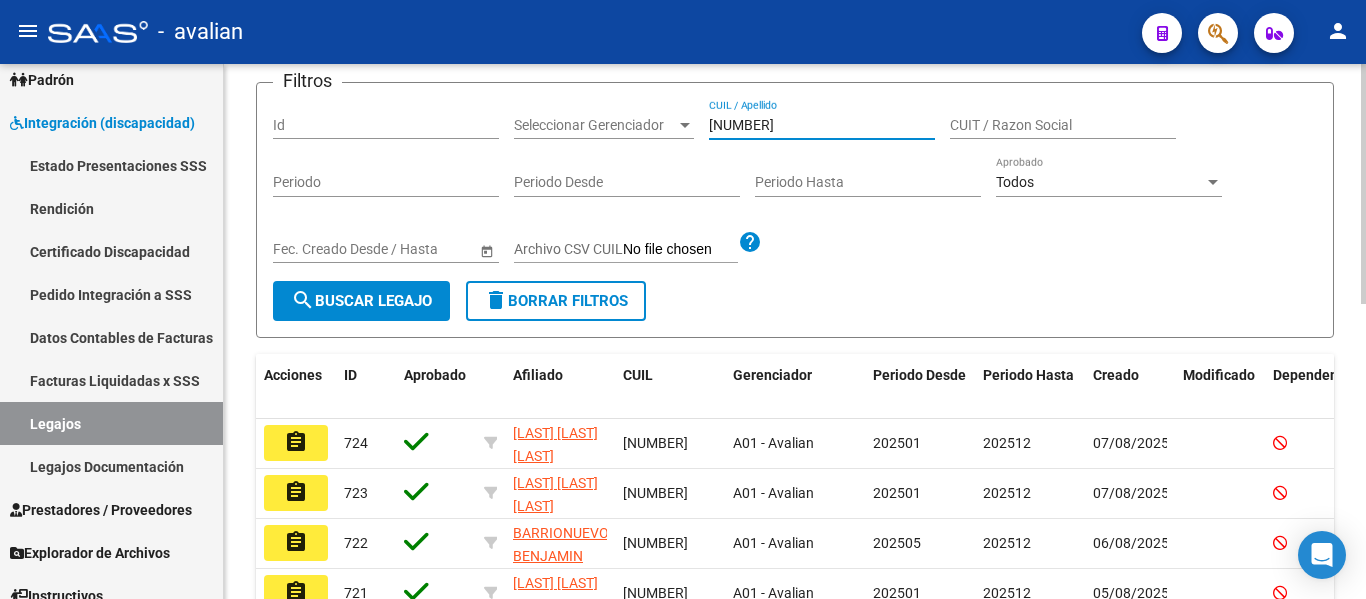 click on "[NUMBER]" at bounding box center (822, 125) 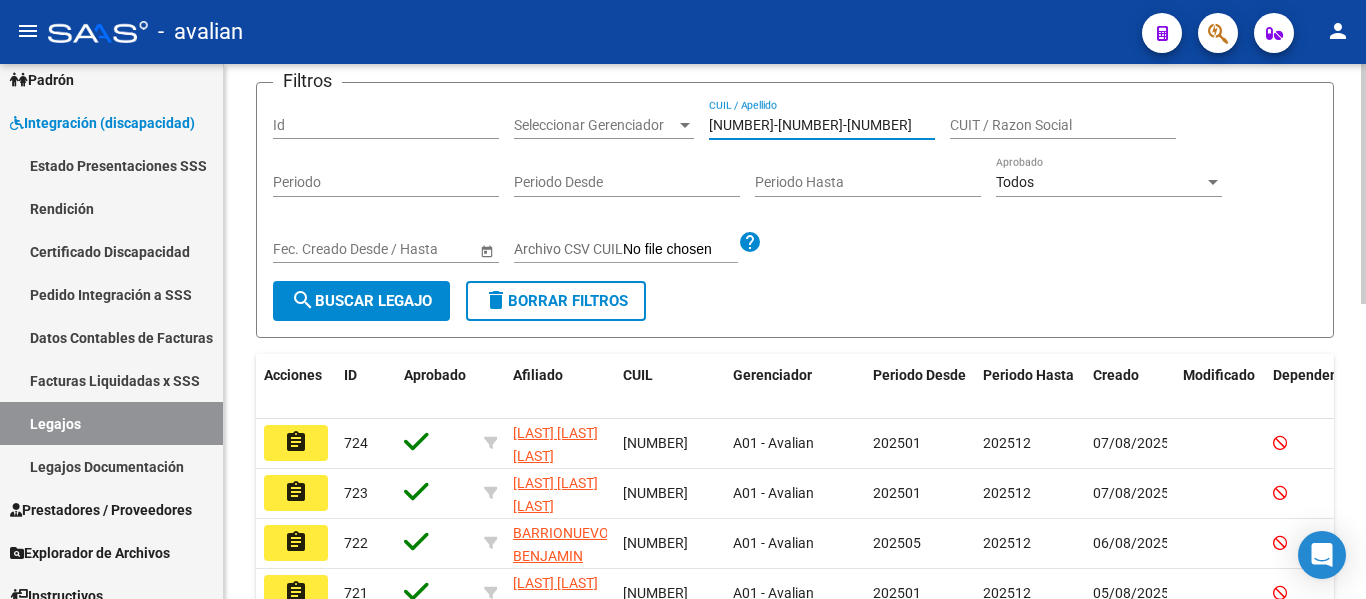 type on "[NUMBER]-[NUMBER]-[NUMBER]" 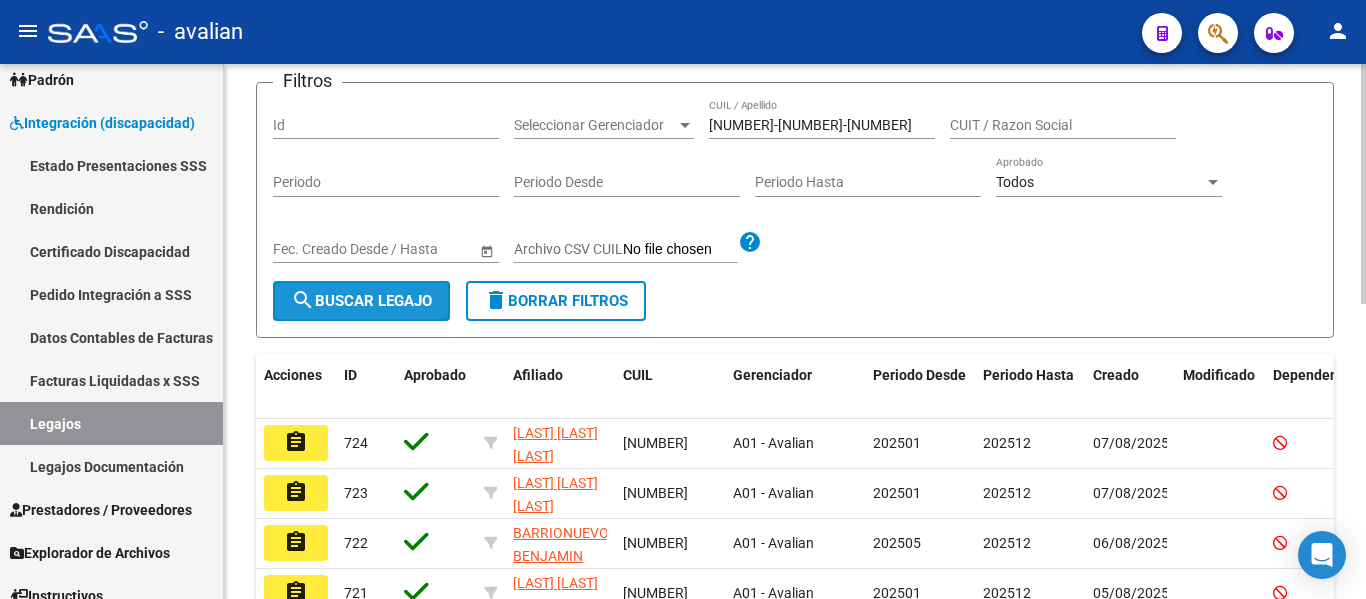 click on "search  Buscar Legajo" 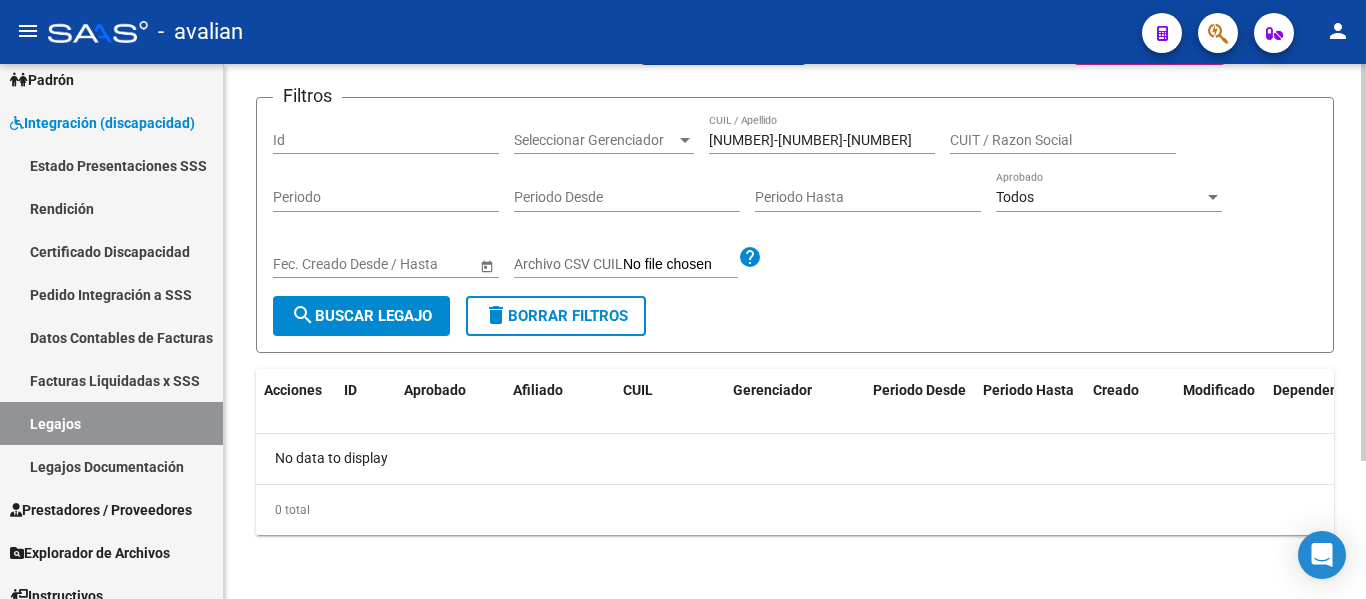 scroll, scrollTop: 186, scrollLeft: 0, axis: vertical 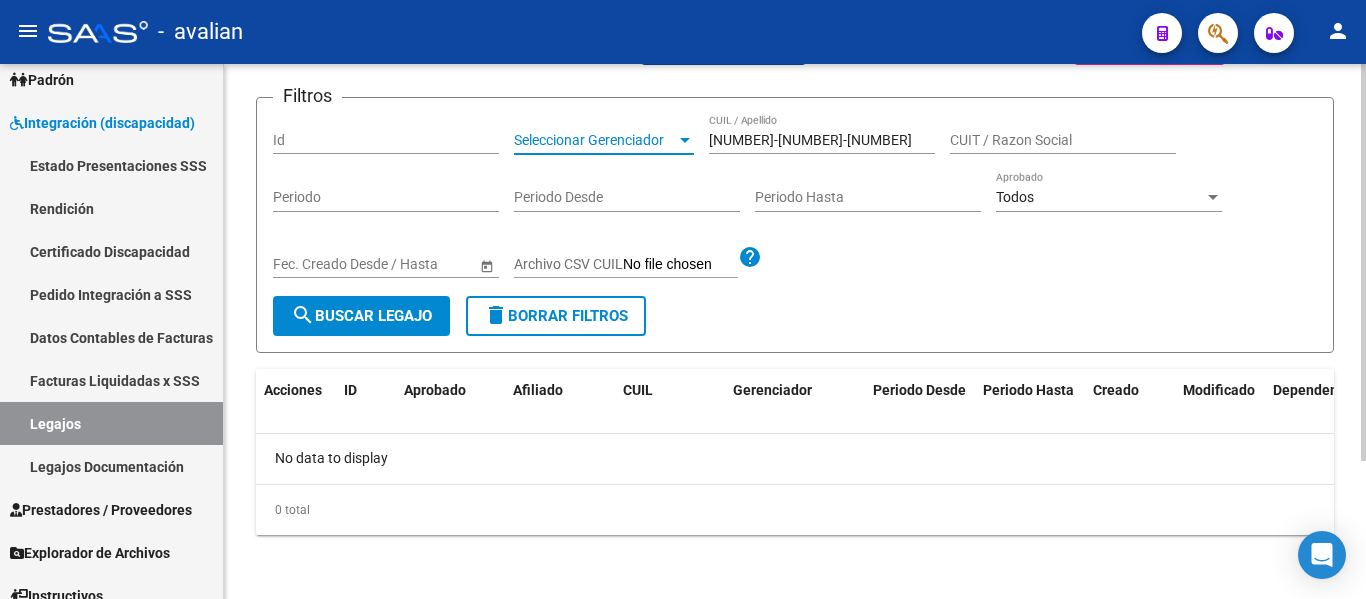 click on "Seleccionar Gerenciador" at bounding box center (595, 140) 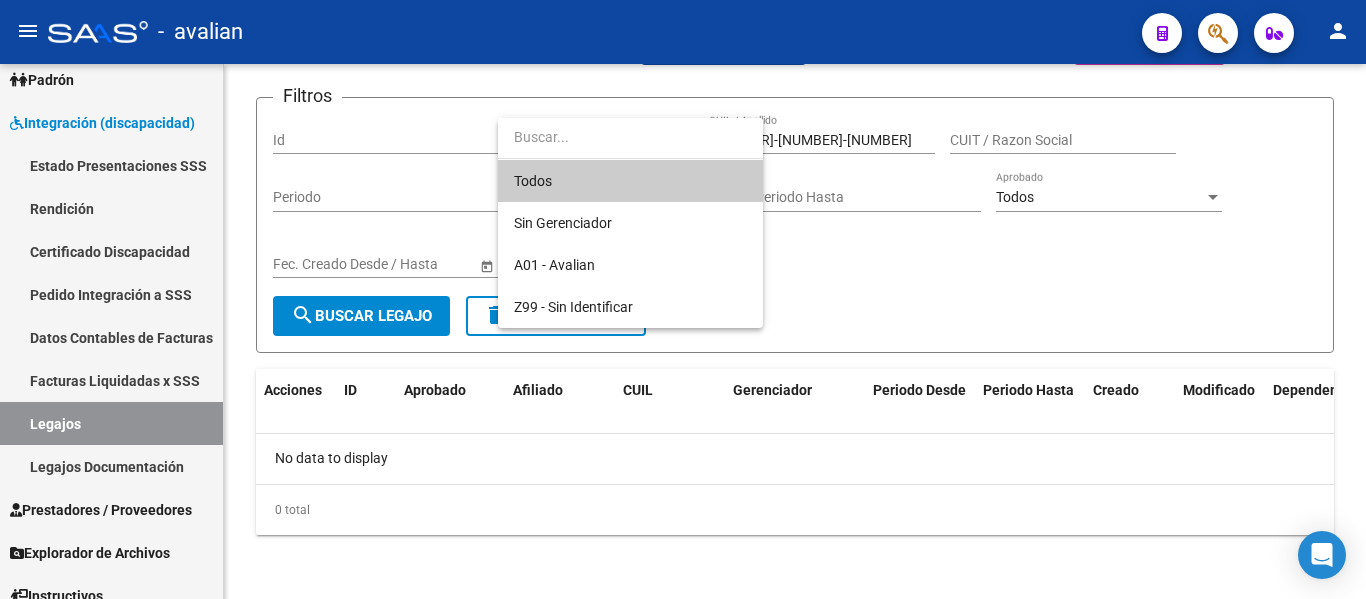 click at bounding box center [630, 137] 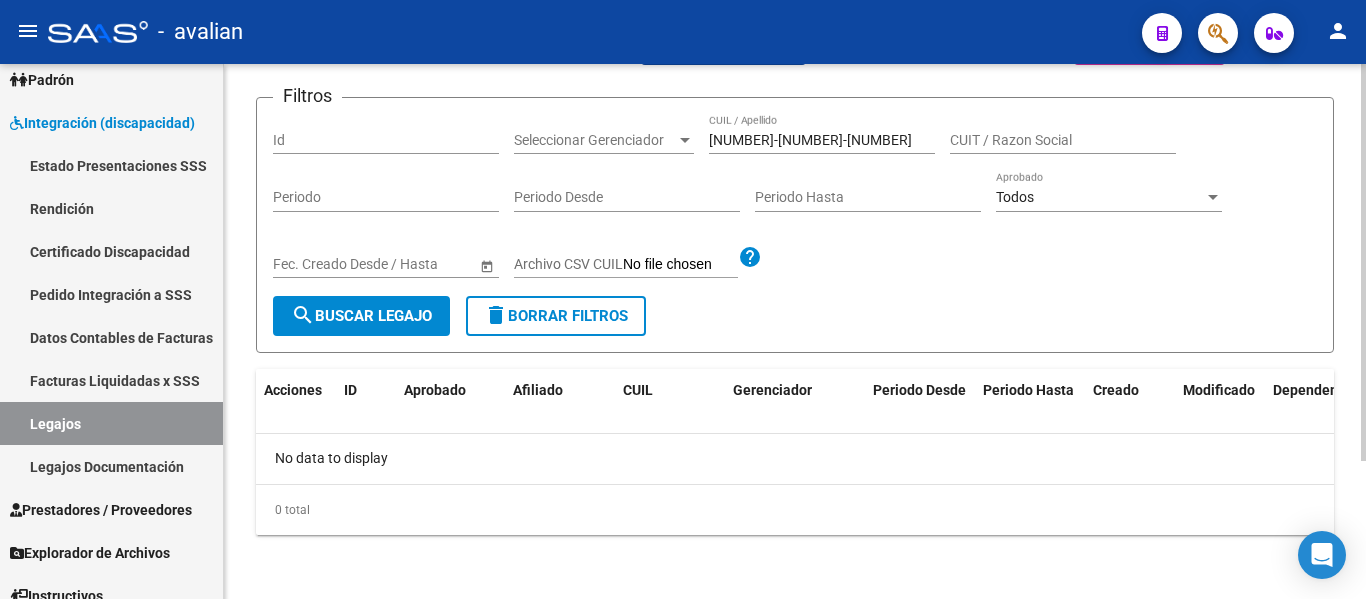 click on "Filtros Id Seleccionar Gerenciador Seleccionar Gerenciador [NUMBER] CUIL / Apellido CUIT / Razon Social Periodo Periodo Desde Periodo Hasta Todos Aprobado Start date – End date Fec. Creado Desde / Hasta Archivo CSV CUIL help search  Buscar Legajo  delete  Borrar Filtros" 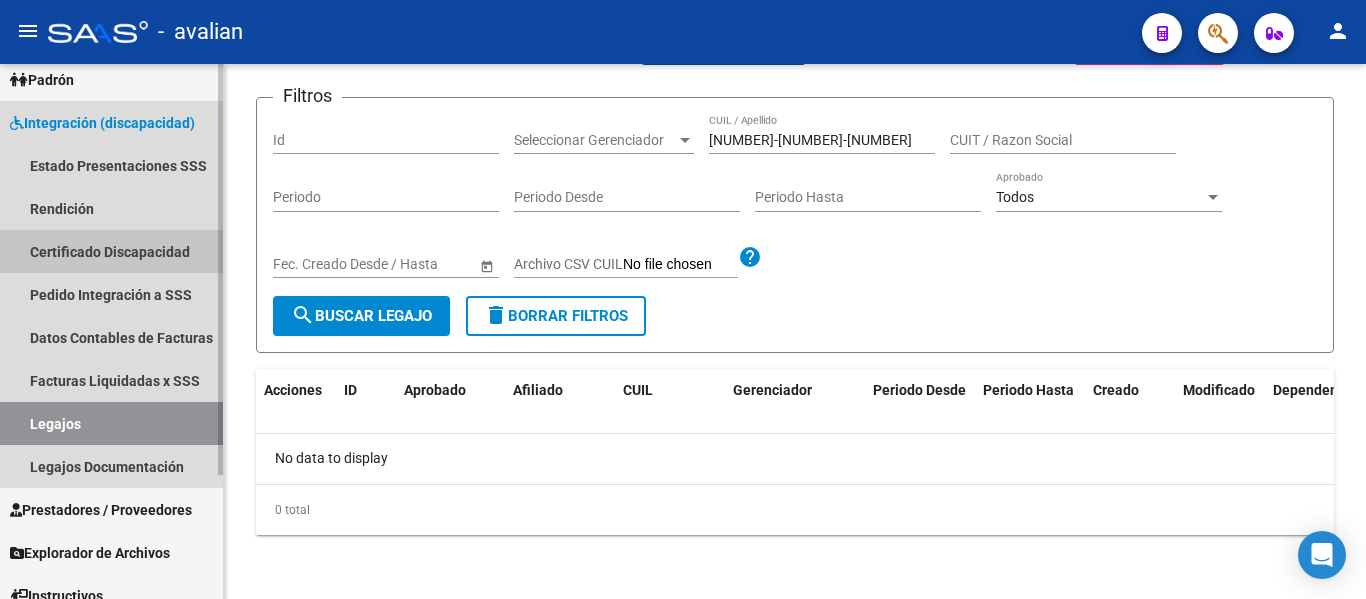 click on "Certificado Discapacidad" at bounding box center (111, 251) 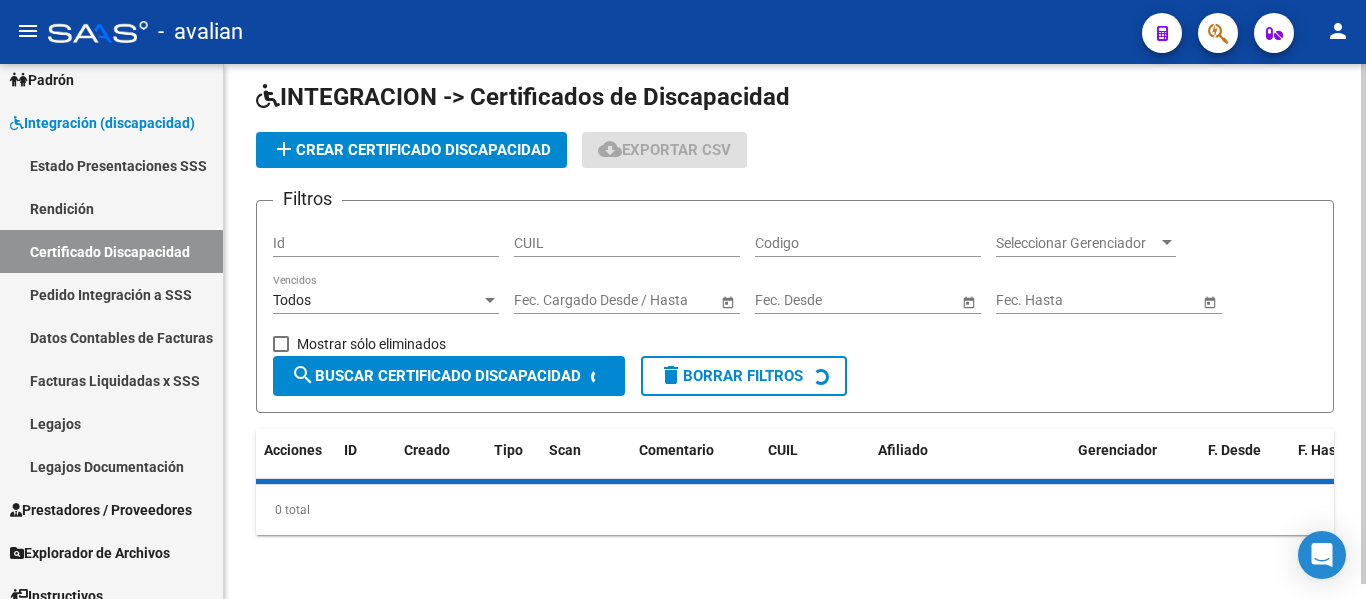scroll, scrollTop: 0, scrollLeft: 0, axis: both 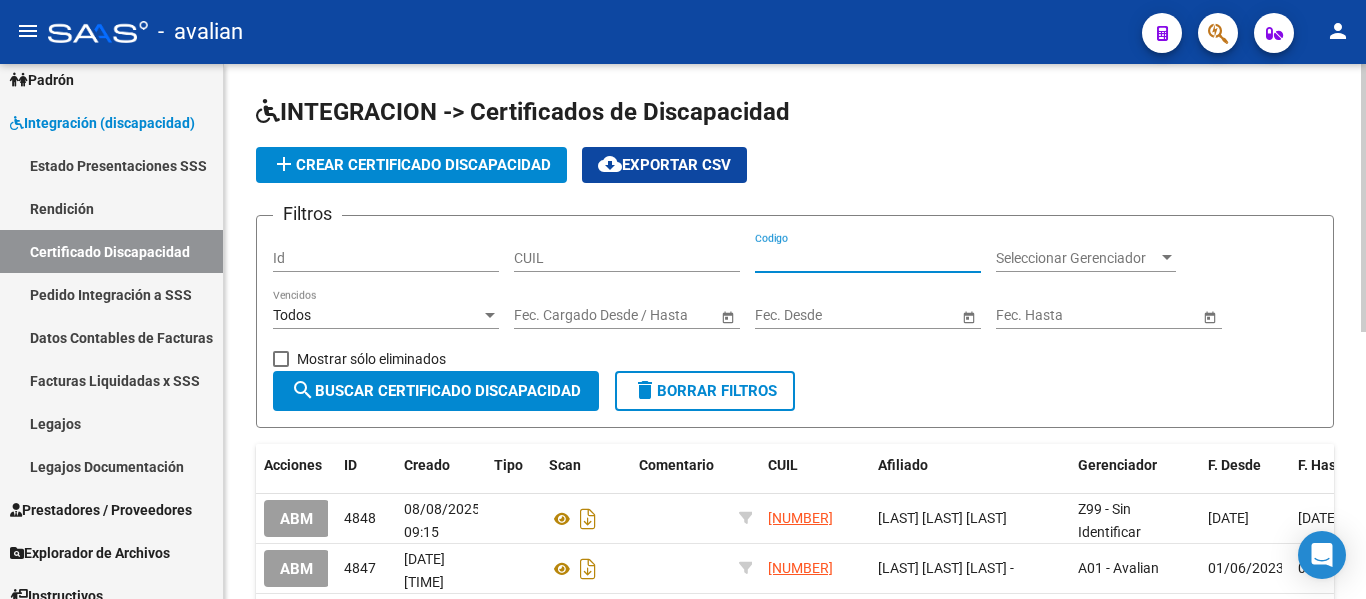 click on "Codigo" at bounding box center (868, 258) 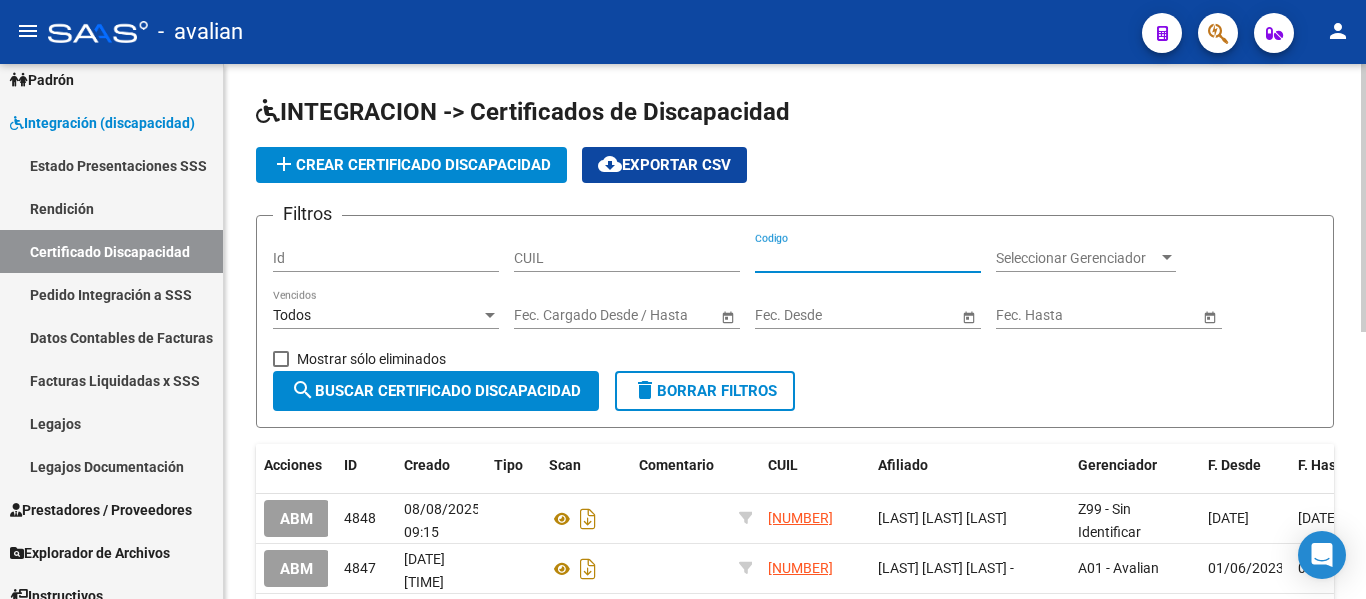paste on "[NUMBER]" 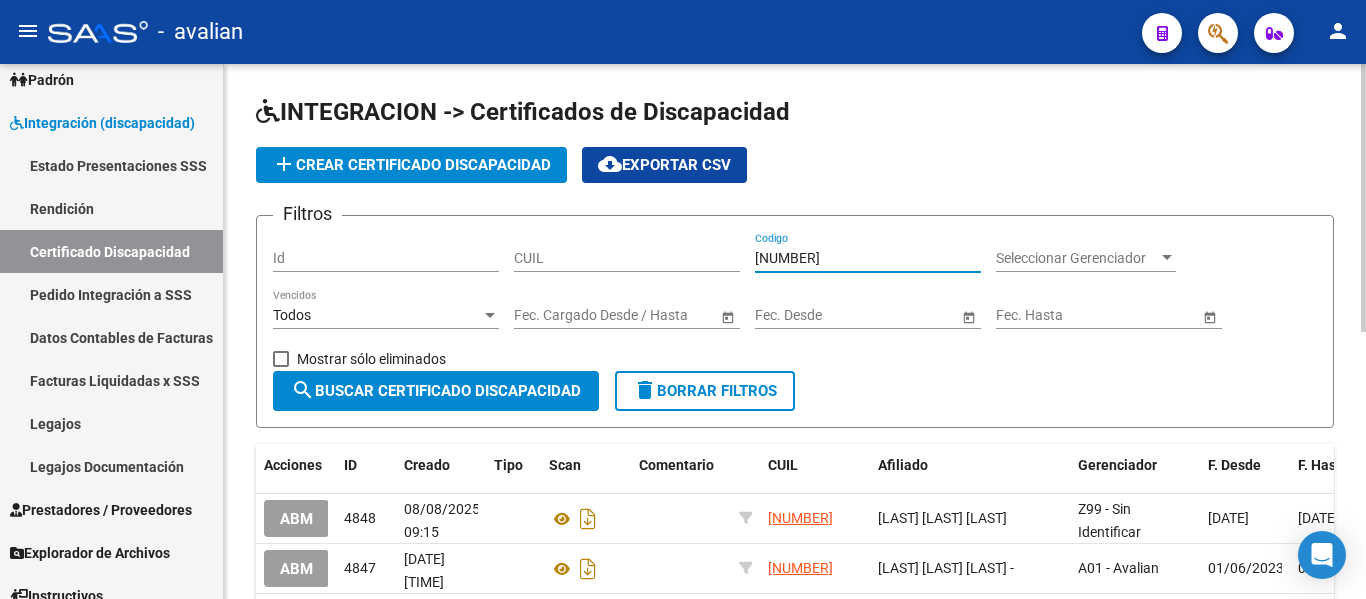 type on "[NUMBER]" 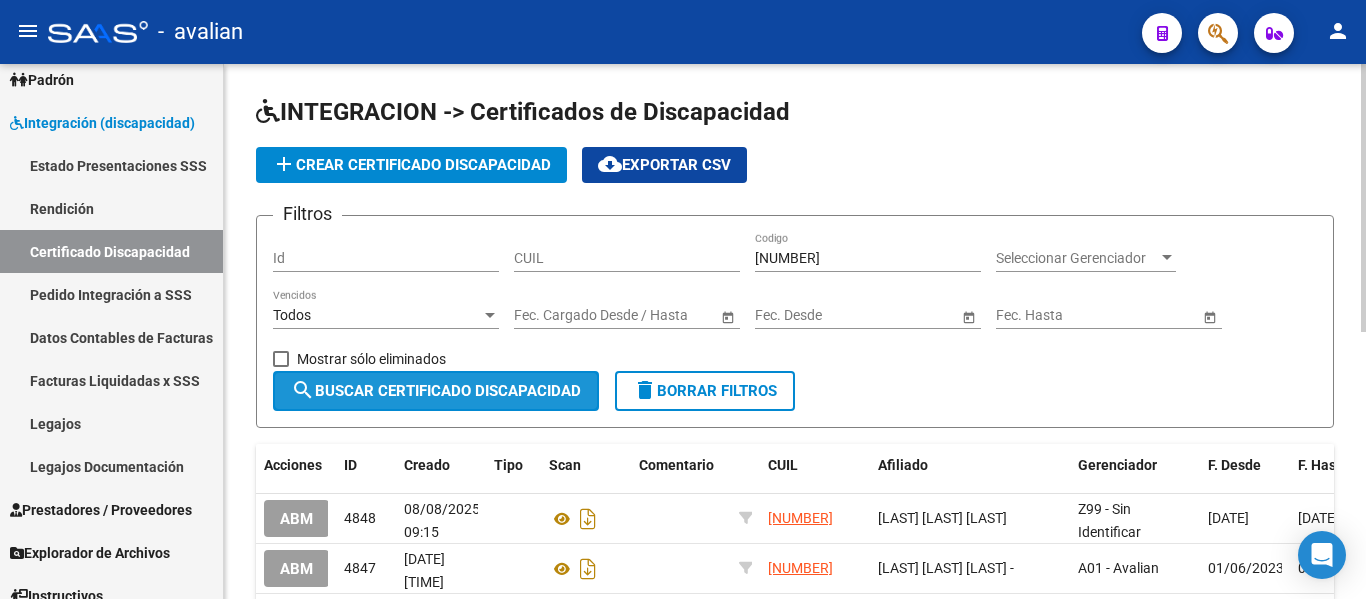 click on "search  Buscar Certificado Discapacidad" 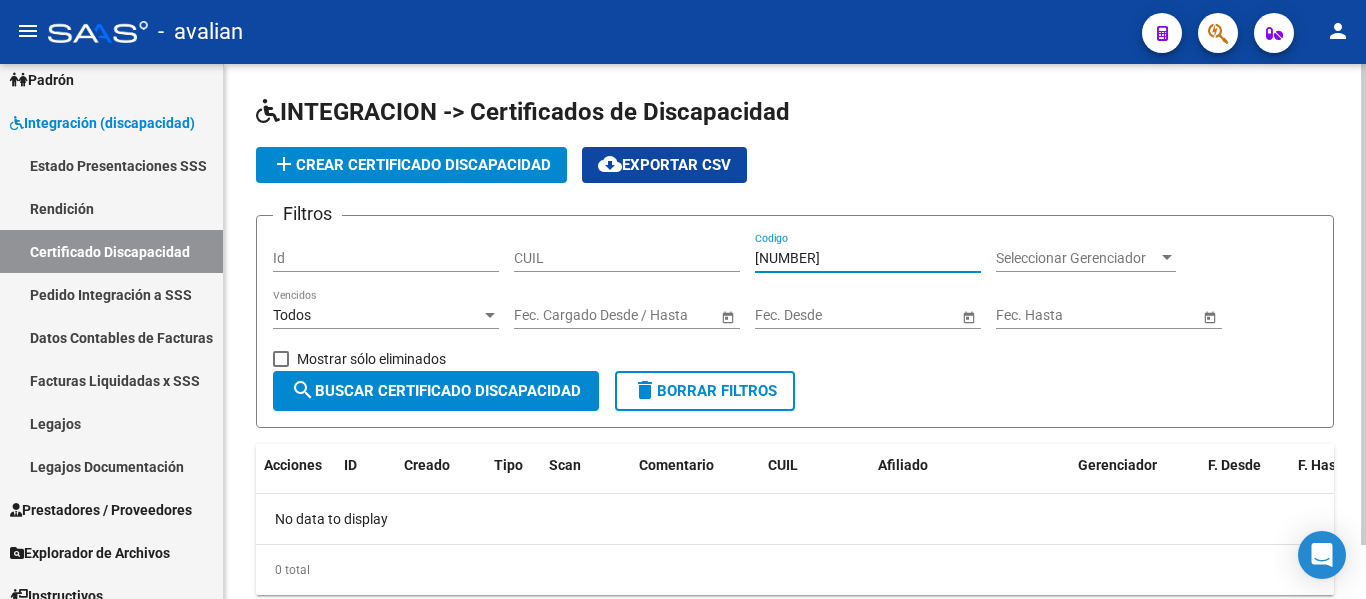 drag, startPoint x: 861, startPoint y: 250, endPoint x: 735, endPoint y: 263, distance: 126.66886 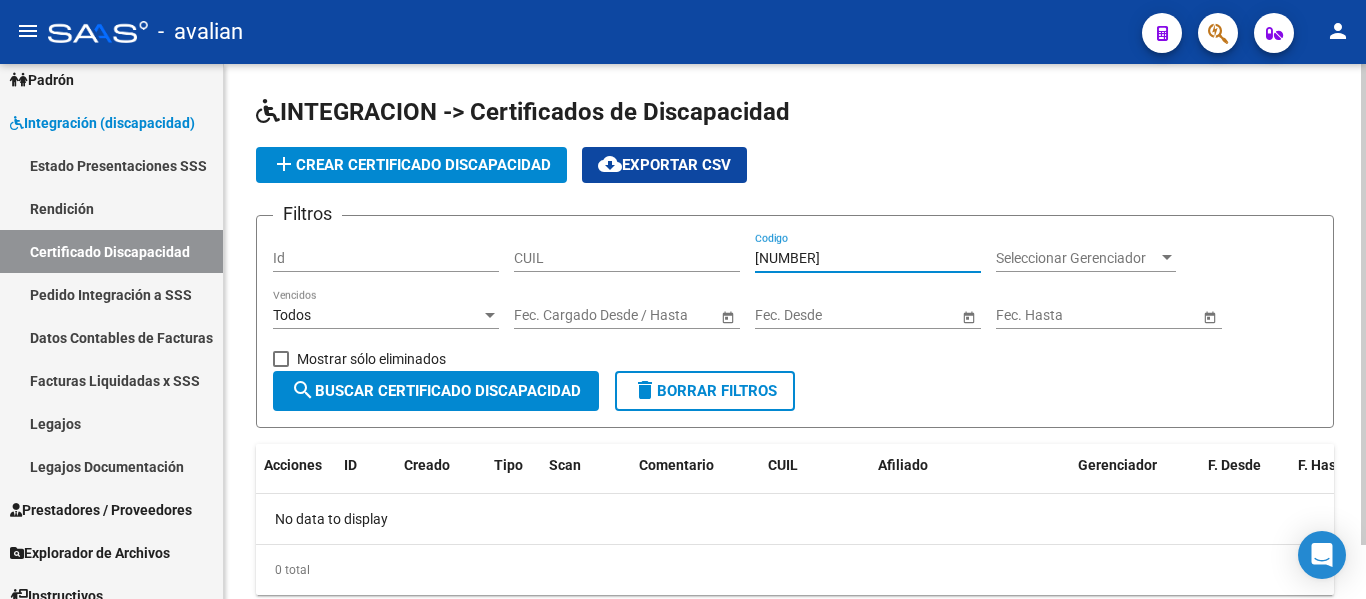 click on "Filtros Id CUIL [NUMBER] Codigo Seleccionar Gerenciador Seleccionar Gerenciador Todos Vencidos Start date – End date Fec. Cargado Desde / Hasta Start date – End date Fec. Desde Start date – End date Fec. Hasta   Mostrar sólo eliminados" 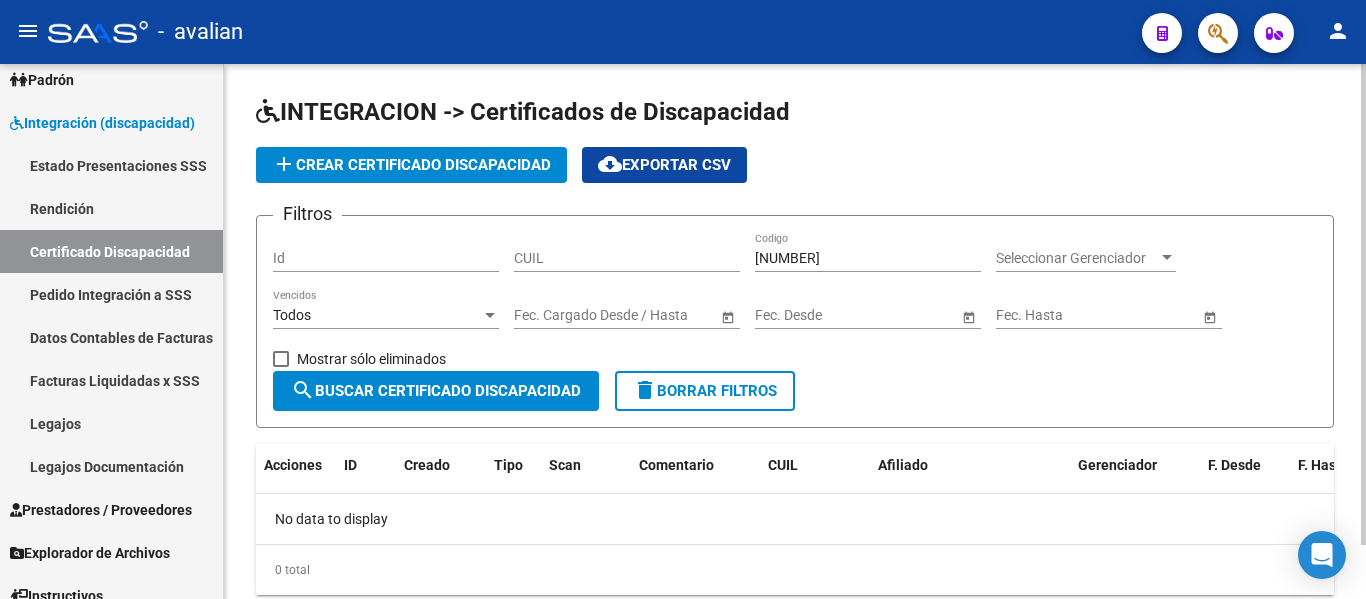 click on "CUIL" 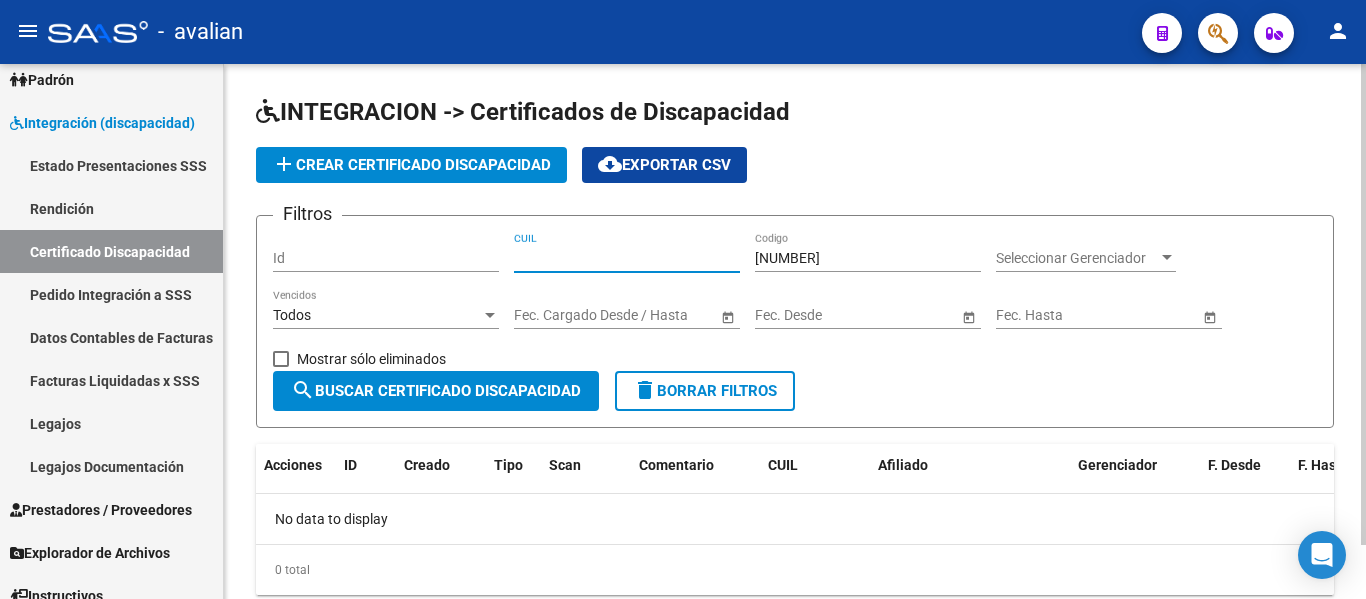 paste on "[NUMBER]-[NUMBER]-[NUMBER]" 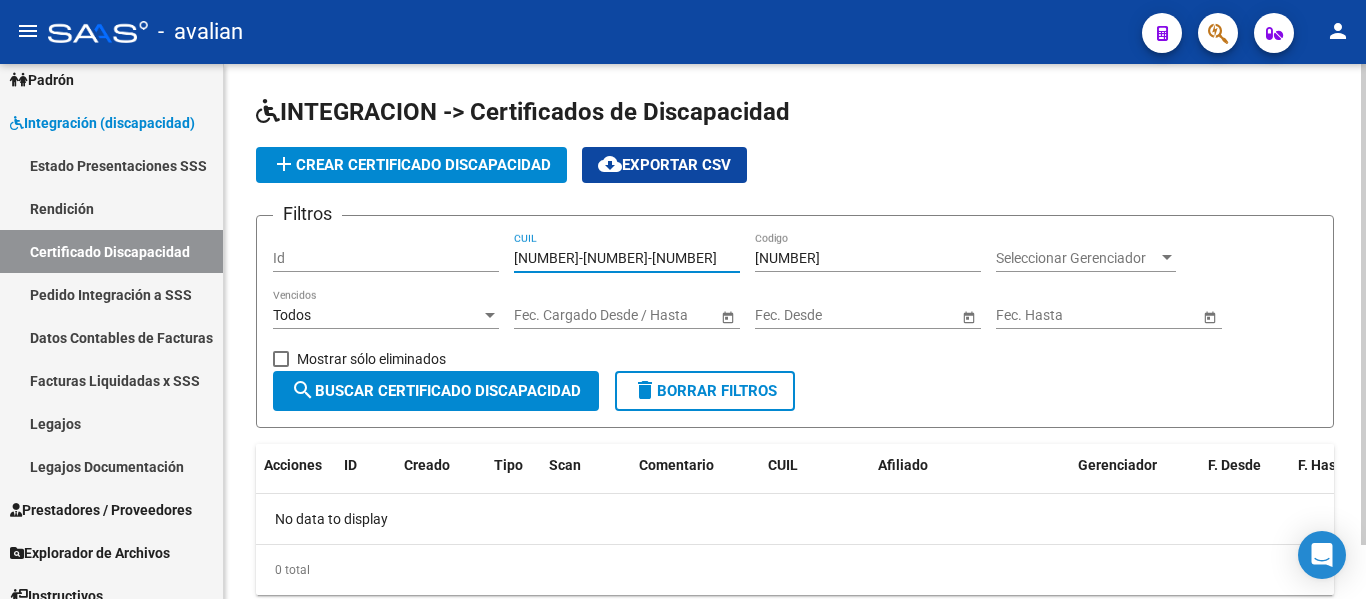 type on "[NUMBER]-[NUMBER]-[NUMBER]" 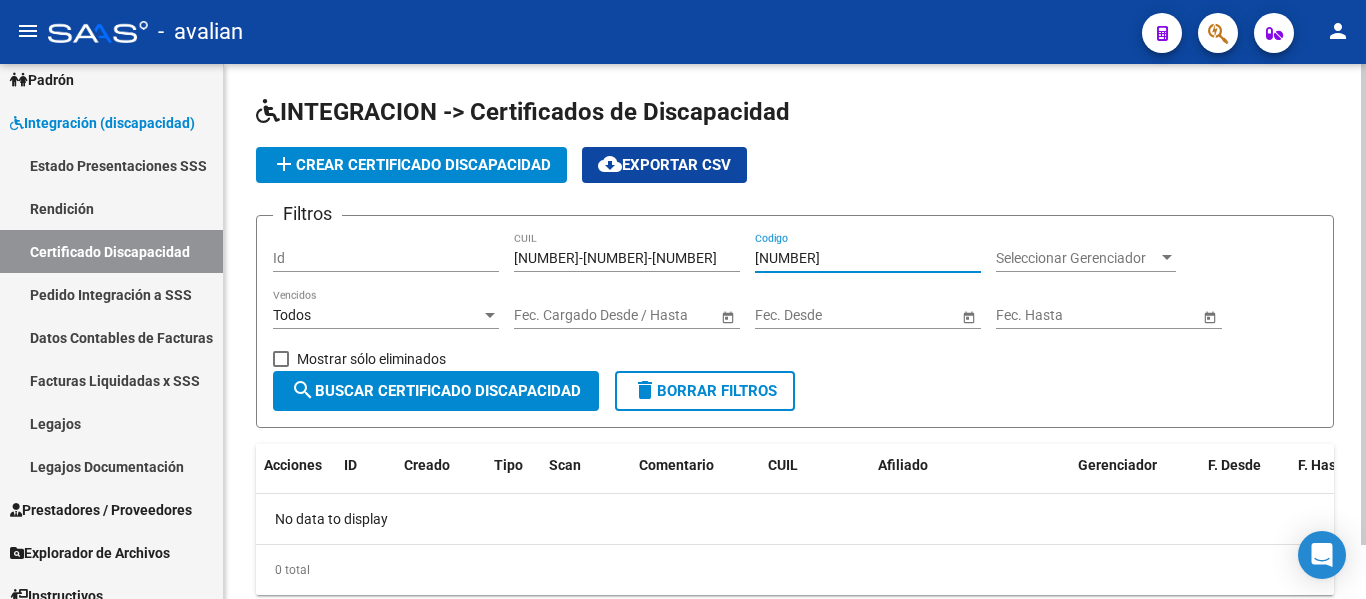 drag, startPoint x: 908, startPoint y: 264, endPoint x: 734, endPoint y: 252, distance: 174.4133 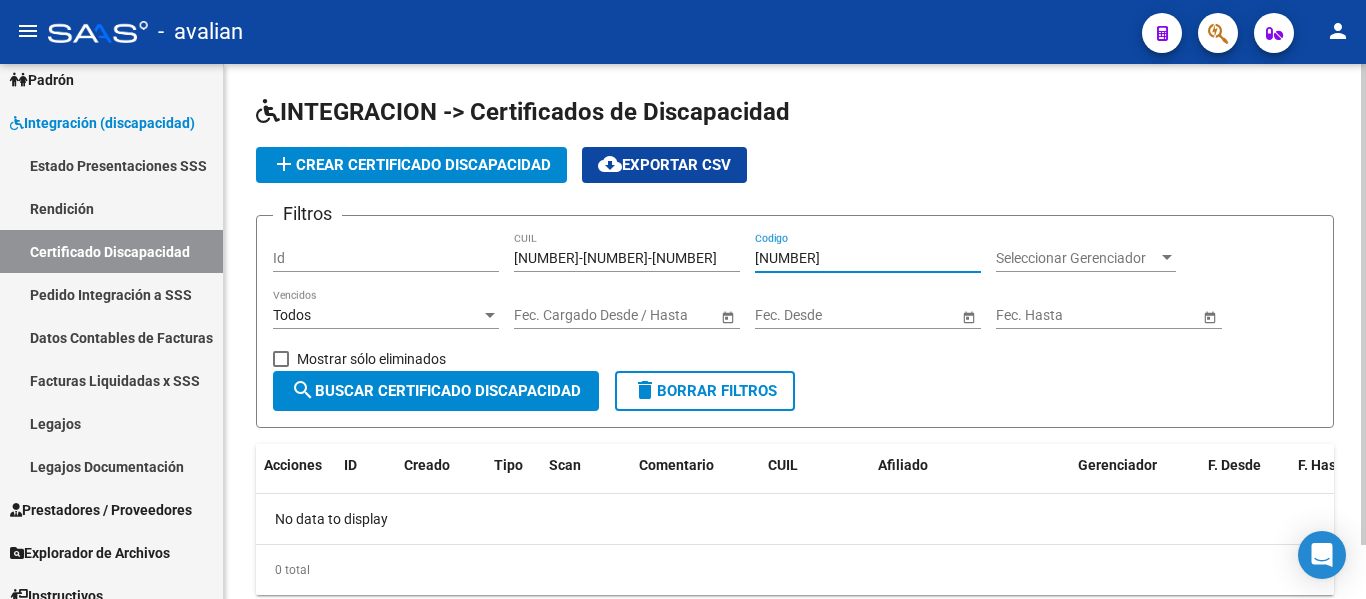 click on "Filtros Id [NUMBER] CUIL [NUMBER] Codigo Seleccionar Gerenciador Seleccionar Gerenciador Todos Vencidos Start date – End date Fec. Cargado Desde / Hasta Start date – End date Fec. Desde Start date – End date Fec. Hasta   Mostrar sólo eliminados" 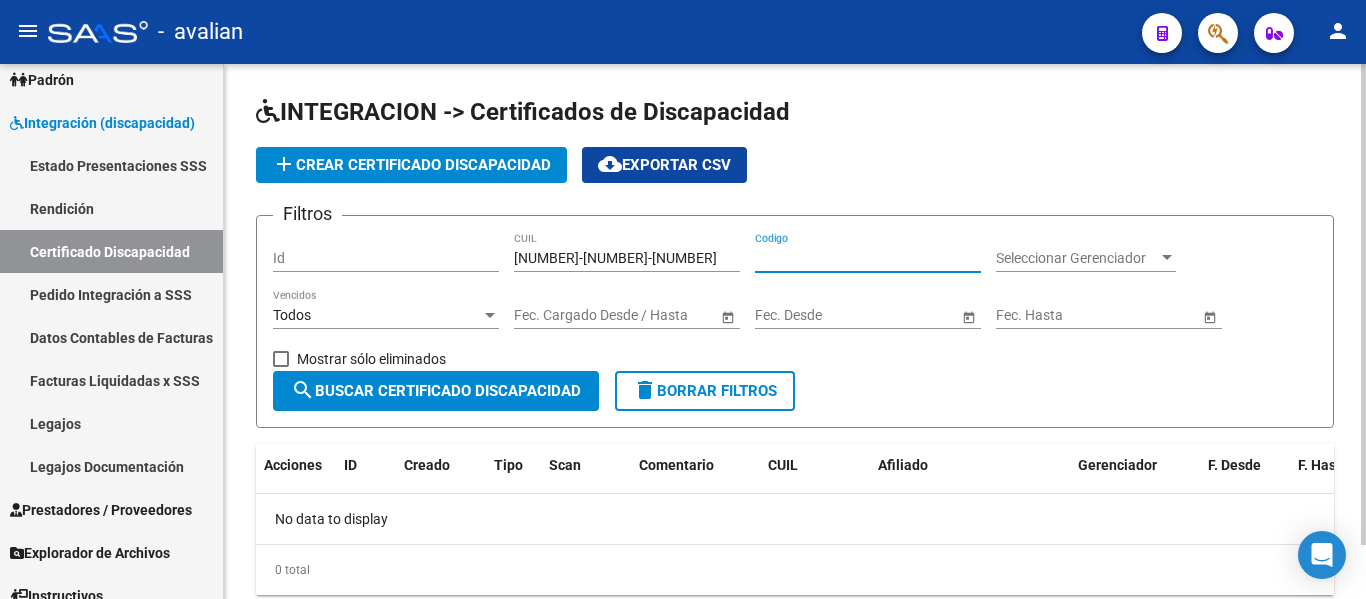 type 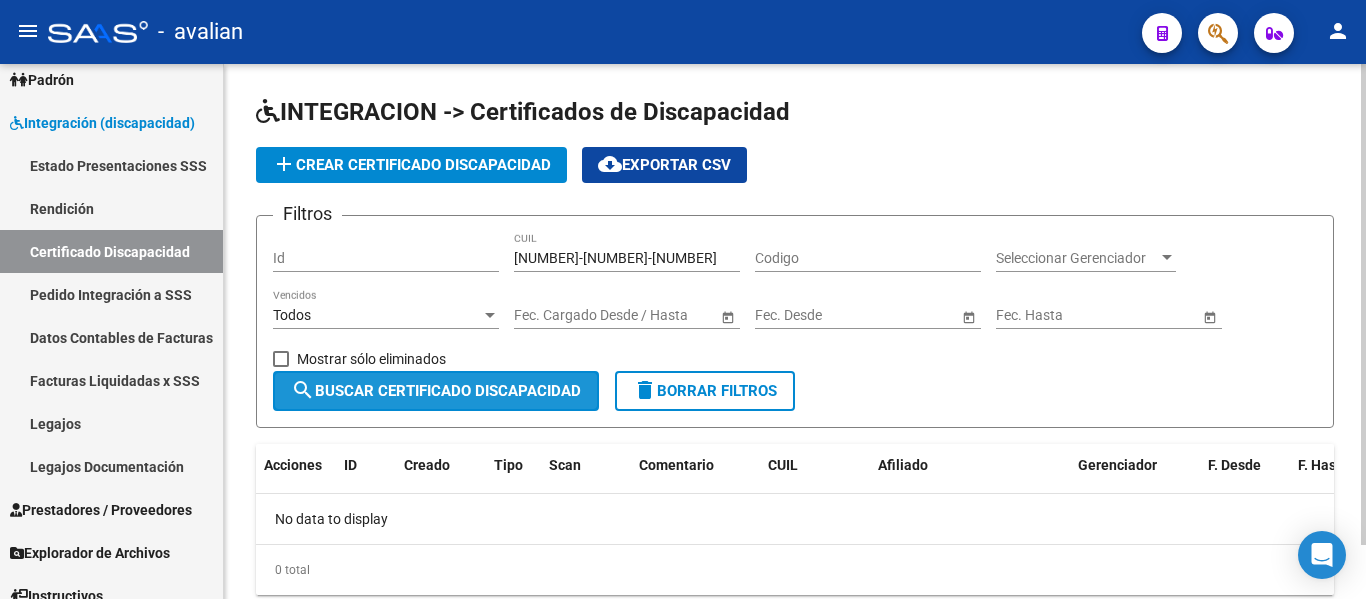 click on "search  Buscar Certificado Discapacidad" 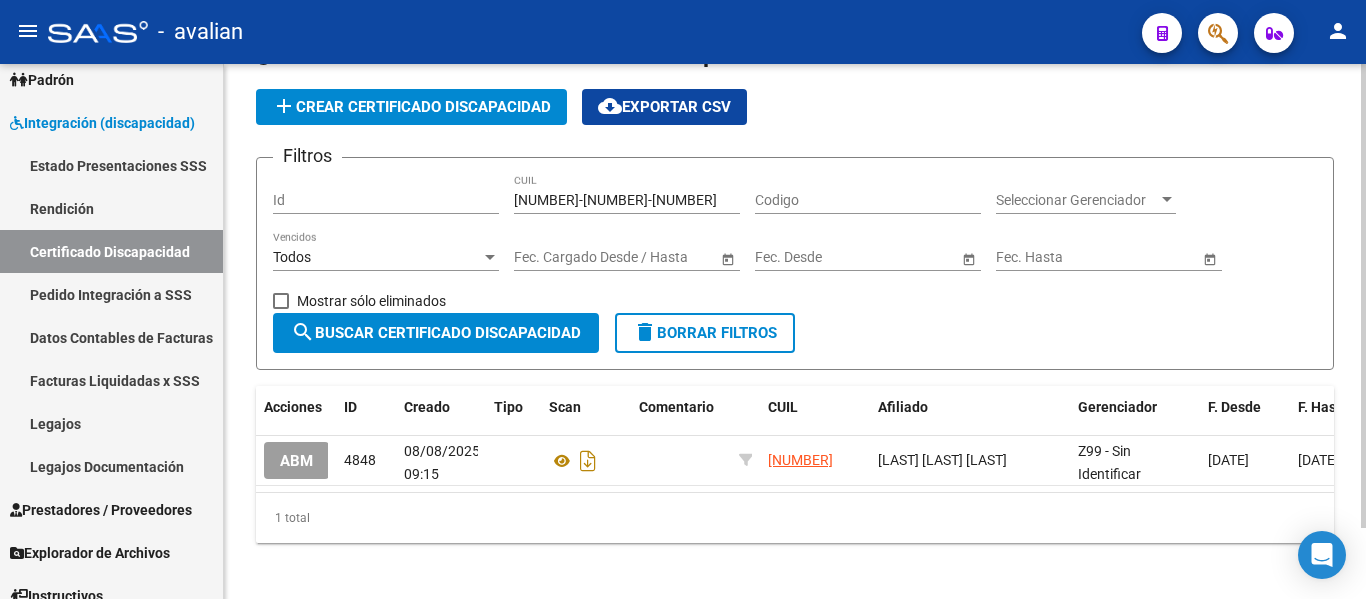 scroll, scrollTop: 82, scrollLeft: 0, axis: vertical 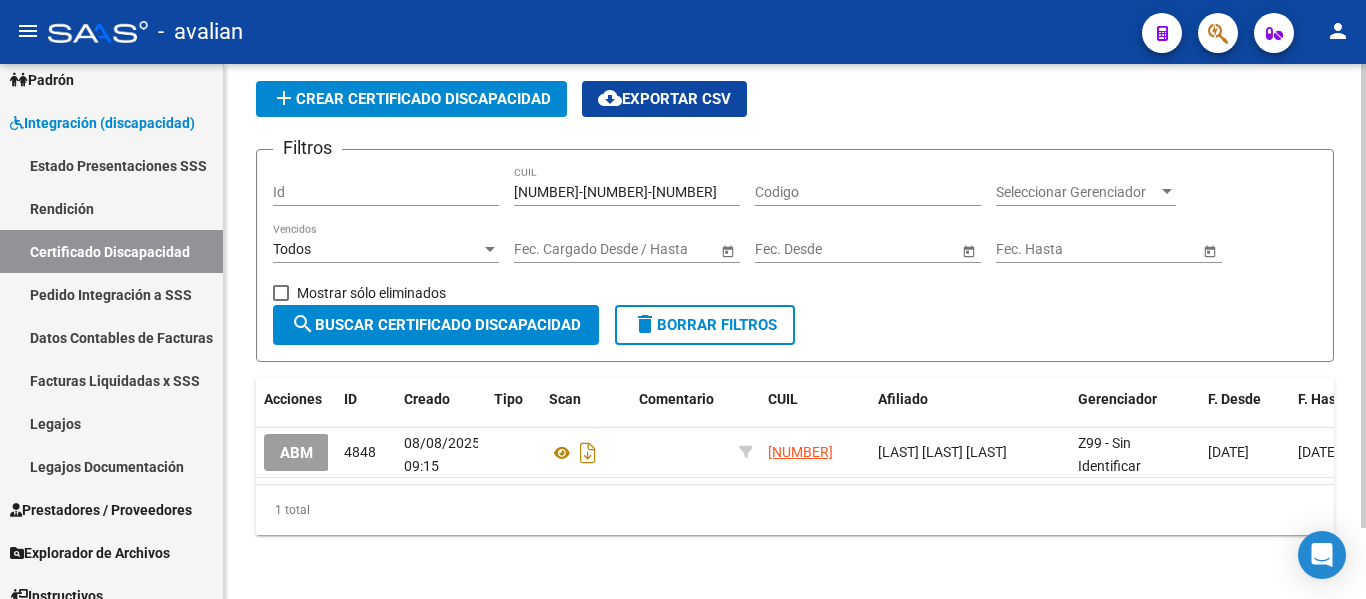 click at bounding box center (281, 293) 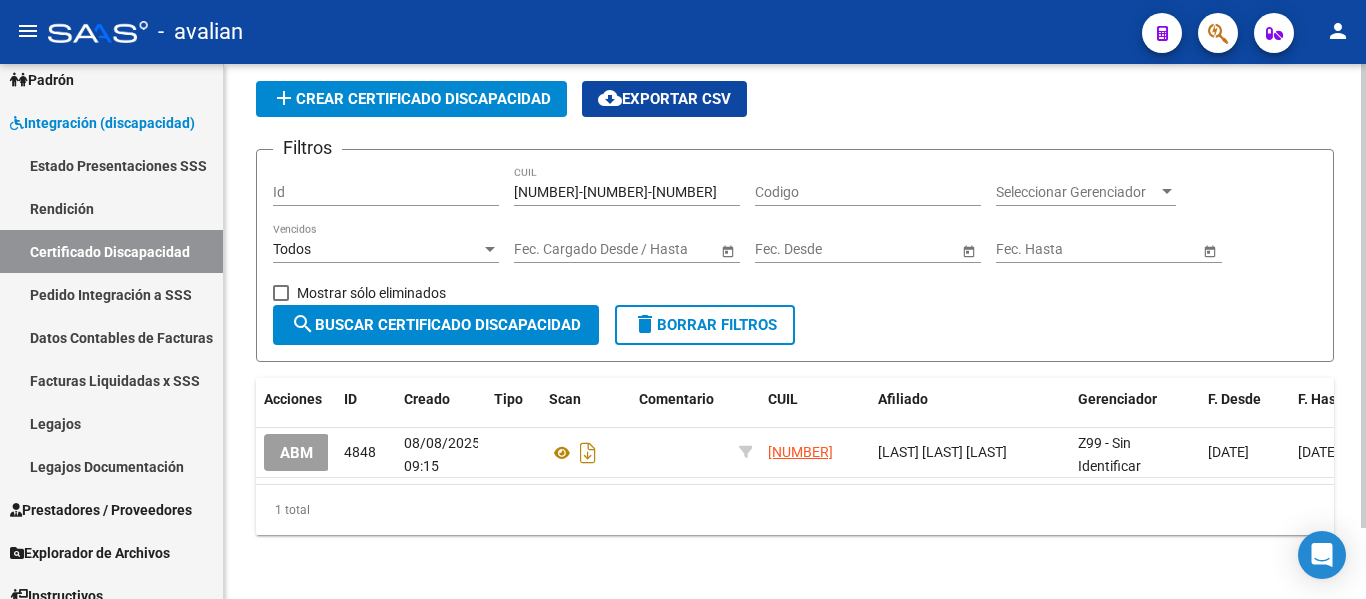 click on "Mostrar sólo eliminados" at bounding box center (280, 301) 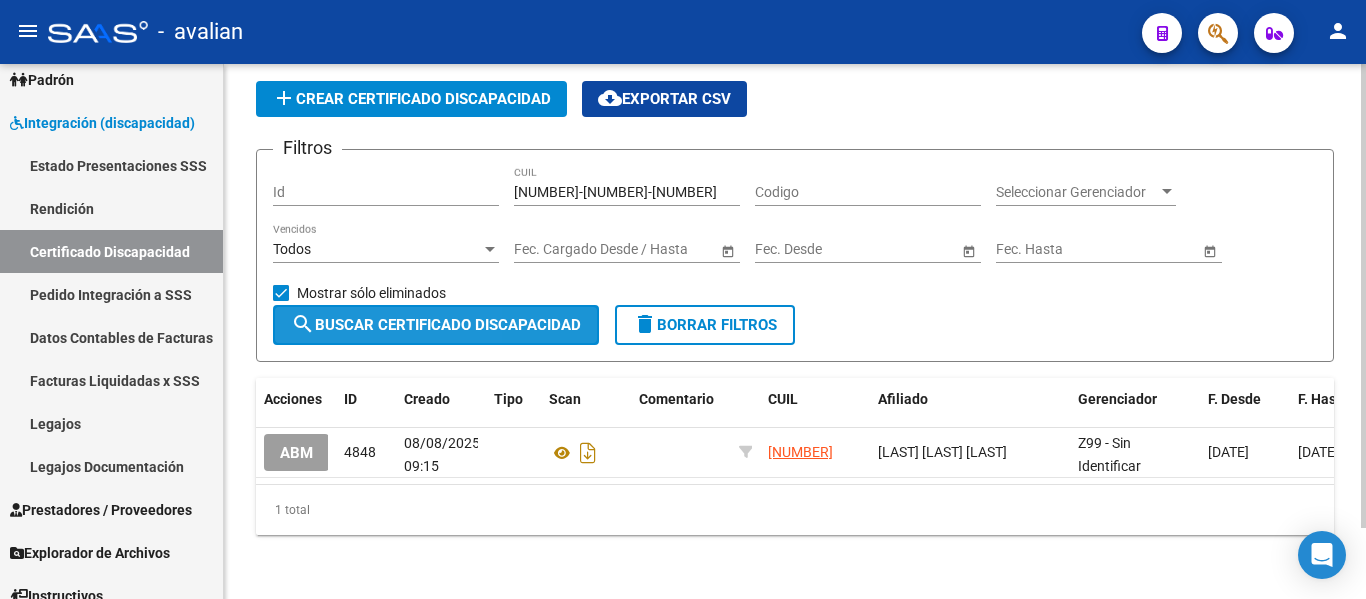 click on "search" 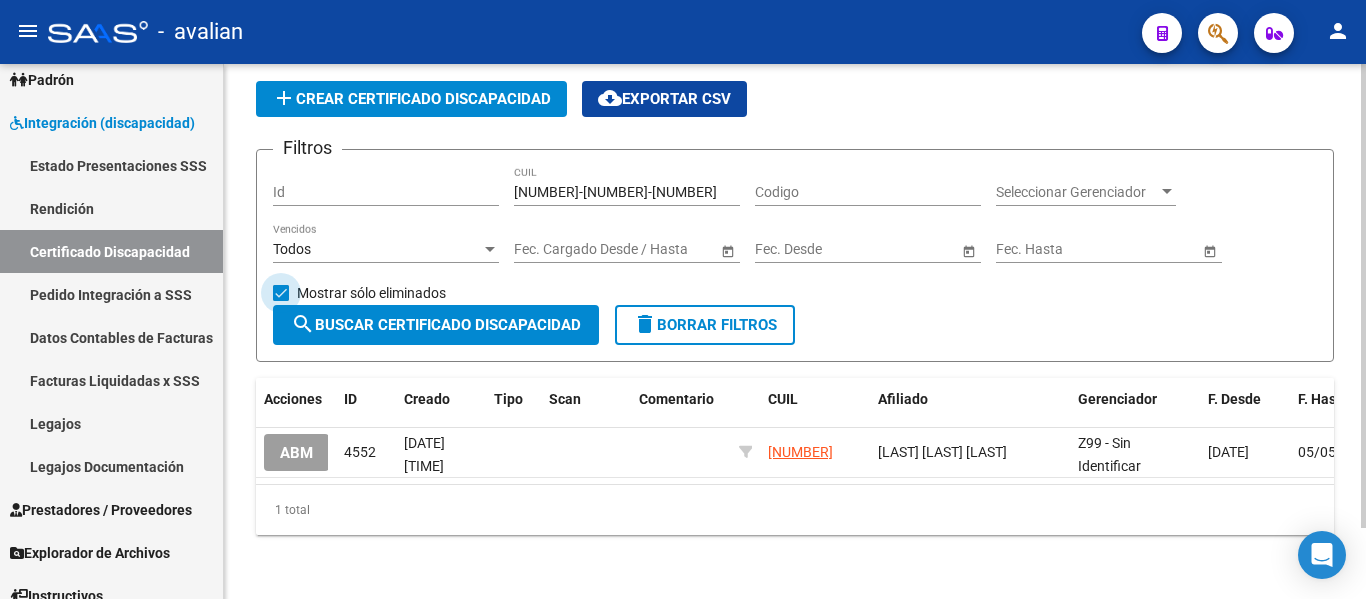 click at bounding box center [281, 293] 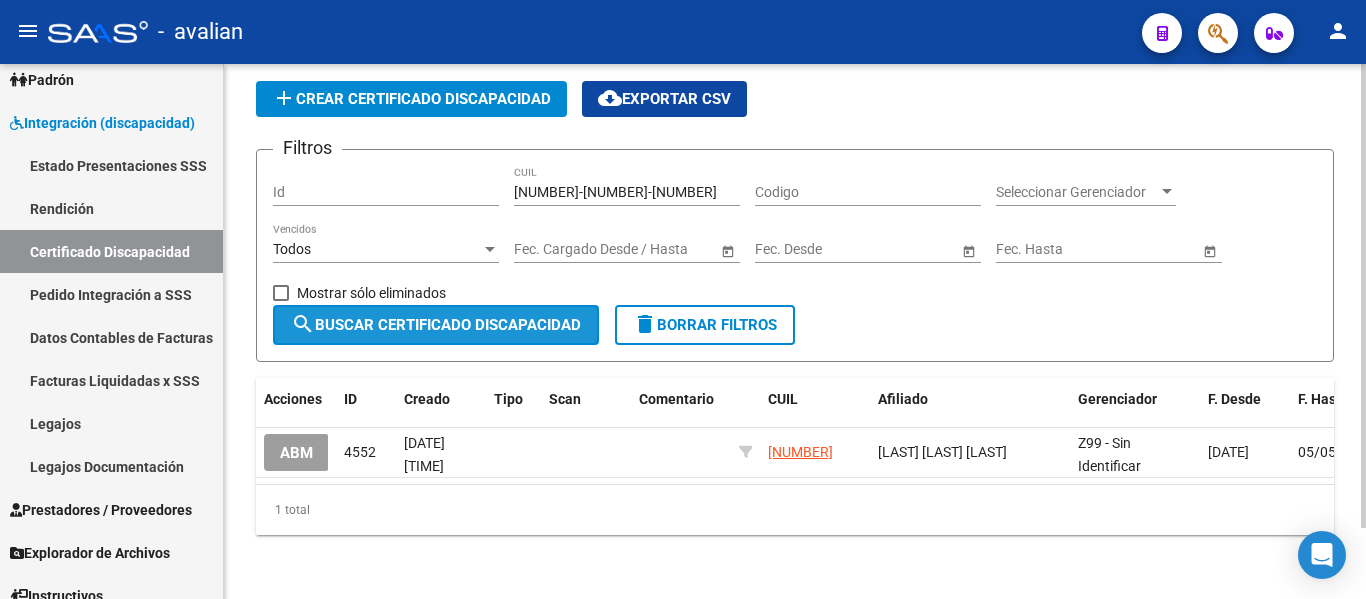 click on "search  Buscar Certificado Discapacidad" 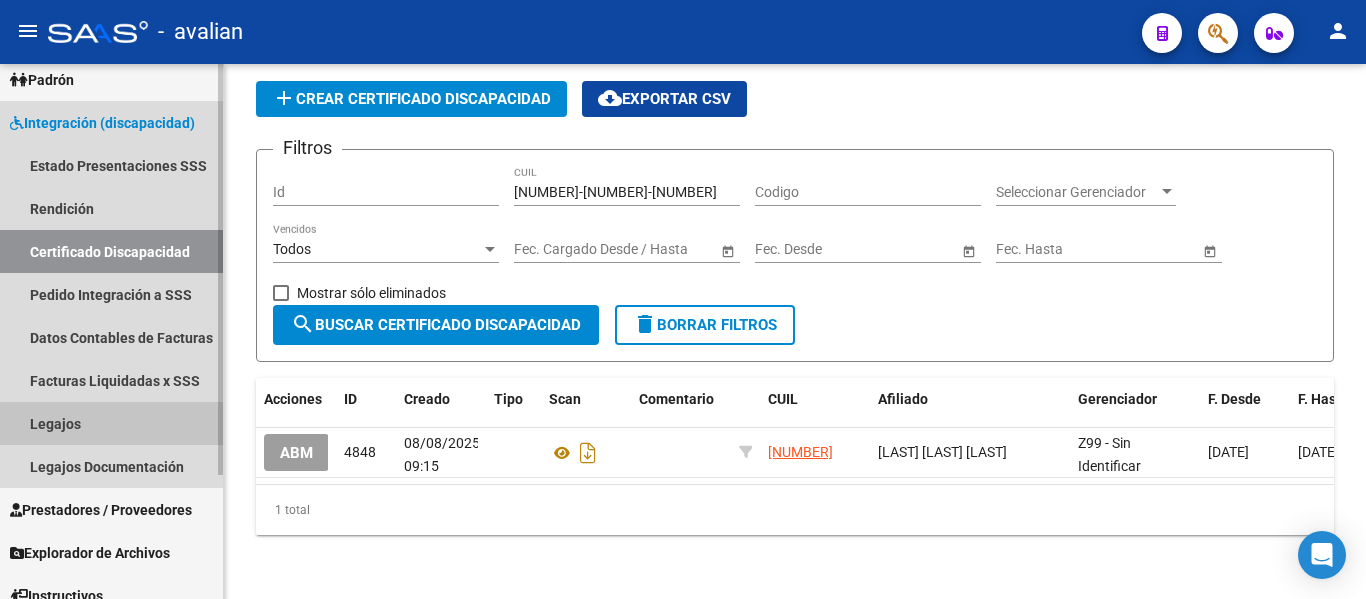 click on "Legajos" at bounding box center (111, 423) 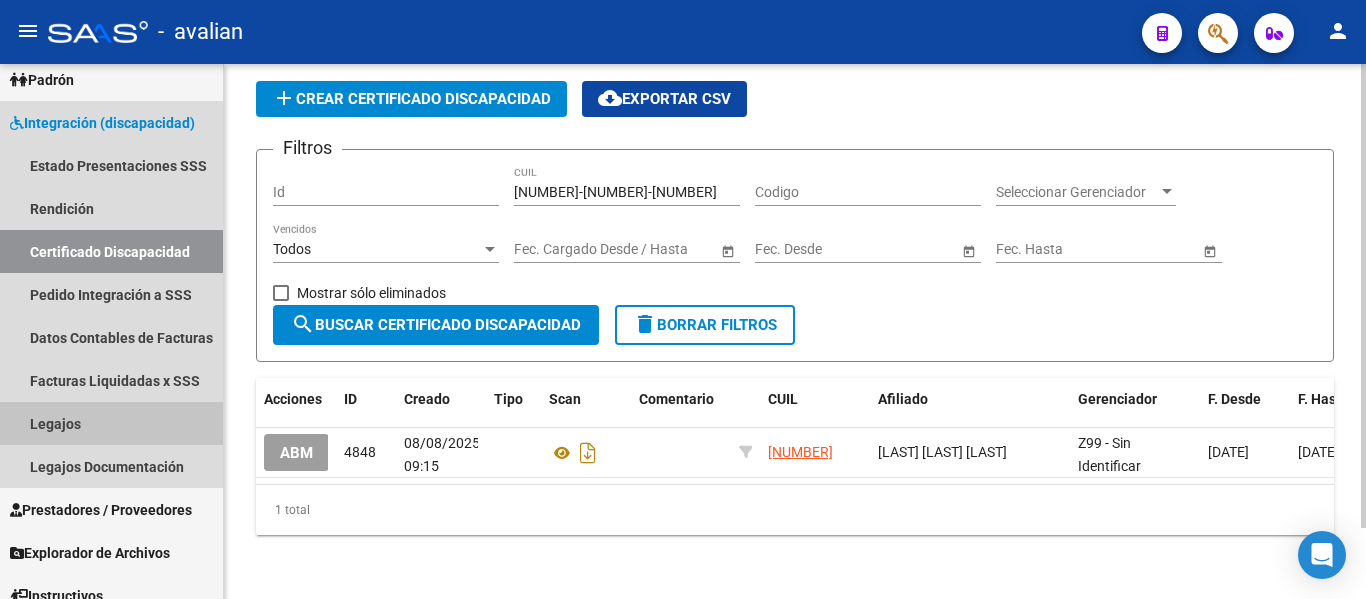 scroll, scrollTop: 0, scrollLeft: 0, axis: both 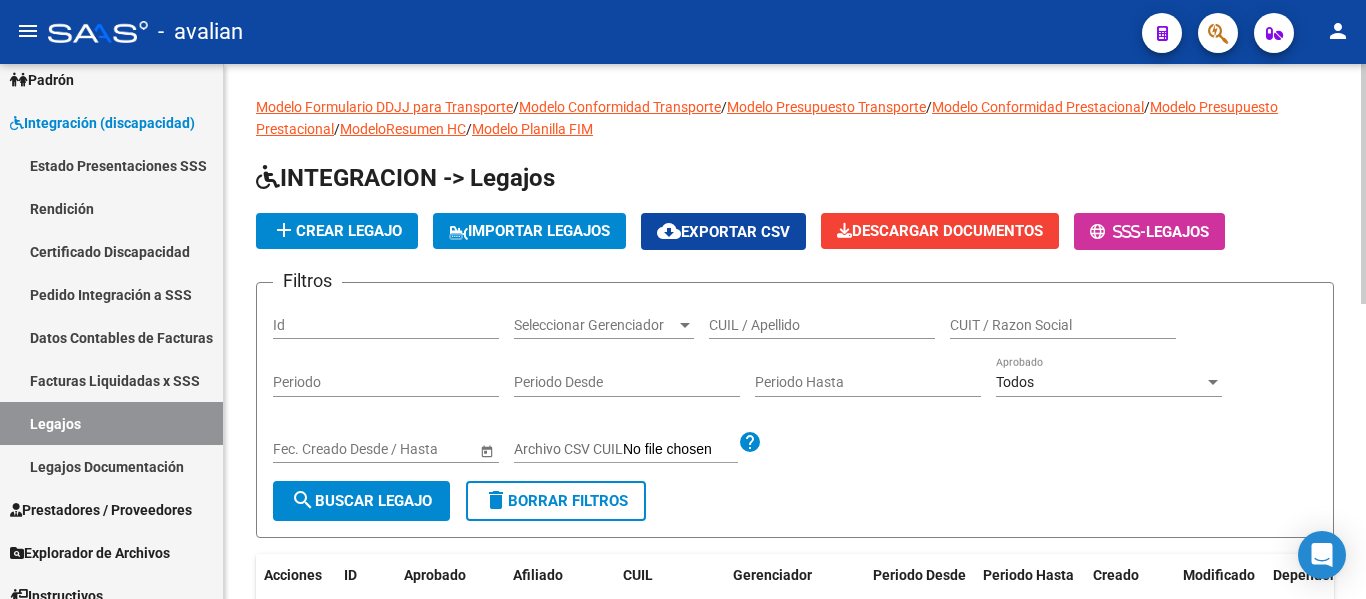 click on "CUIL / Apellido" at bounding box center [822, 325] 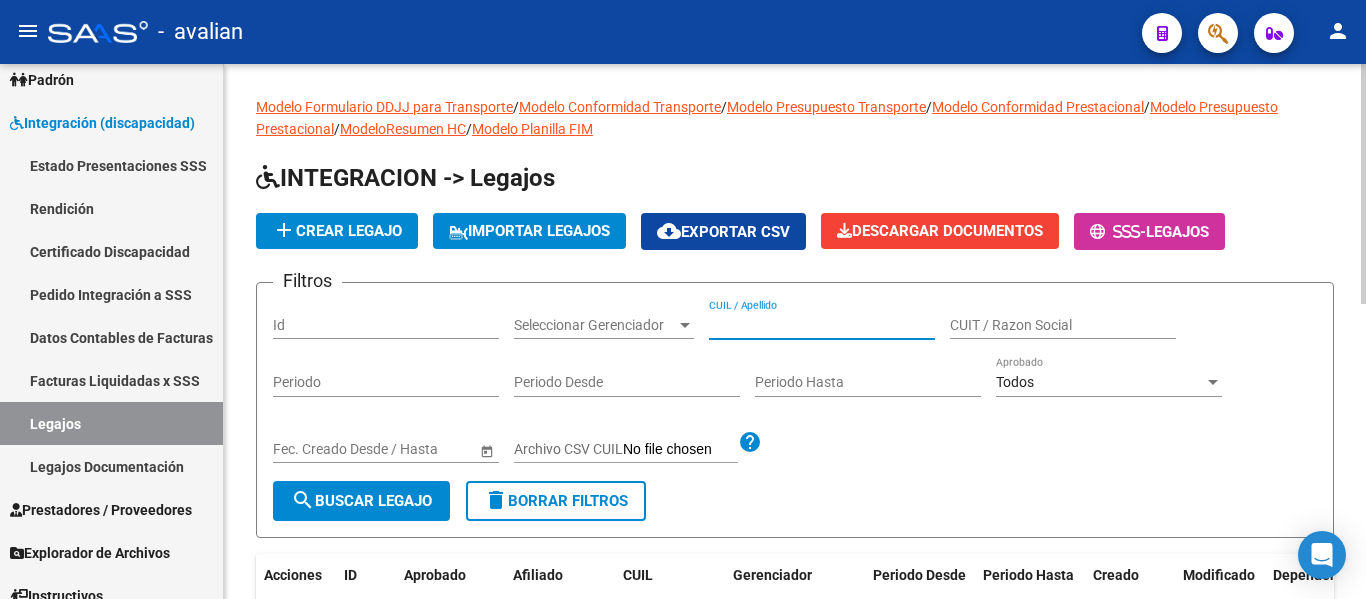 paste on "[NUMBER]" 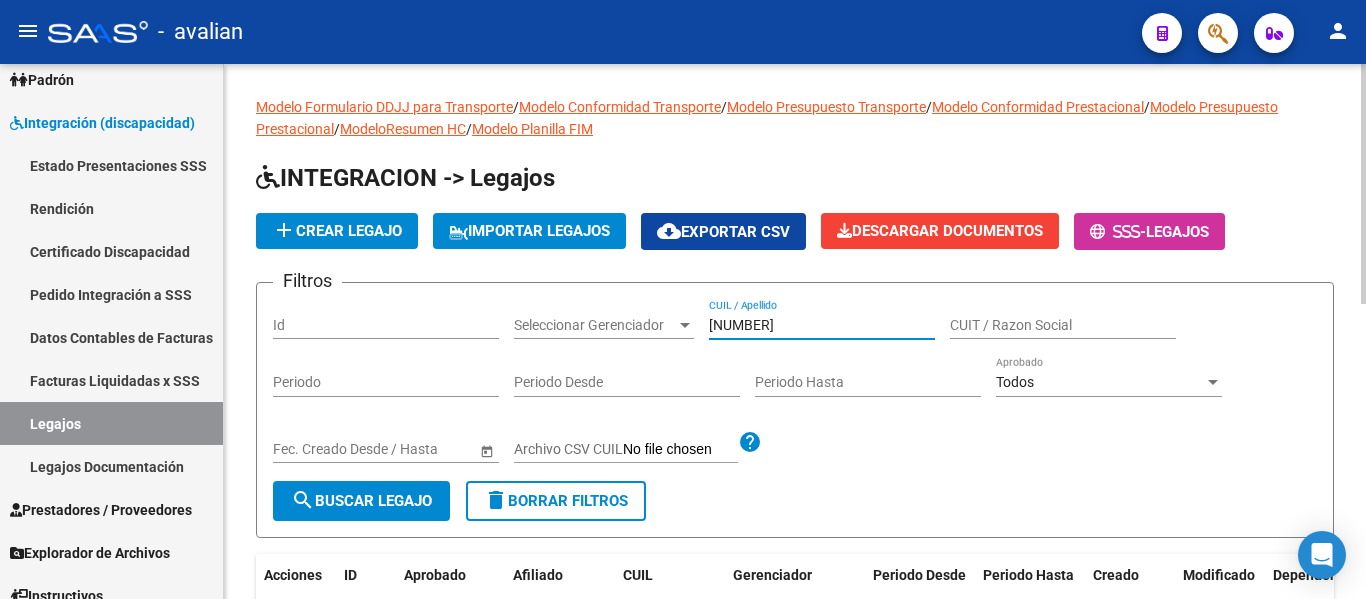 type on "[NUMBER]" 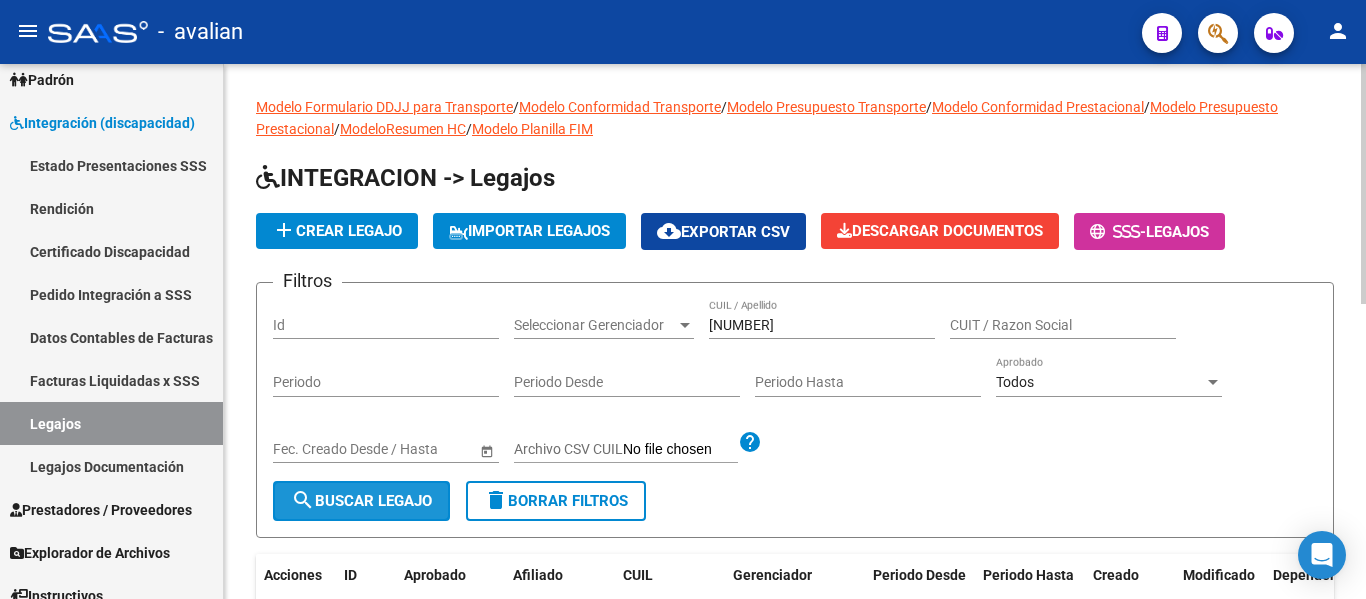 click on "search  Buscar Legajo" 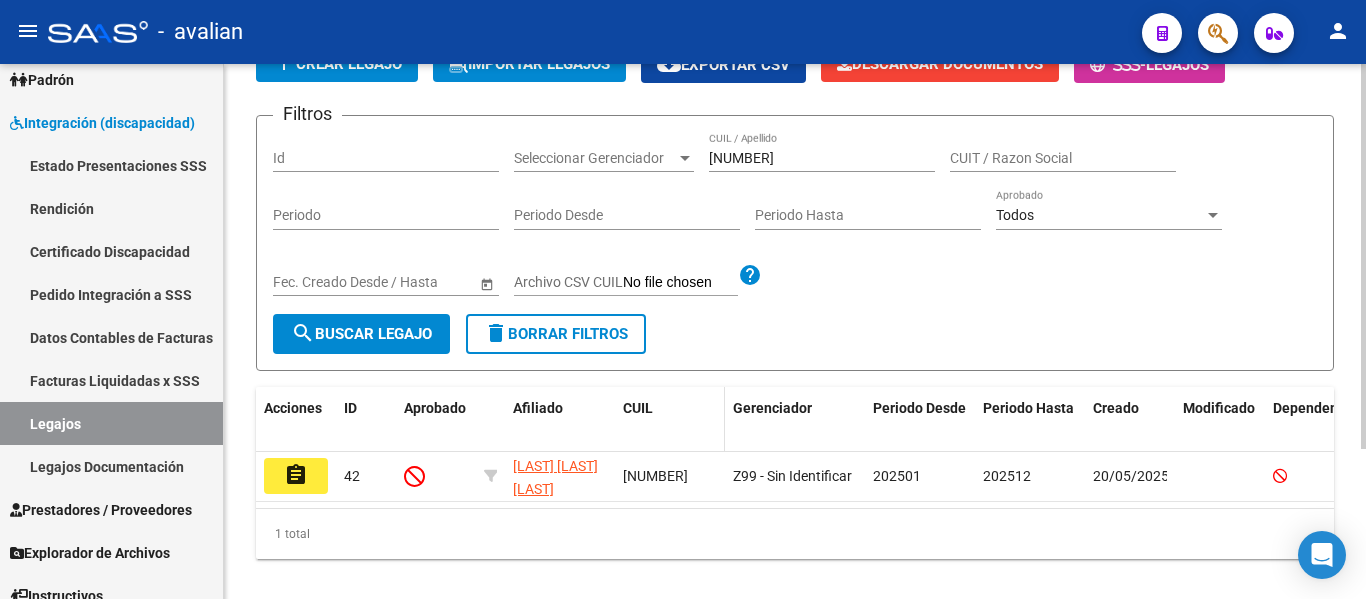 scroll, scrollTop: 200, scrollLeft: 0, axis: vertical 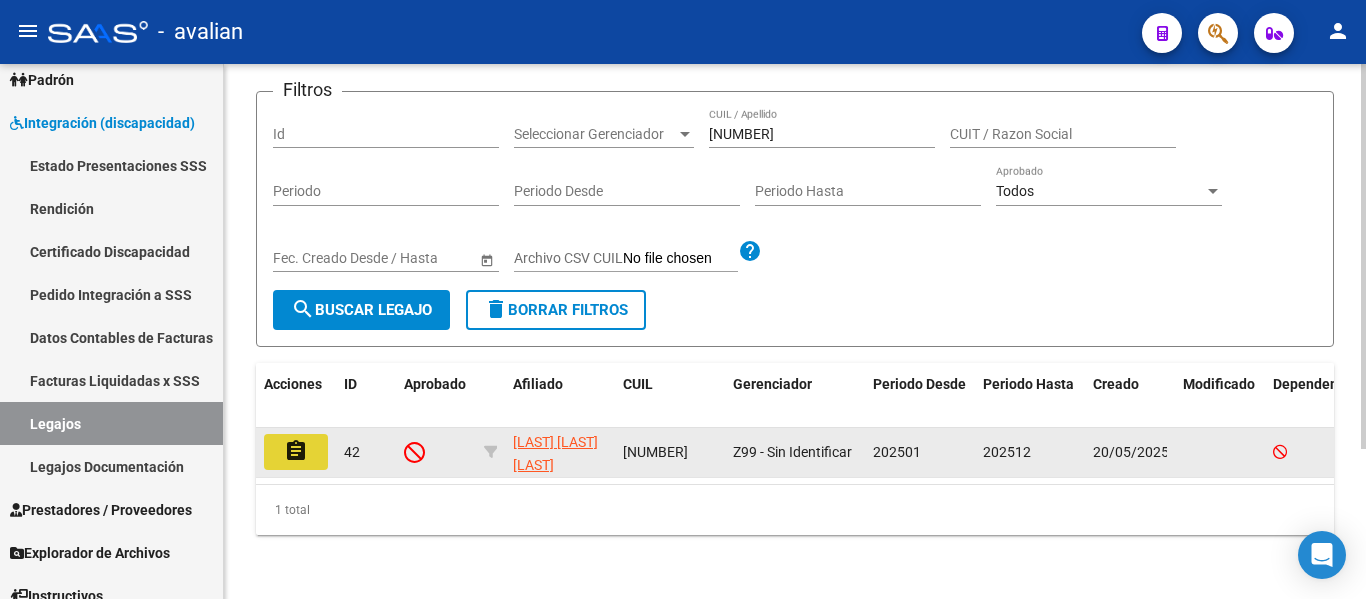 click on "assignment" 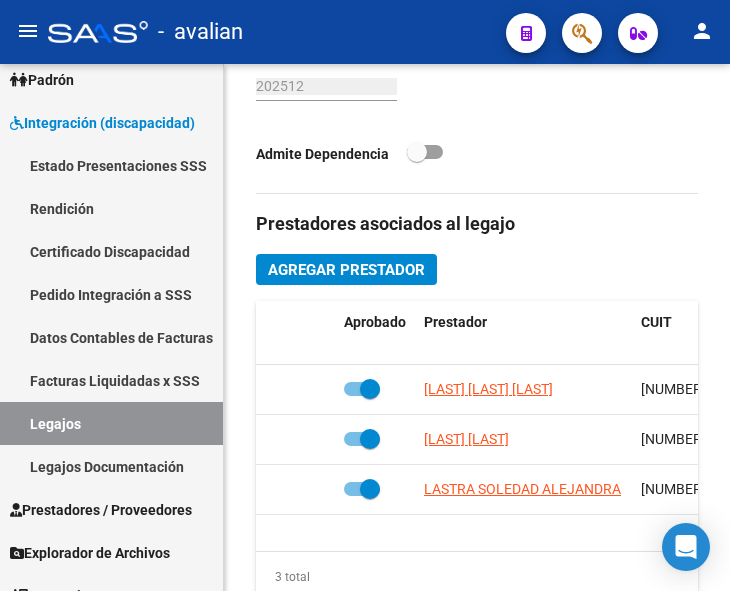 scroll, scrollTop: 852, scrollLeft: 0, axis: vertical 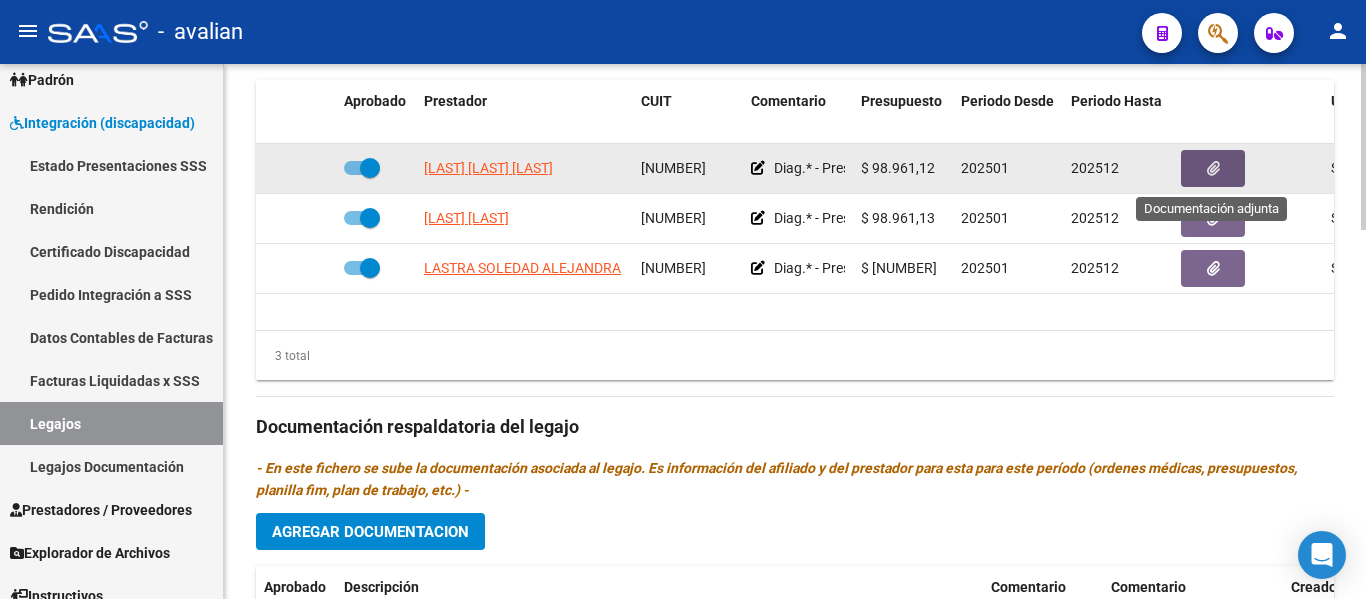 click 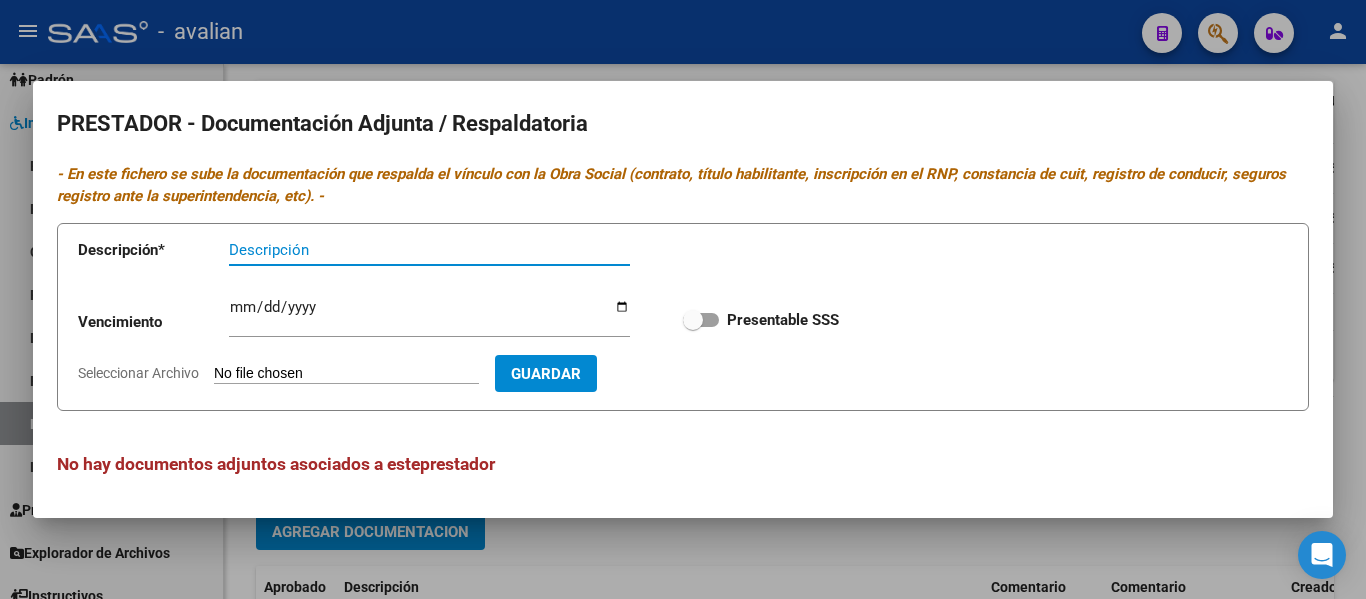 click at bounding box center [683, 299] 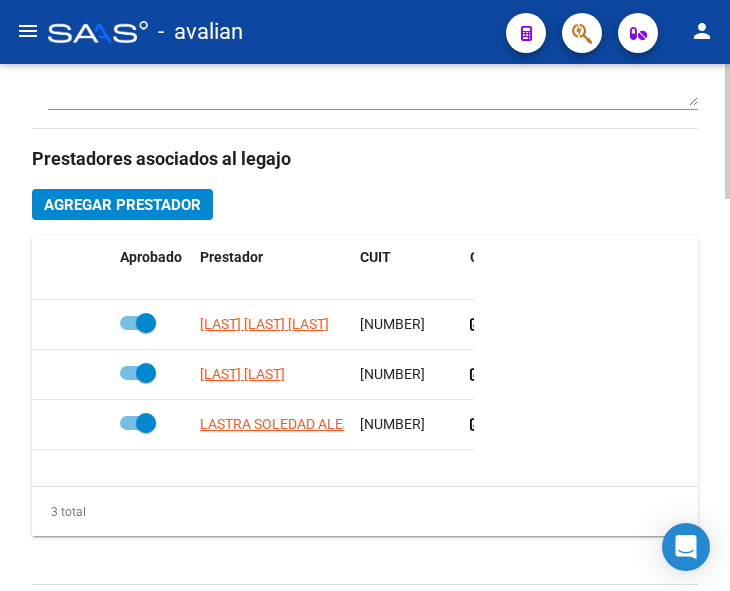 scroll, scrollTop: 1181, scrollLeft: 0, axis: vertical 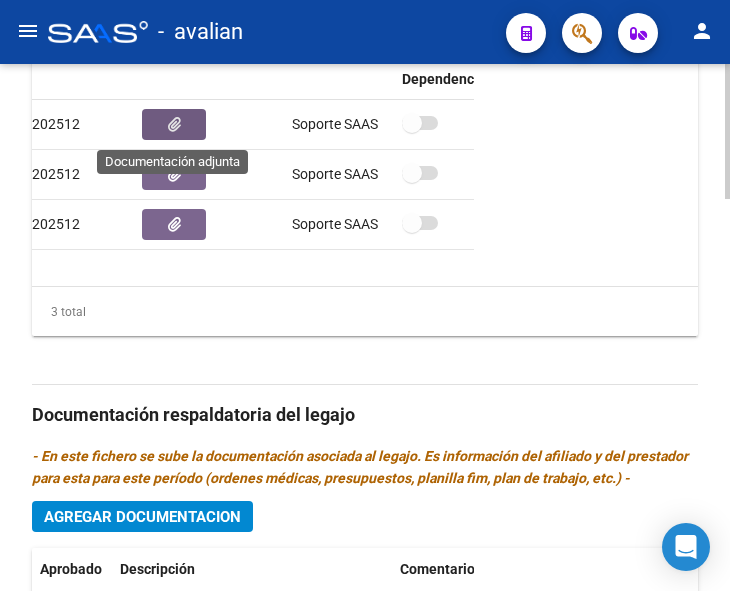 click 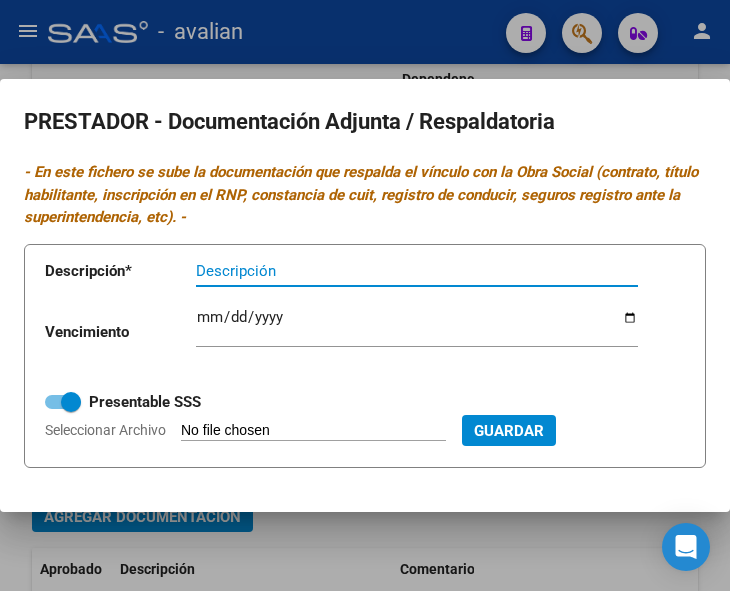 scroll, scrollTop: 64, scrollLeft: 0, axis: vertical 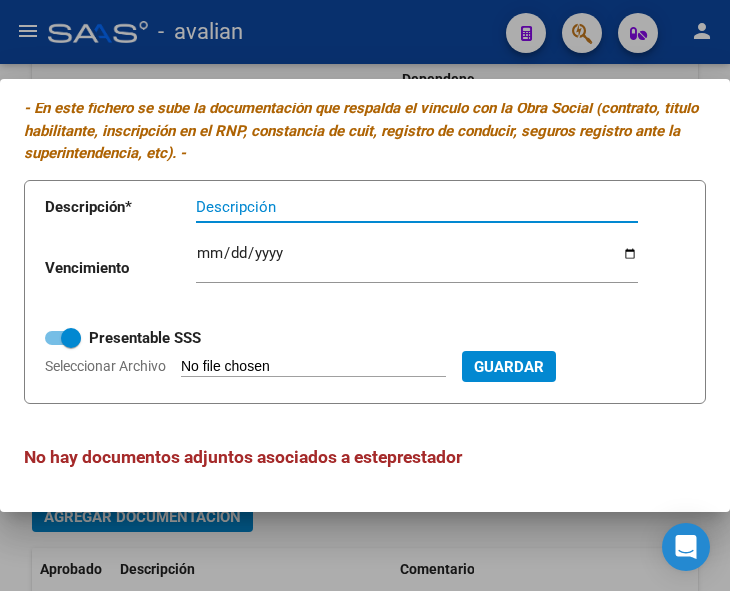 click on "Seleccionar Archivo" at bounding box center [313, 367] 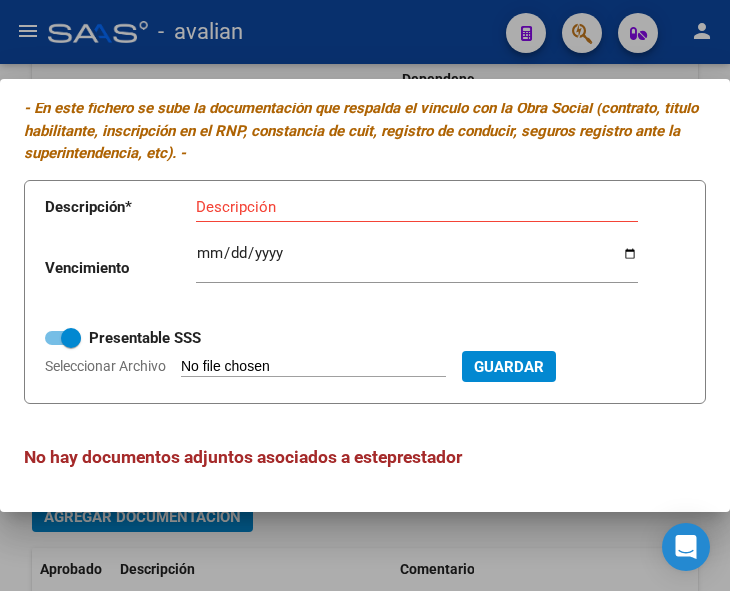 type on "C:\fakepath\TO TF.jpg" 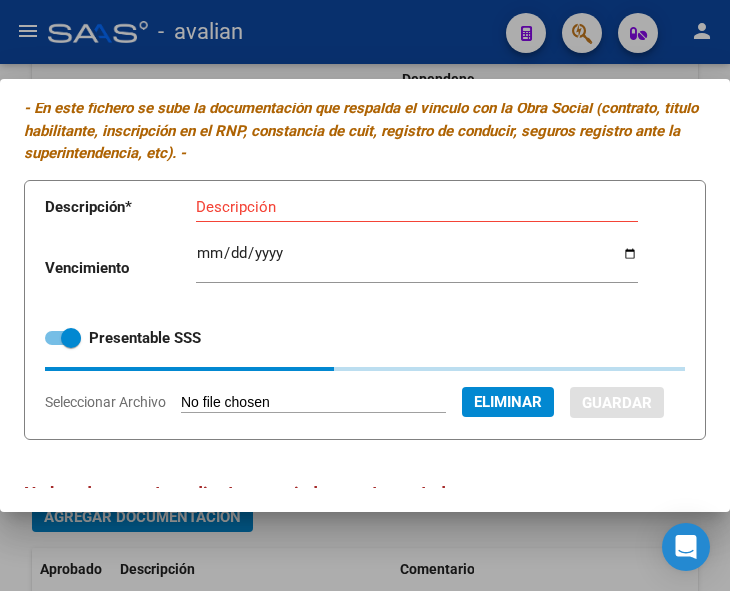 click on "Descripción" at bounding box center [417, 207] 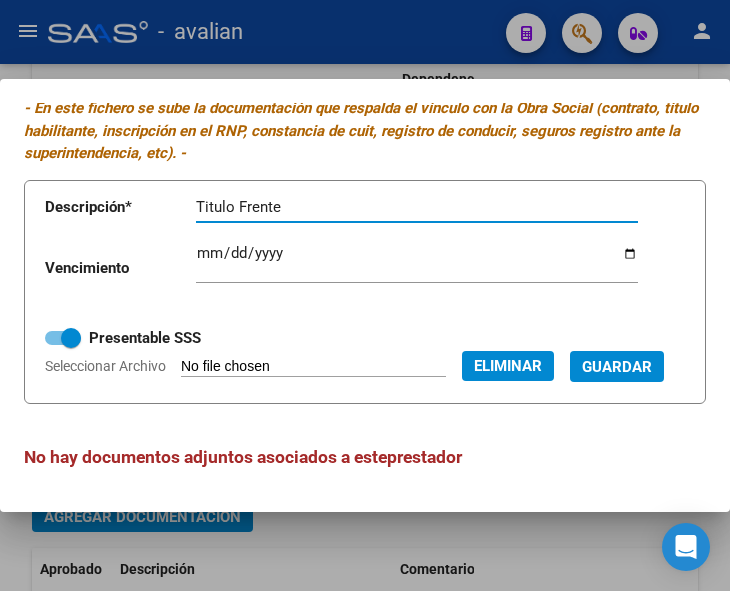 type on "Titulo Frente" 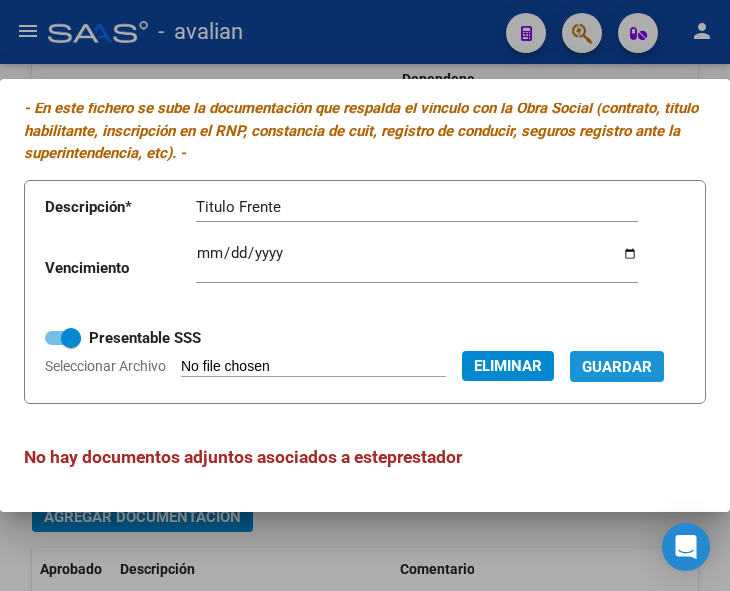 click on "Guardar" at bounding box center [617, 367] 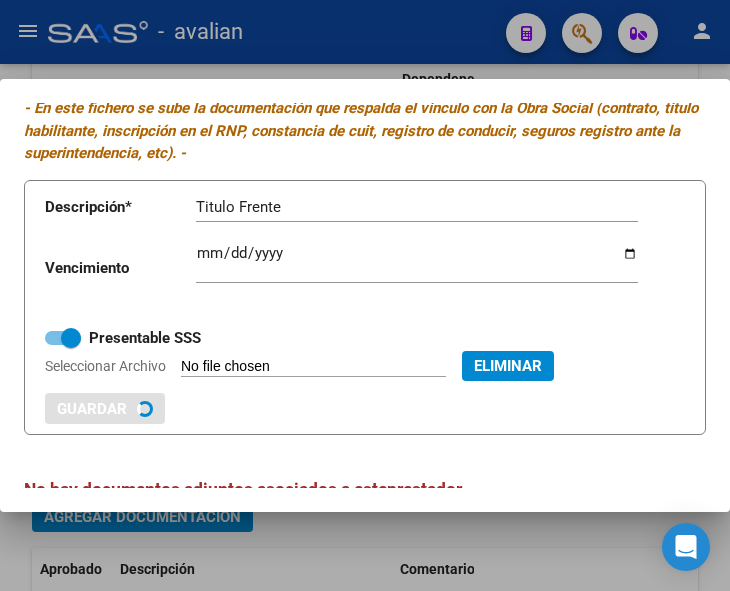 type 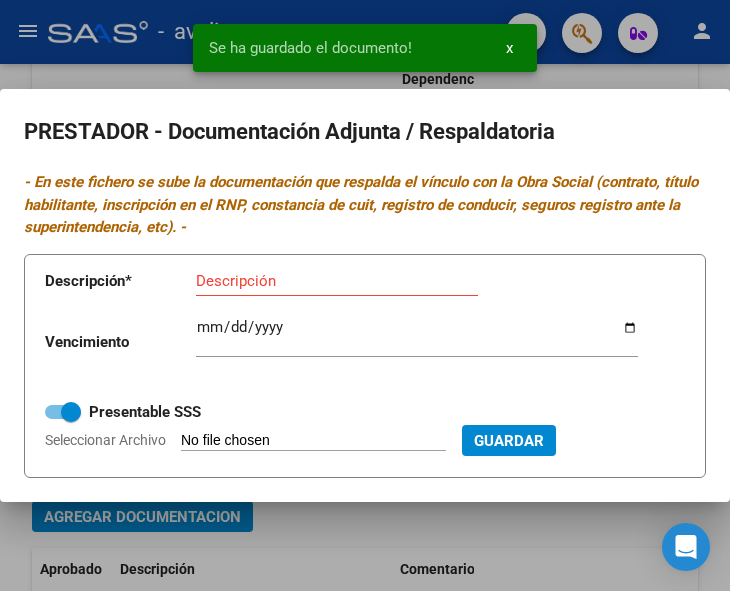 scroll, scrollTop: 0, scrollLeft: 0, axis: both 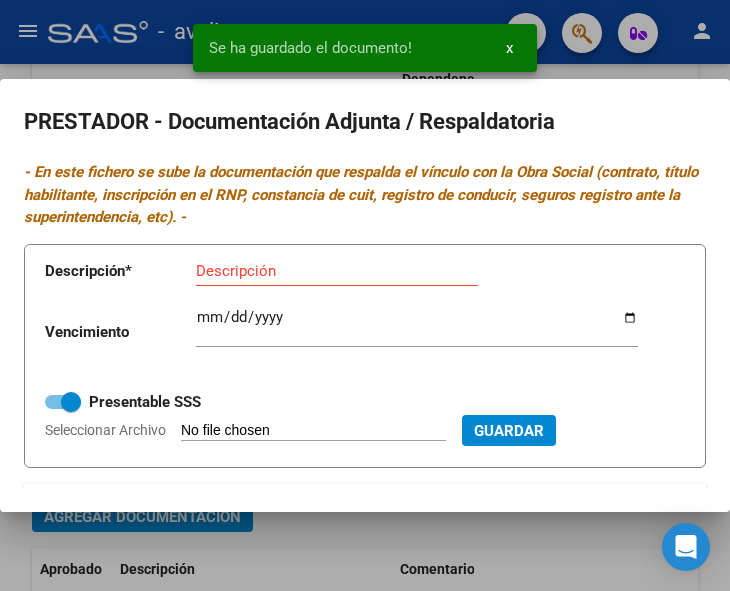 click on "Descripción" at bounding box center (337, 271) 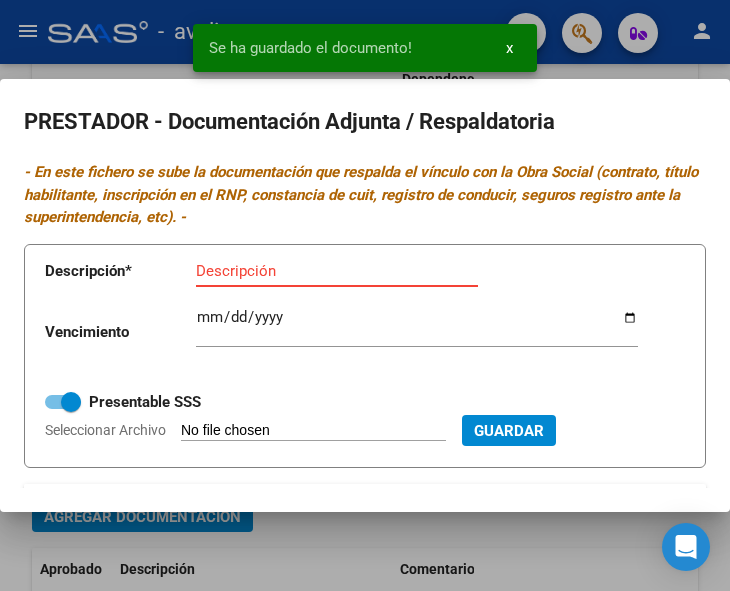 click on "Descripción" at bounding box center (337, 271) 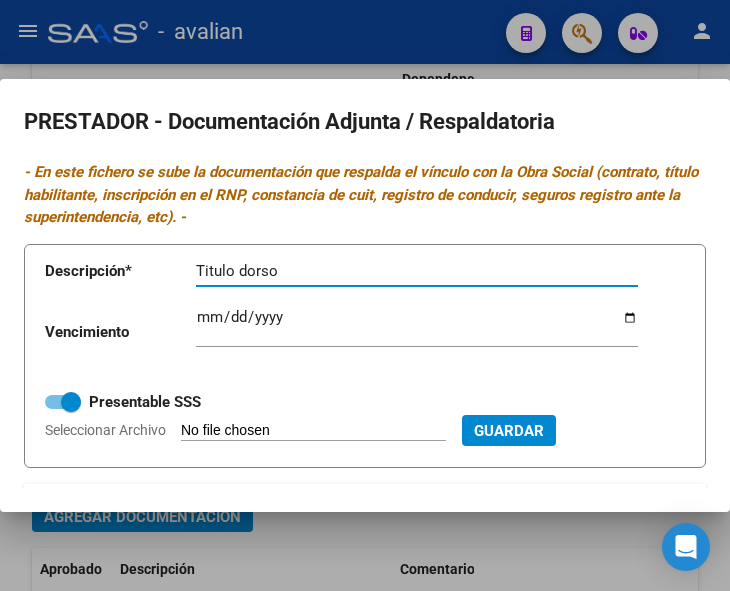 type on "Titulo dorso" 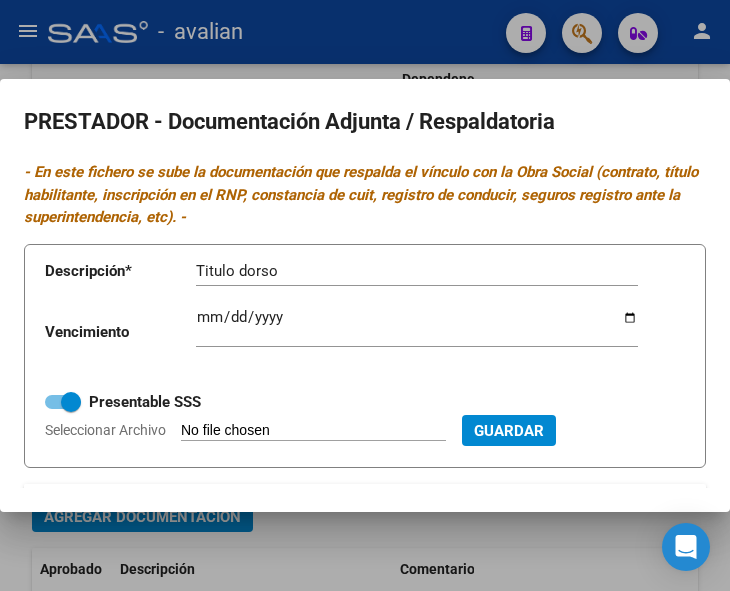 click on "Seleccionar Archivo" at bounding box center (313, 431) 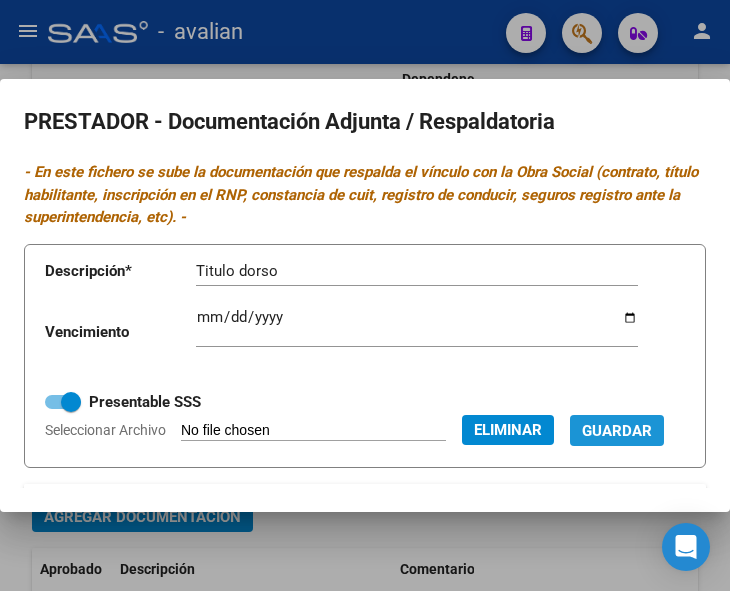 click on "Guardar" at bounding box center (617, 431) 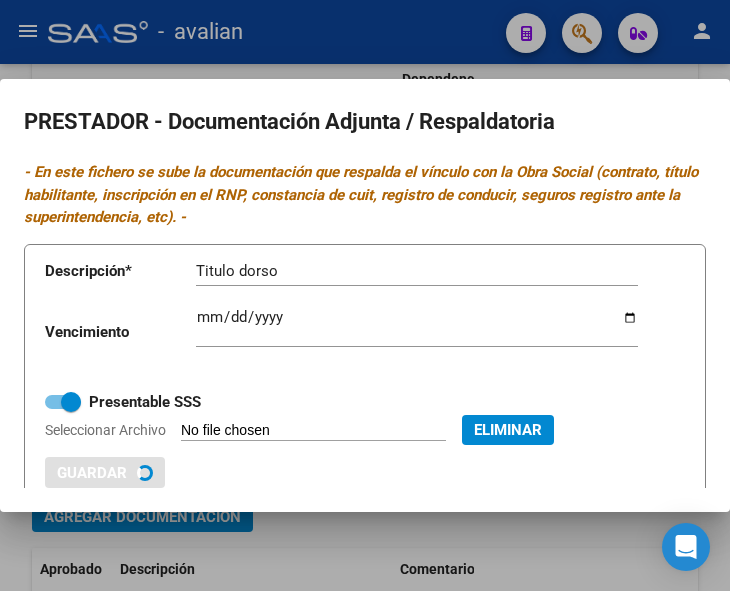 type 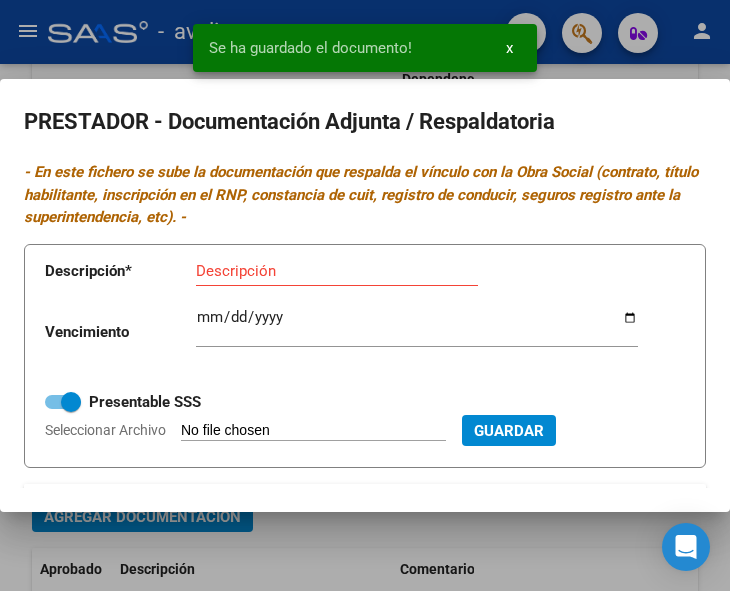 click on "Descripción" at bounding box center [337, 271] 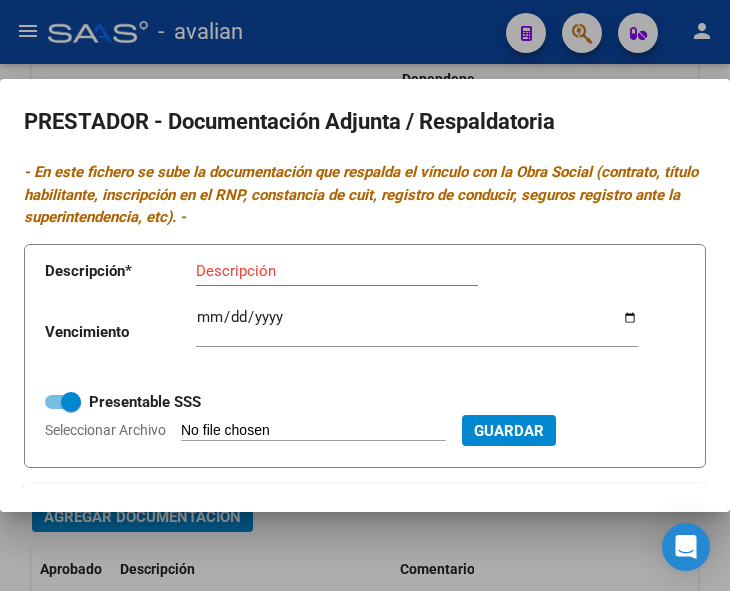 type on "C:\fakepath\TO CBU.jpg" 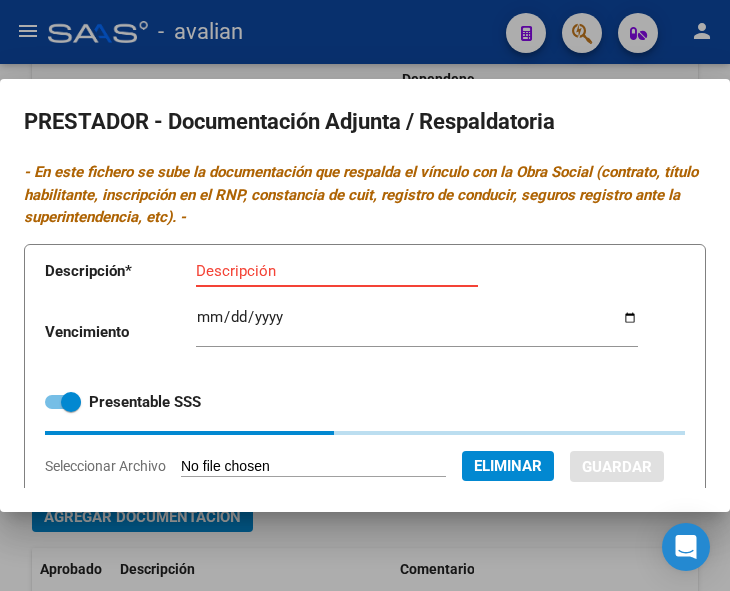 click on "Descripción" at bounding box center [337, 271] 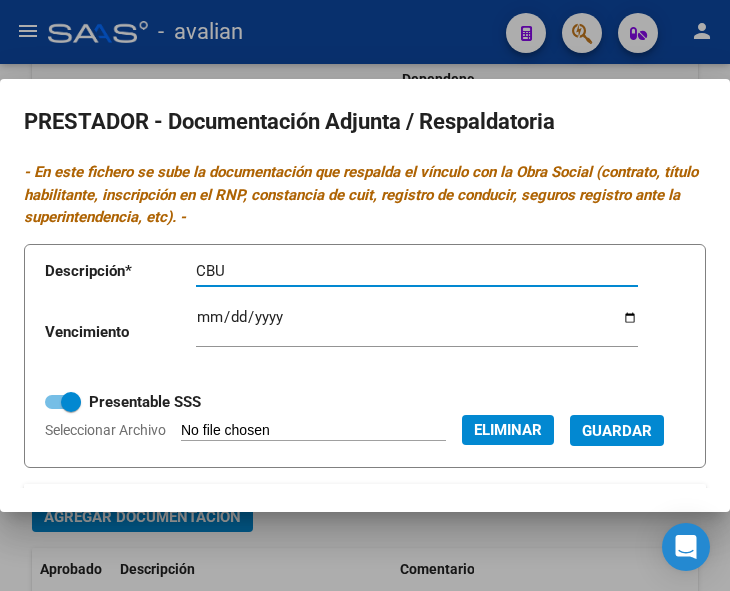 type on "CBU" 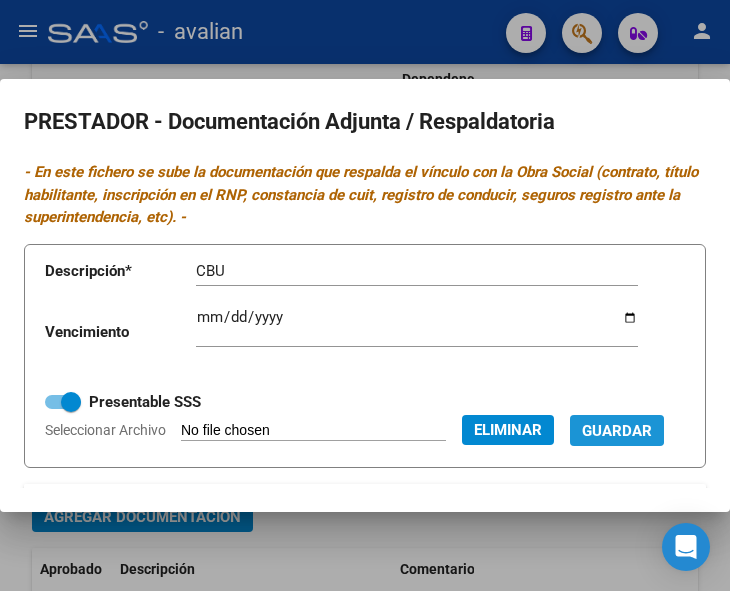click on "Guardar" at bounding box center [617, 431] 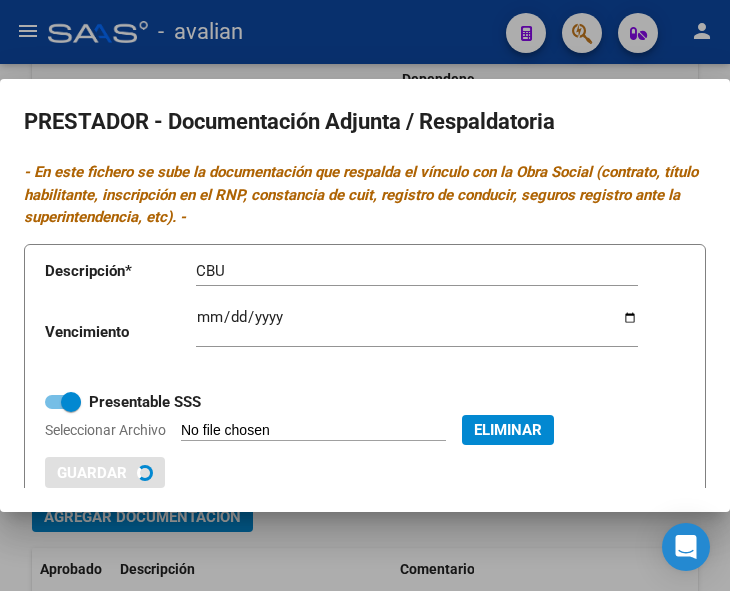 type 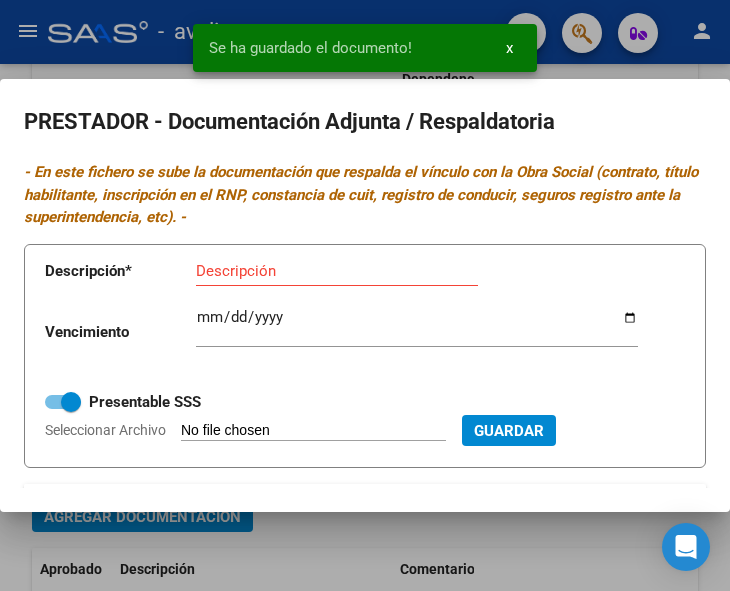 click on "Descripción" at bounding box center (337, 271) 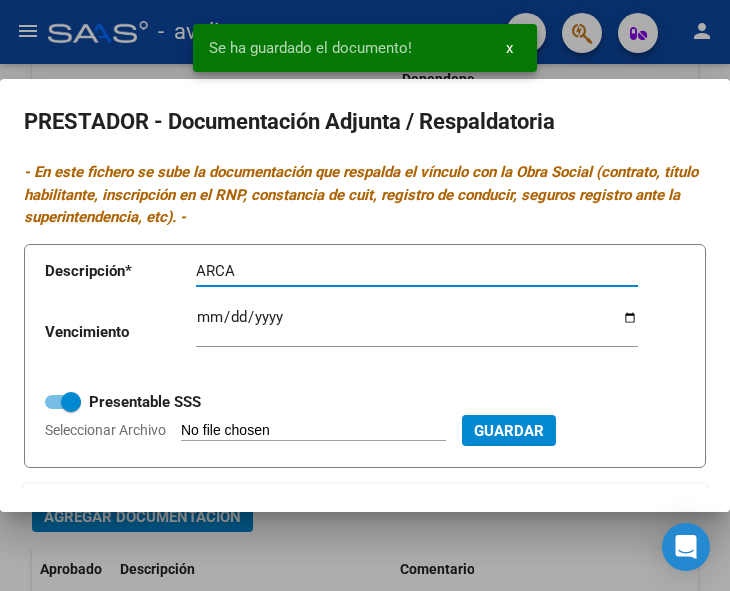 type on "ARCA" 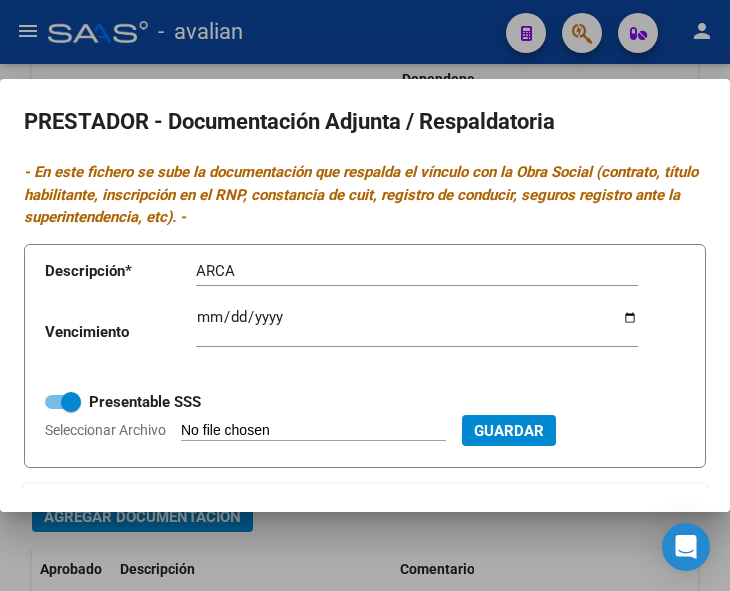type on "C:\fakepath\TO ARCA.jpg" 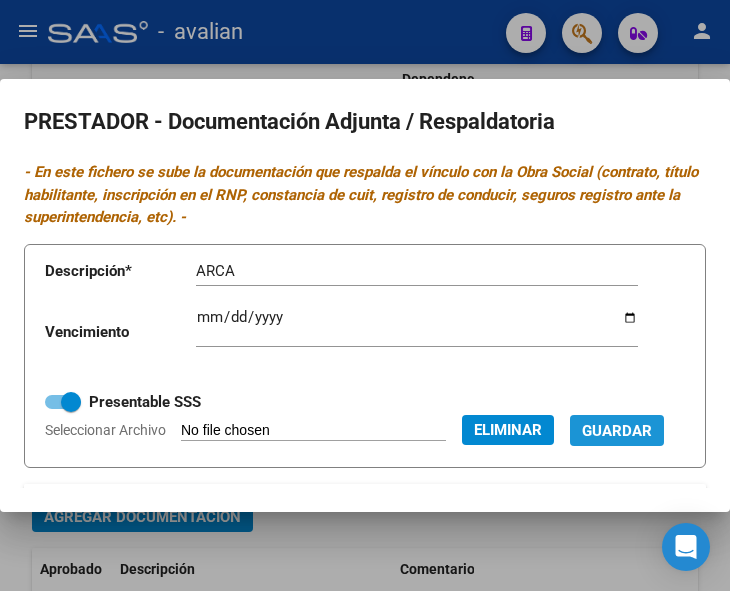 click on "Guardar" at bounding box center (617, 430) 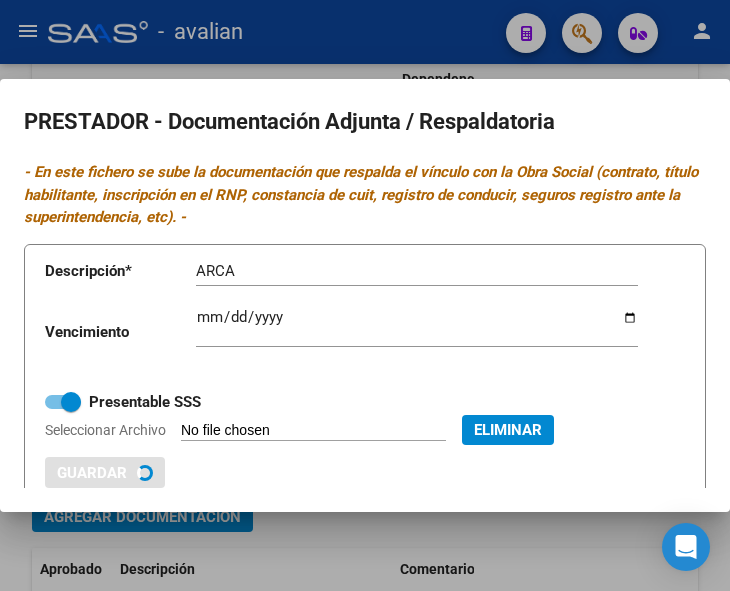 type 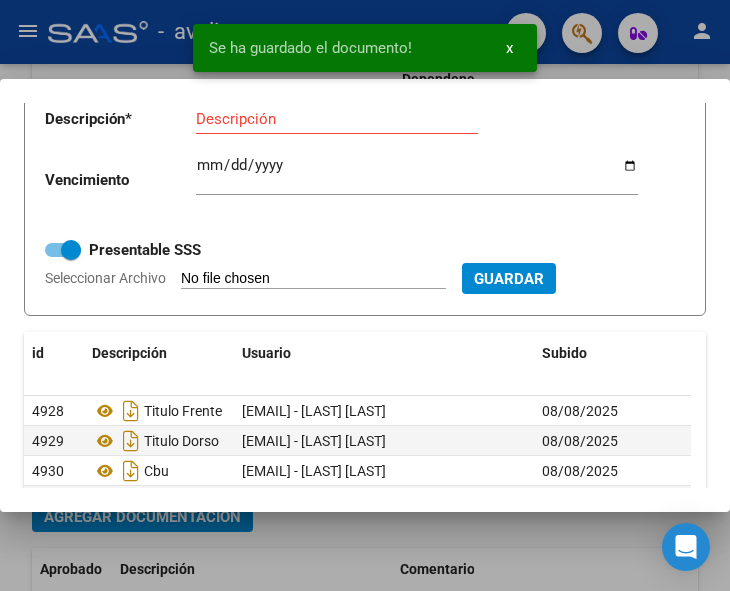 scroll, scrollTop: 144, scrollLeft: 0, axis: vertical 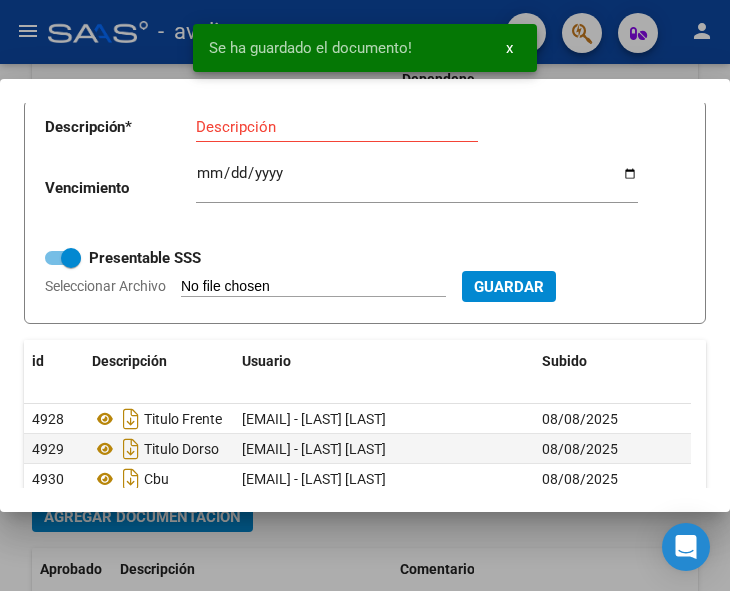 click on "Seleccionar Archivo" at bounding box center (313, 287) 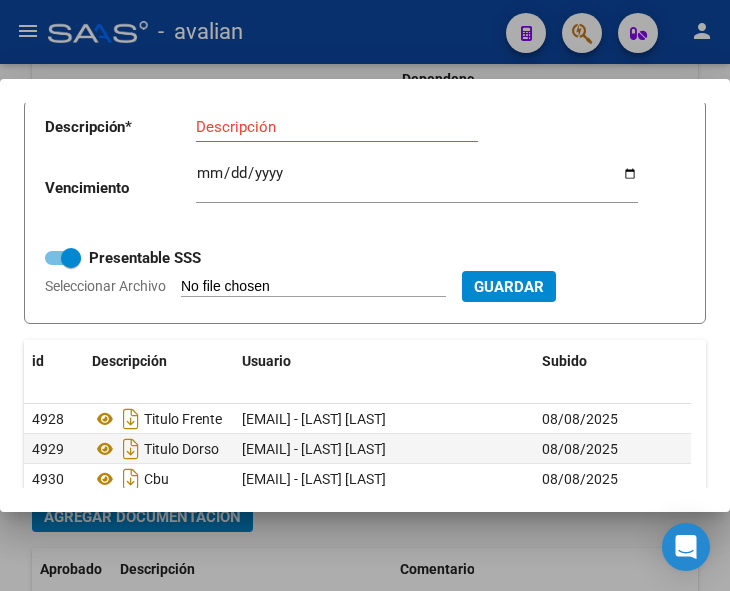 type on "C:\fakepath\[TEXT] [DATE].jpg" 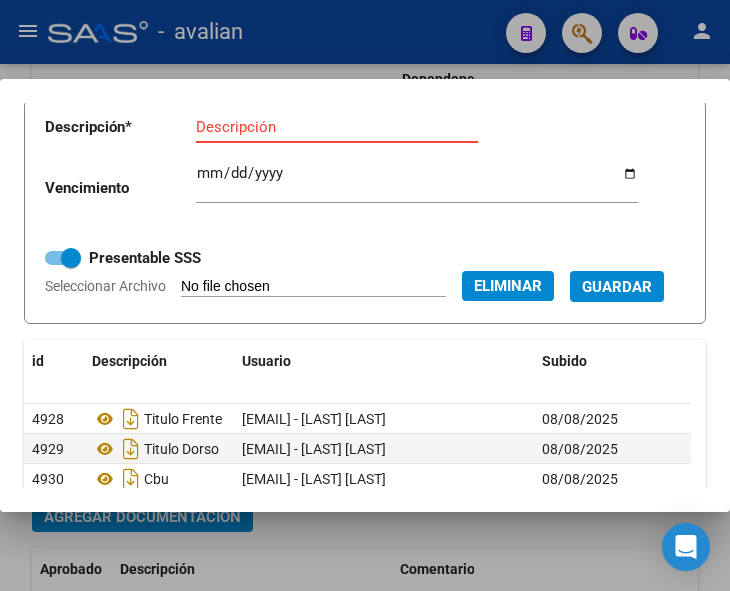 click on "Descripción" at bounding box center (337, 127) 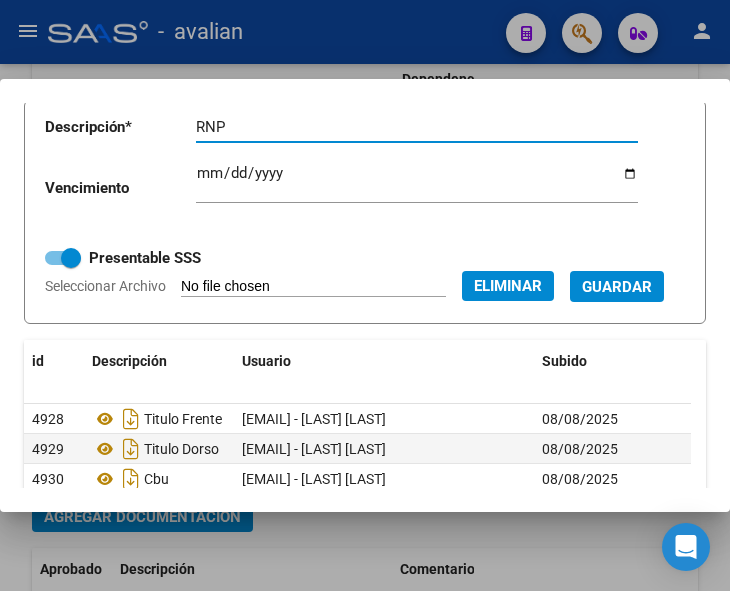 type on "RNP" 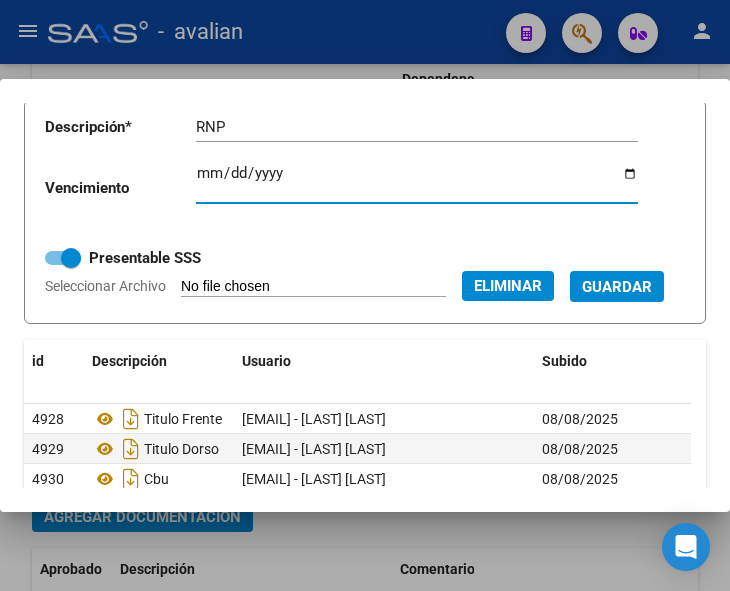click on "Ingresar vencimiento" at bounding box center [417, 181] 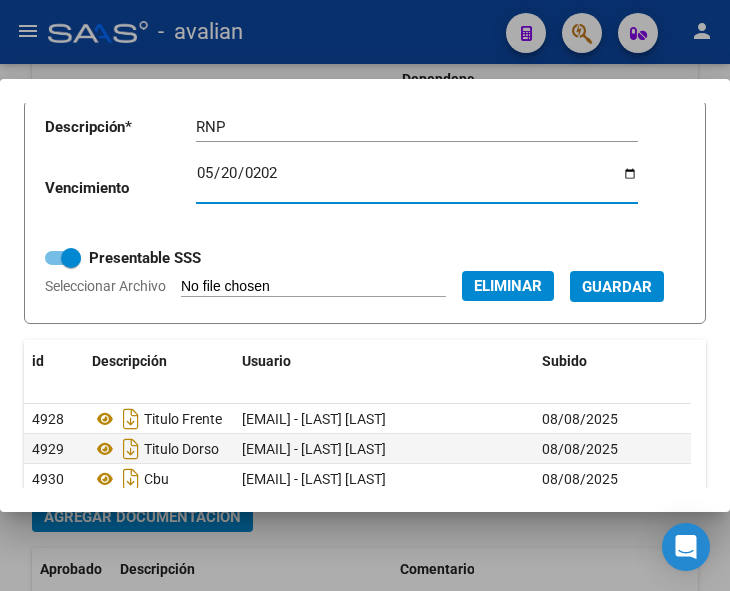 type on "2029-05-20" 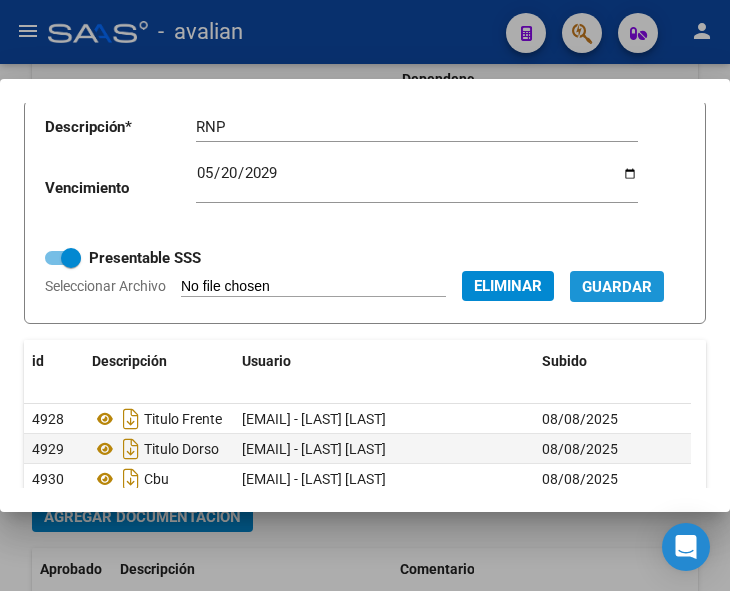 click on "Guardar" at bounding box center (617, 287) 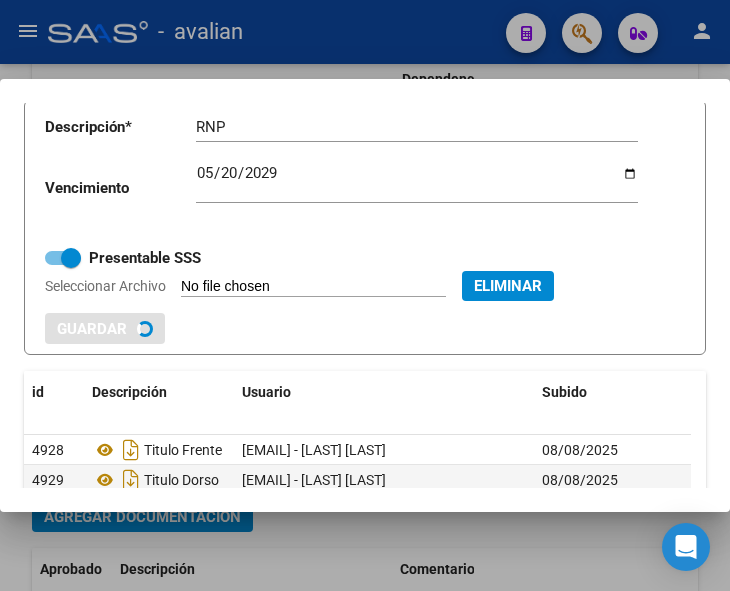 type 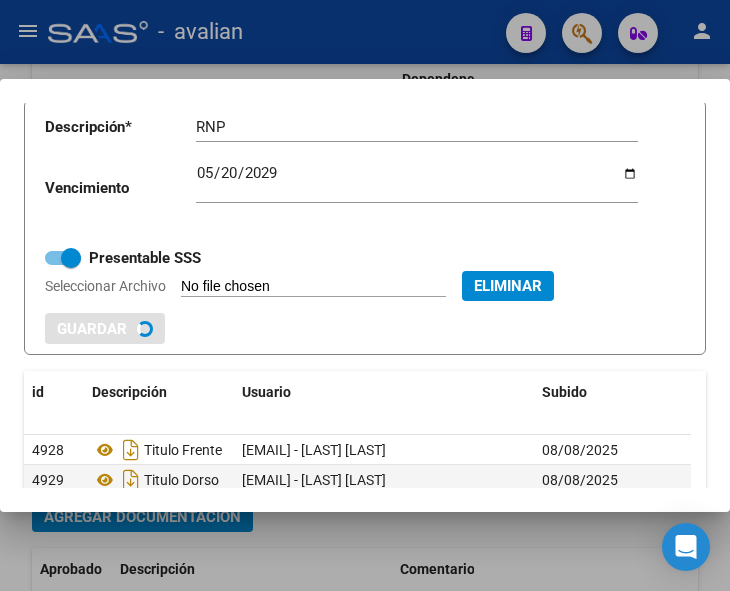 type 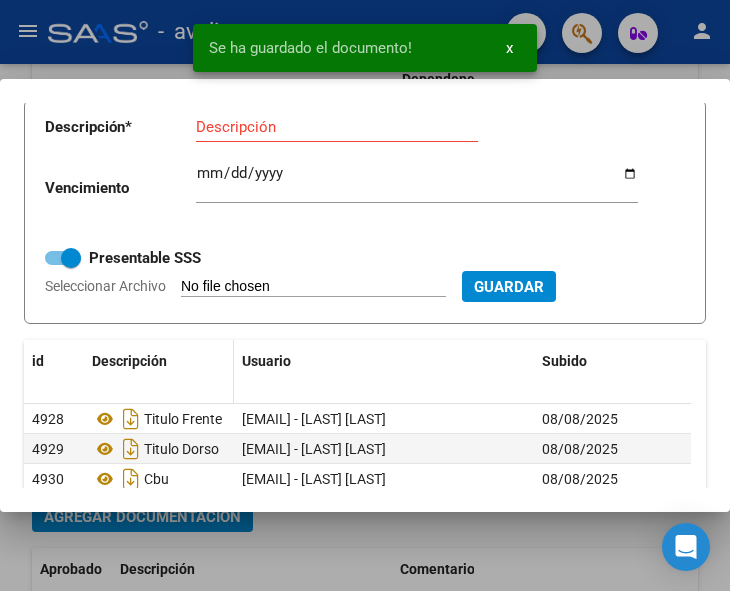 scroll, scrollTop: 344, scrollLeft: 0, axis: vertical 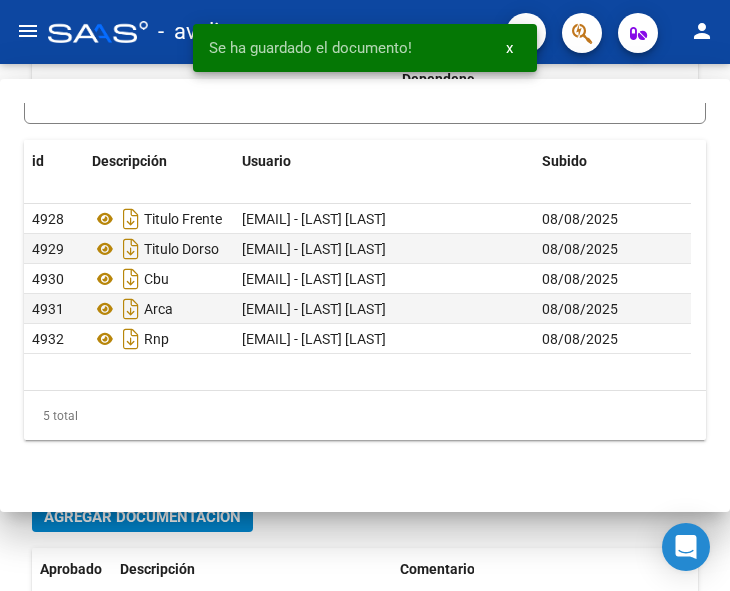 type 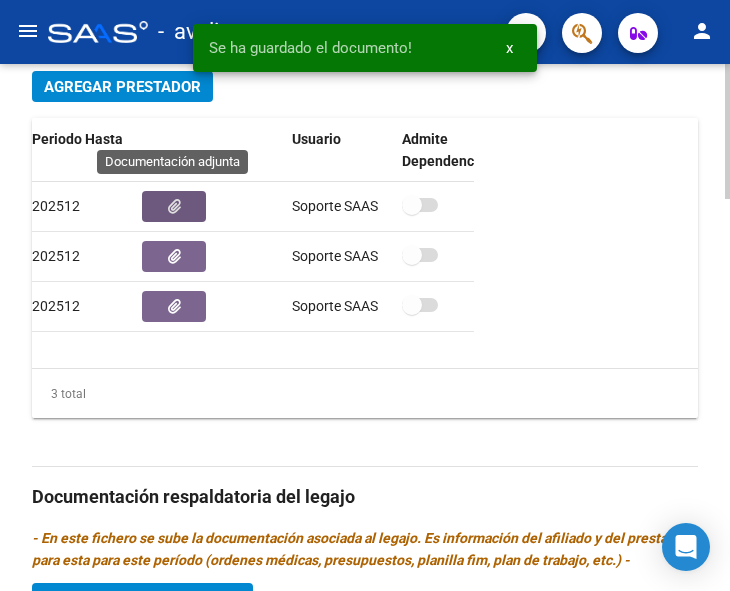 scroll, scrollTop: 1081, scrollLeft: 0, axis: vertical 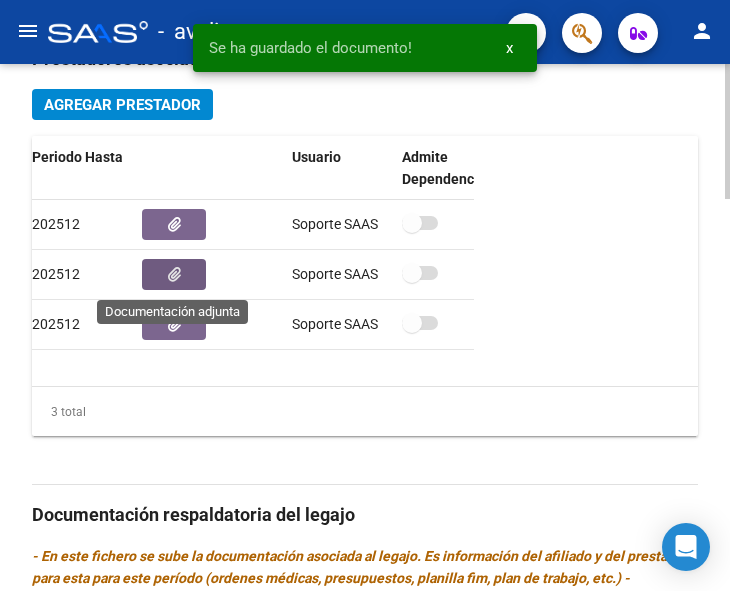 click 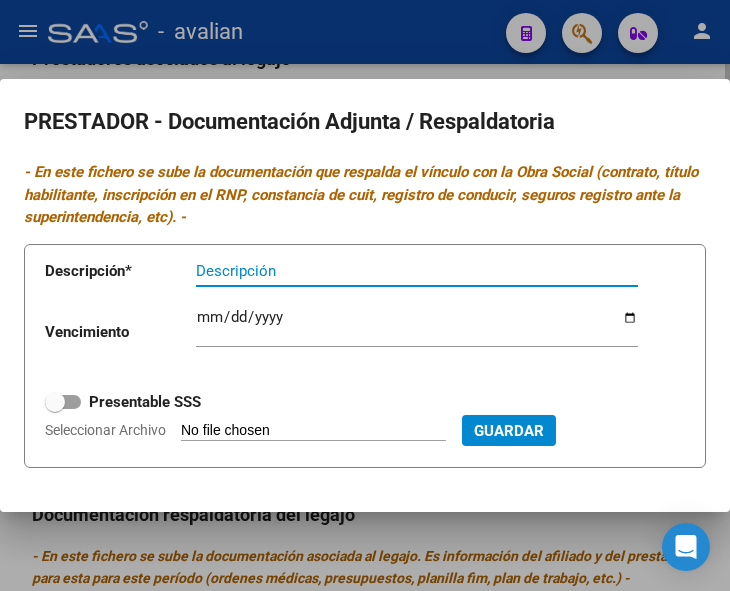 type 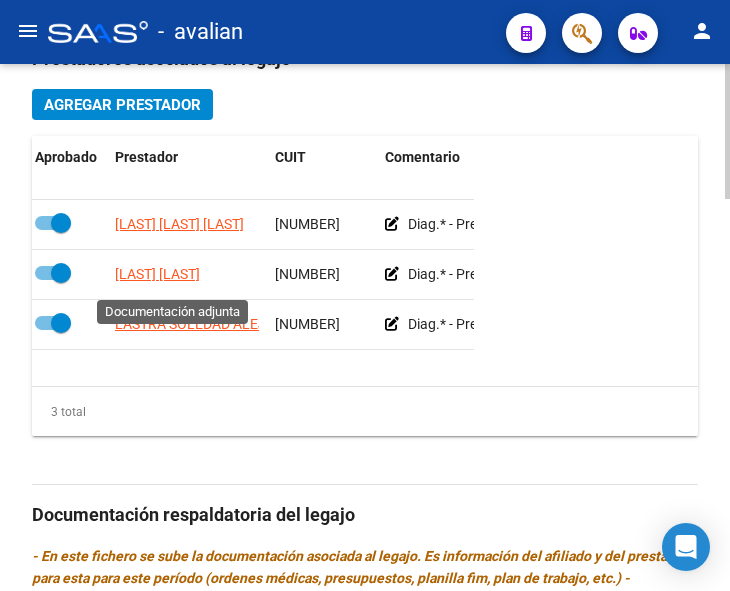scroll, scrollTop: 0, scrollLeft: 218, axis: horizontal 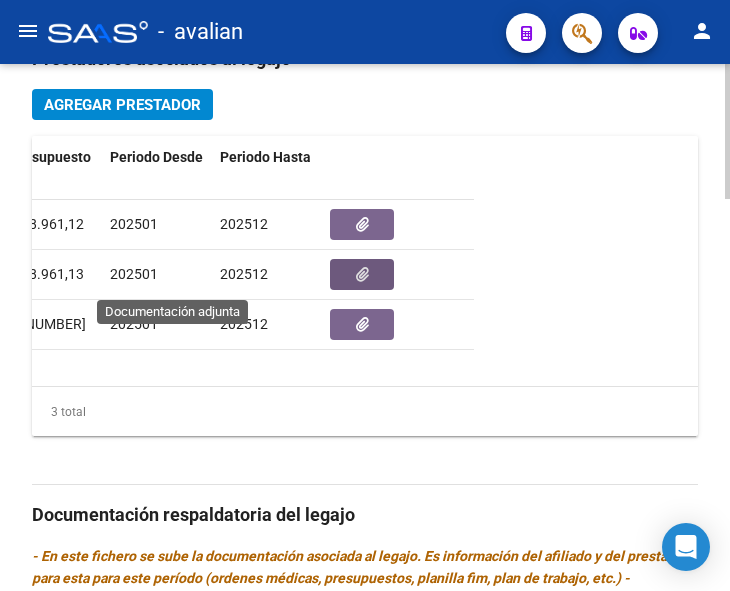click 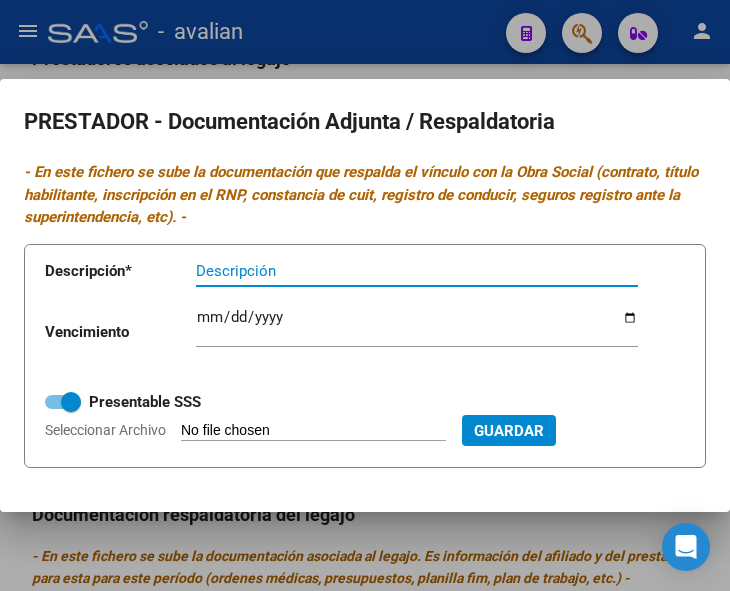 click on "Seleccionar Archivo" 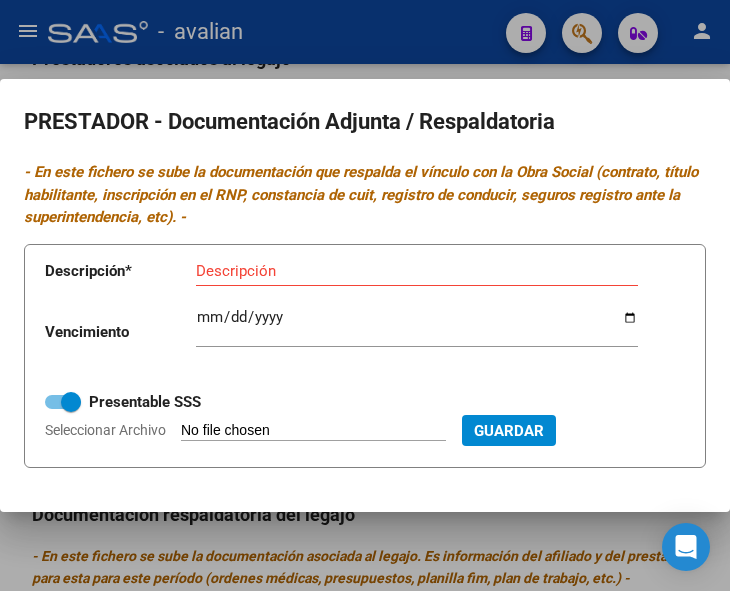 click on "Seleccionar Archivo" at bounding box center (313, 431) 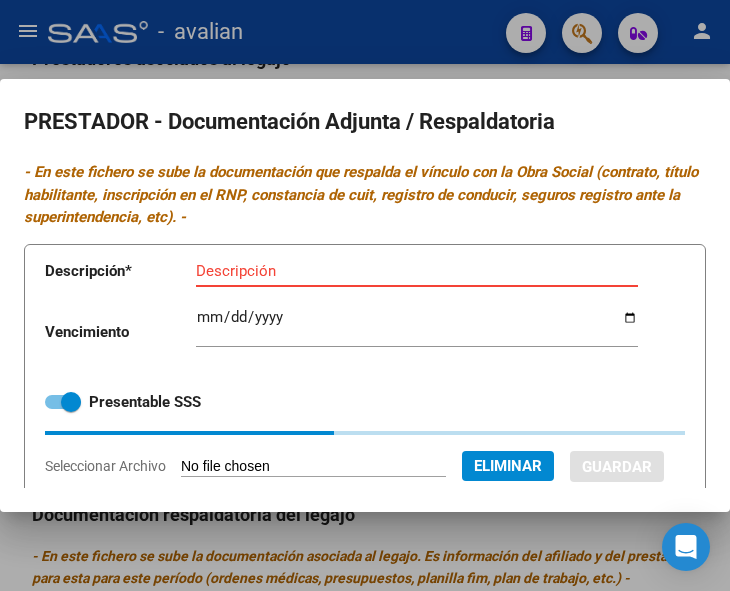 click on "Descripción" at bounding box center [417, 271] 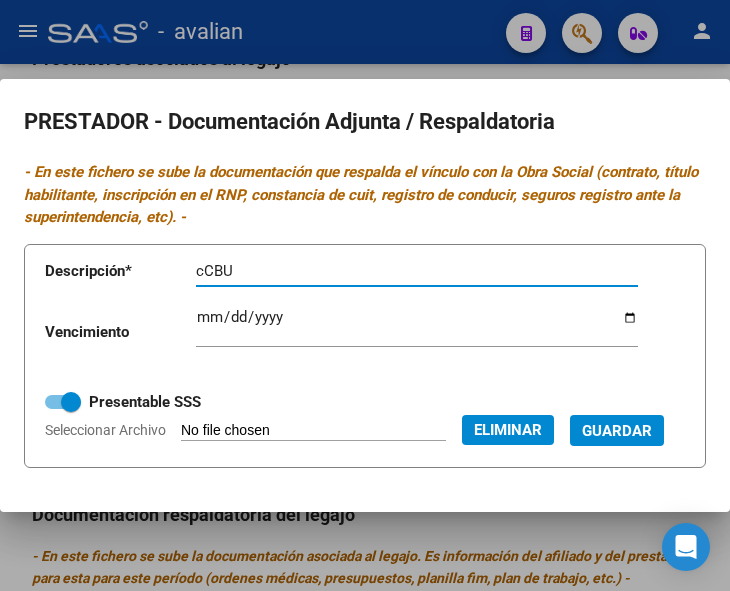 click on "cCBU" at bounding box center [417, 271] 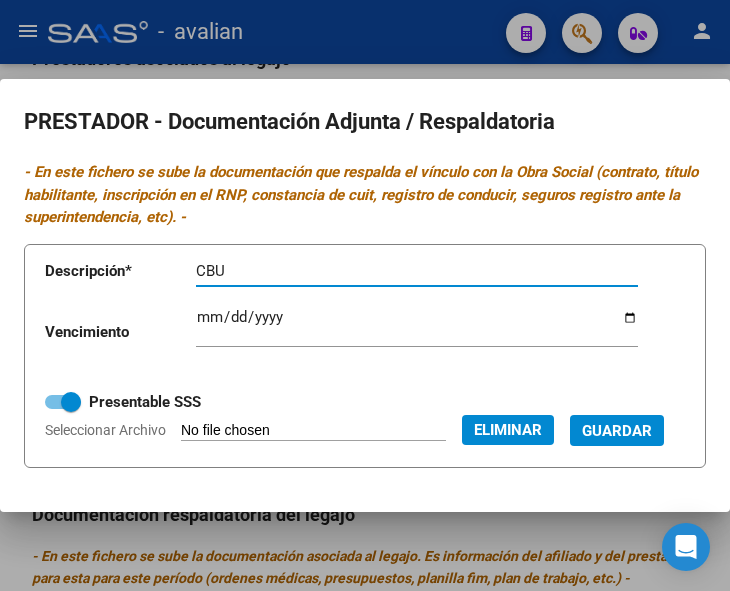 type on "CBU" 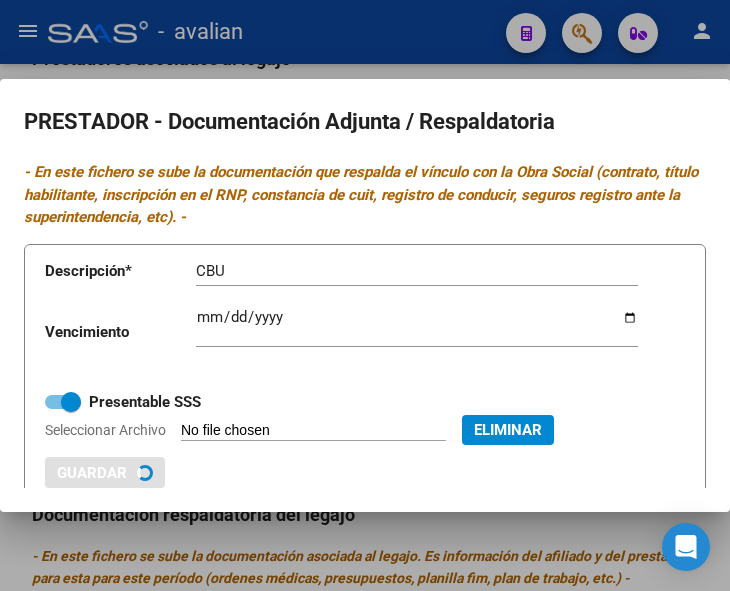 type 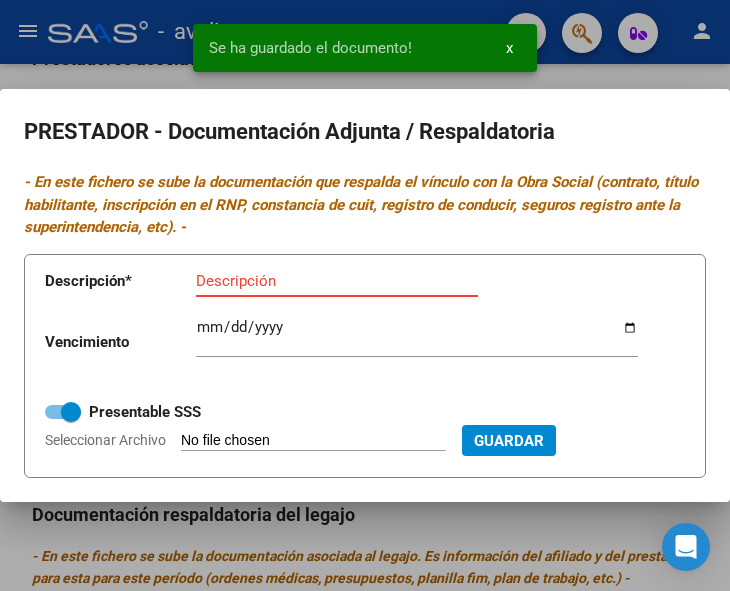 click on "Descripción" at bounding box center (337, 281) 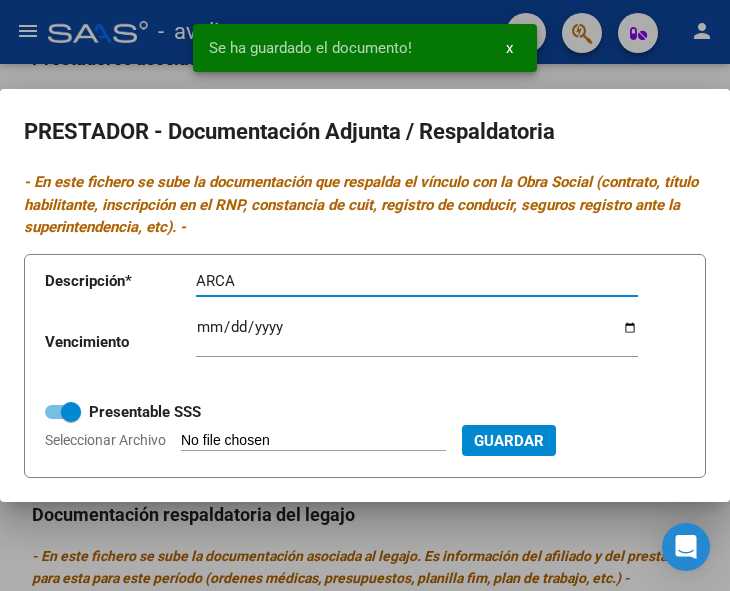 type on "ARCA" 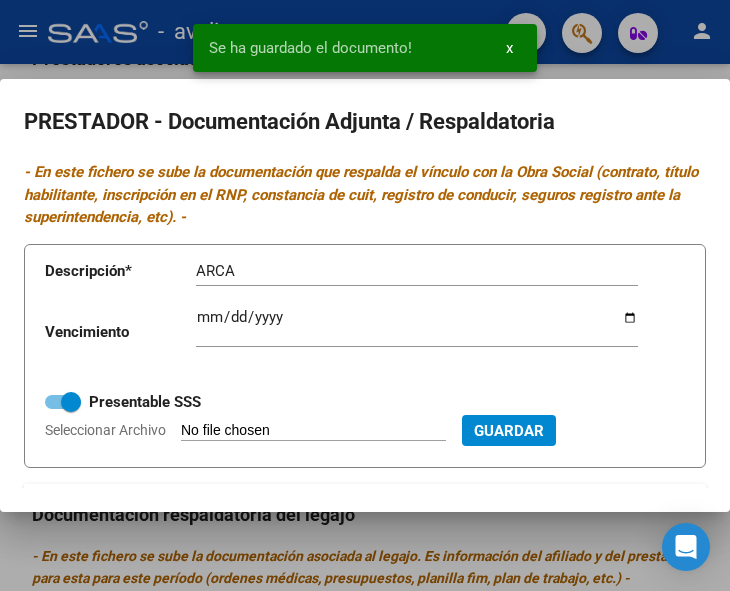 click on "Seleccionar Archivo" at bounding box center (313, 431) 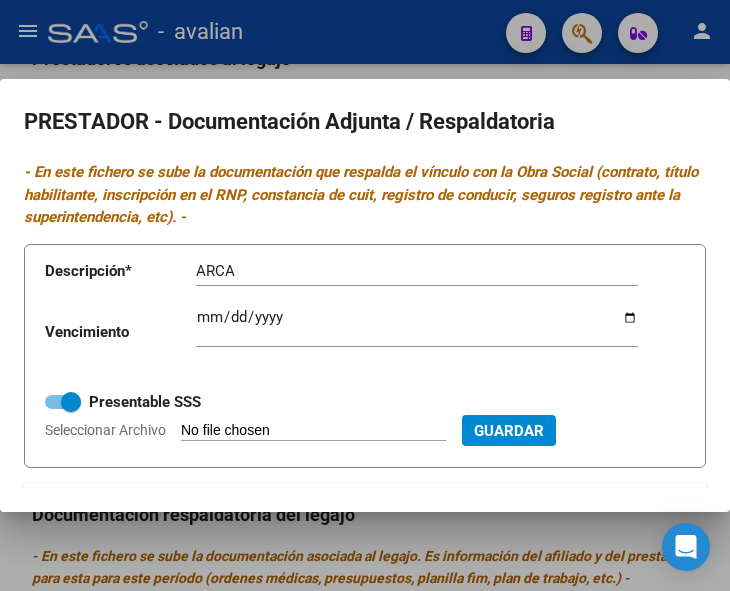 type on "C:\fakepath\Fono ARCA.jpg" 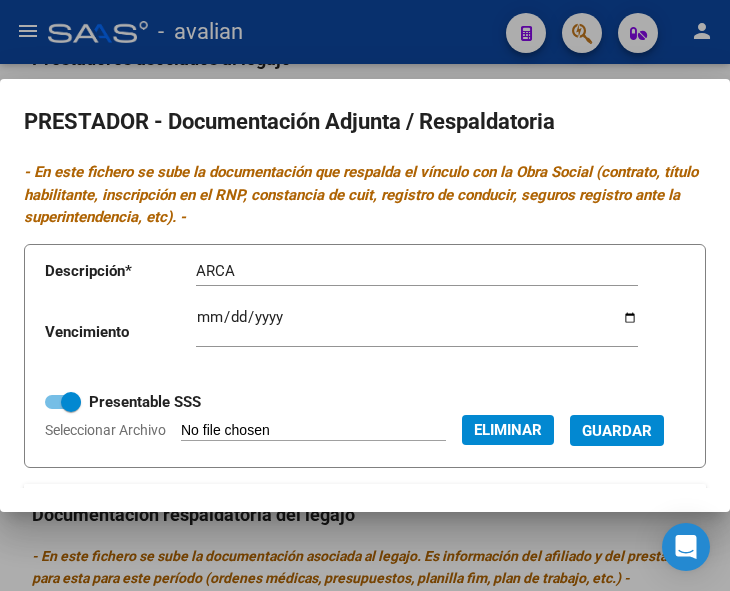 click on "Guardar" at bounding box center (617, 431) 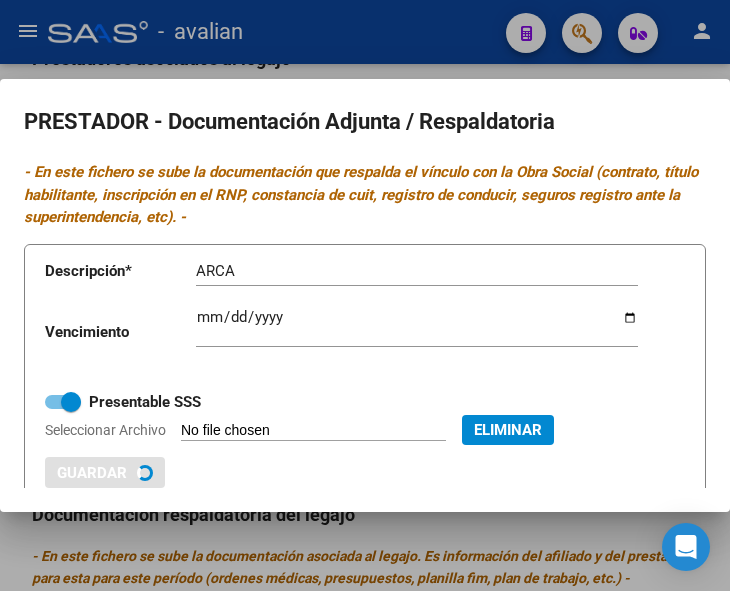 type 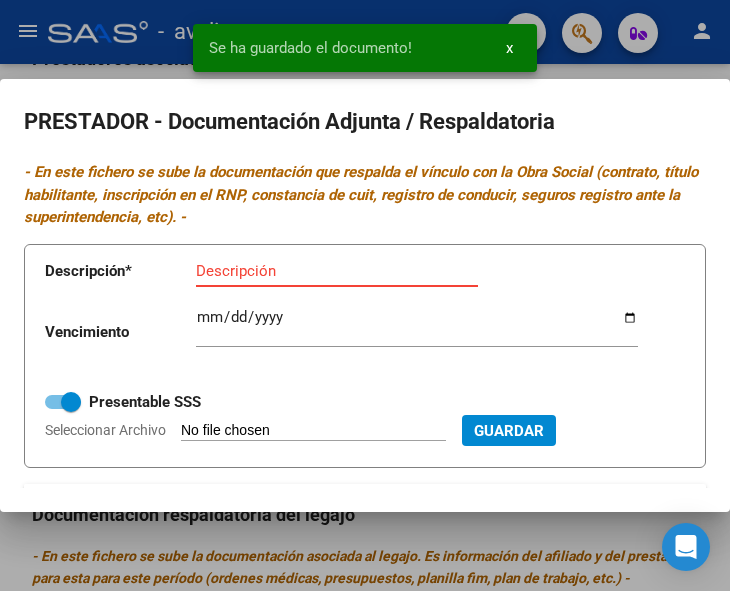 click on "Descripción" at bounding box center [337, 271] 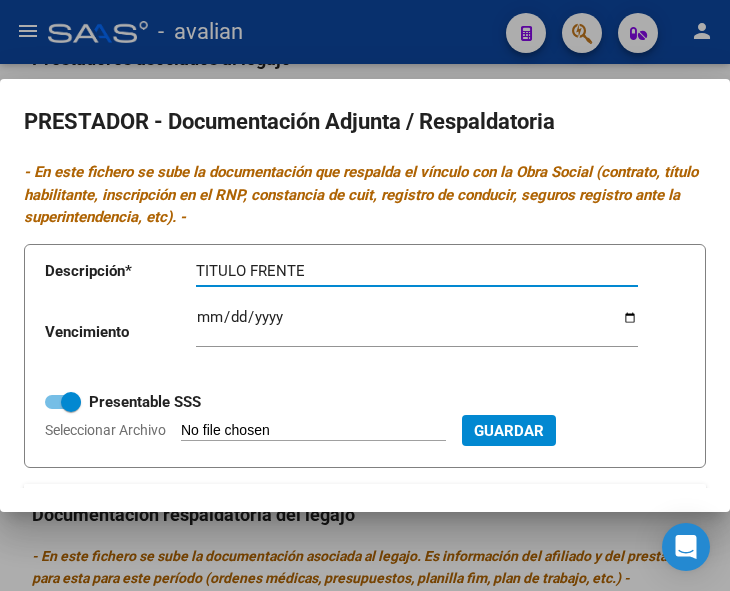 type on "TITULO FRENTE" 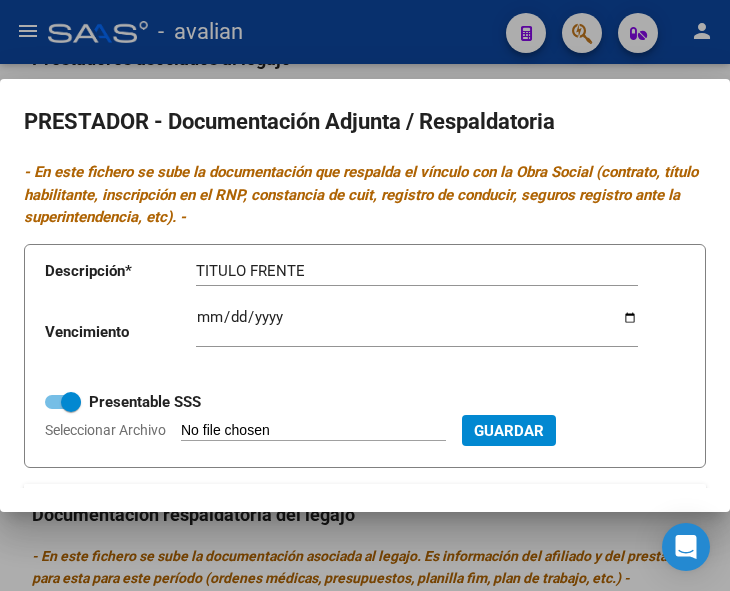 click on "Seleccionar Archivo" at bounding box center [313, 431] 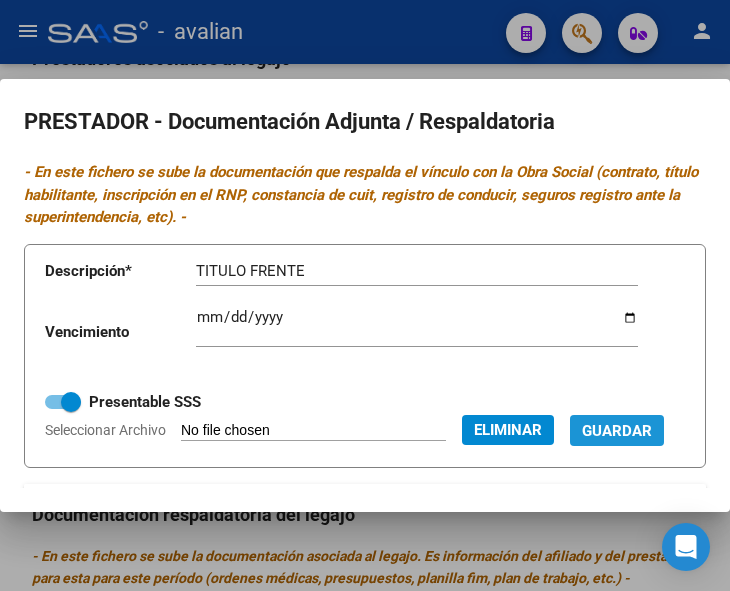 click on "Guardar" at bounding box center [617, 431] 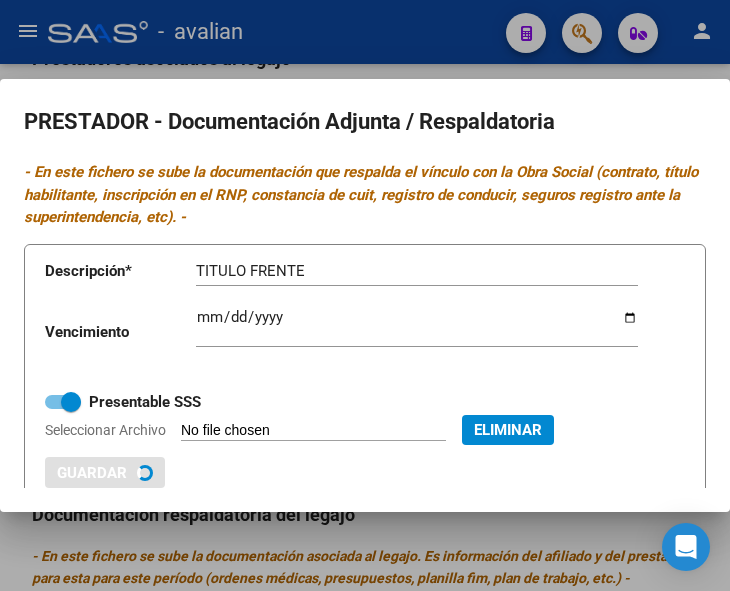 type 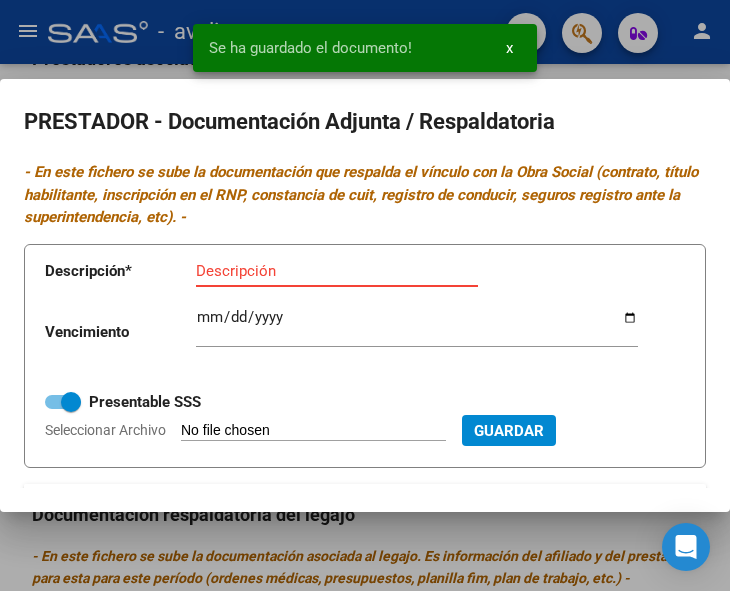 click on "Descripción" at bounding box center (337, 271) 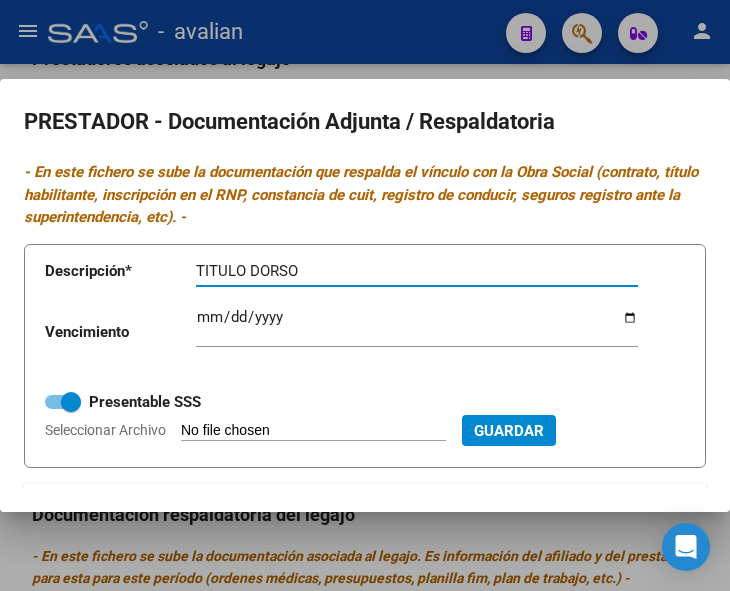 type on "TITULO DORSO" 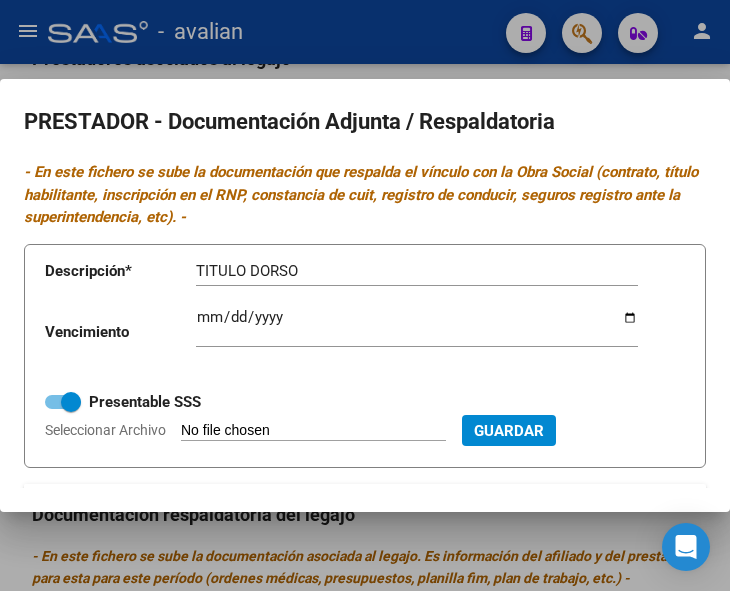 click on "Seleccionar Archivo" at bounding box center (313, 431) 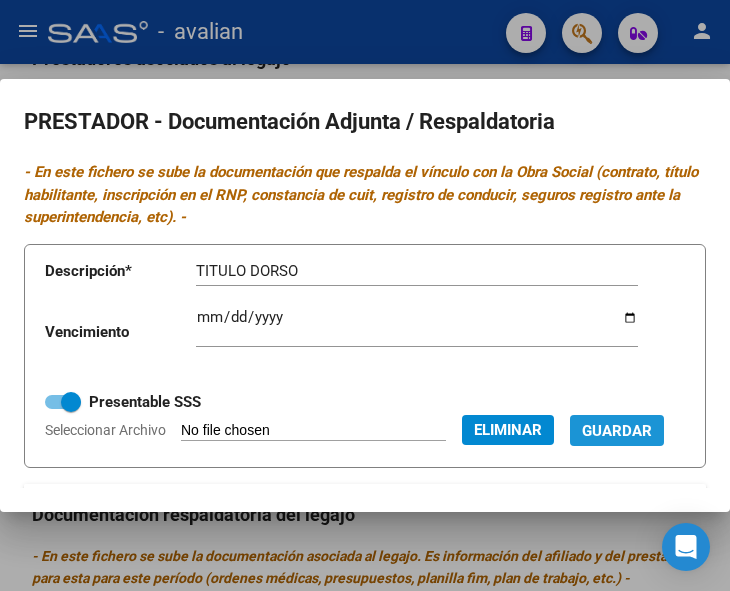 click on "Guardar" at bounding box center [617, 431] 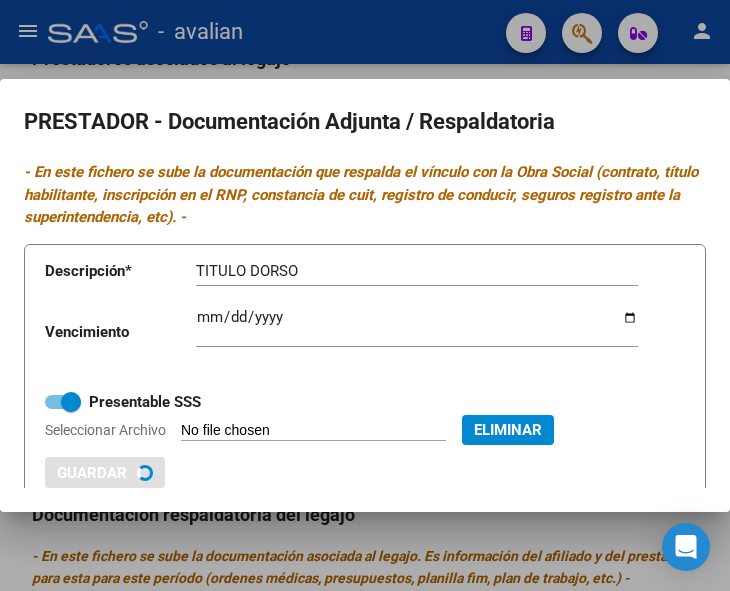 type 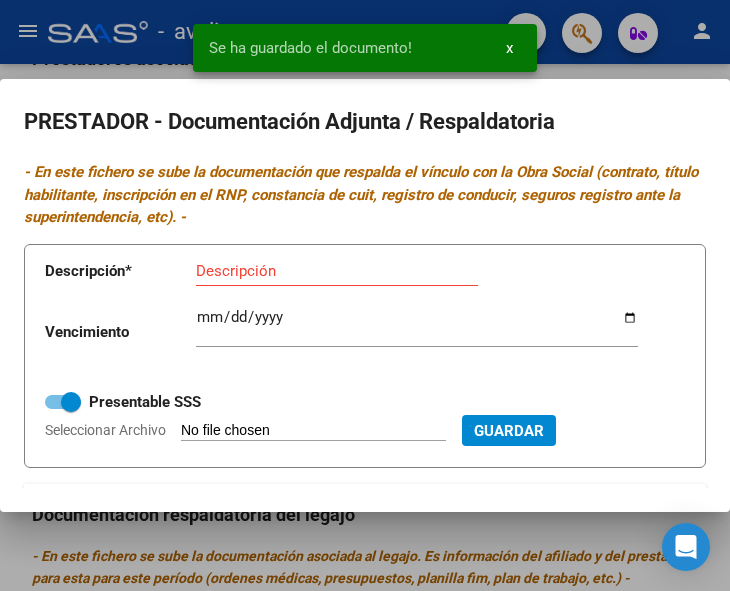 click on "Seleccionar Archivo" at bounding box center (313, 431) 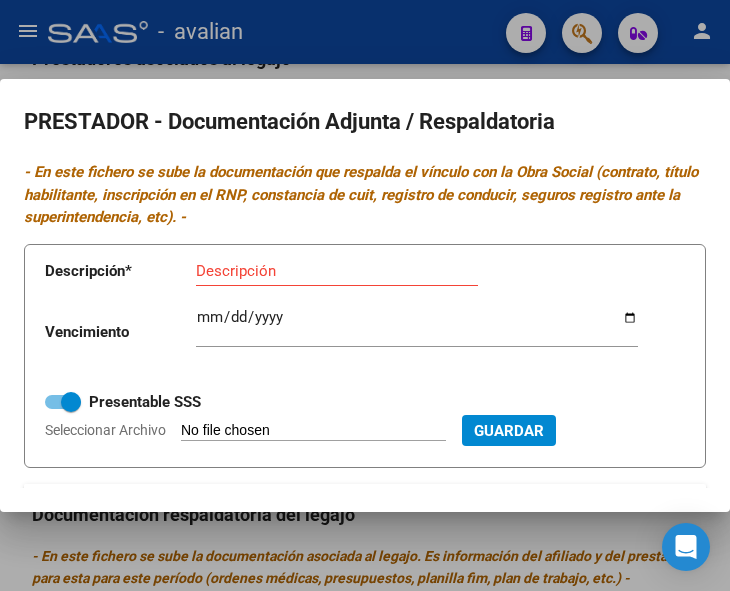 type on "C:\fakepath\[TEXT] [DATE].jpg" 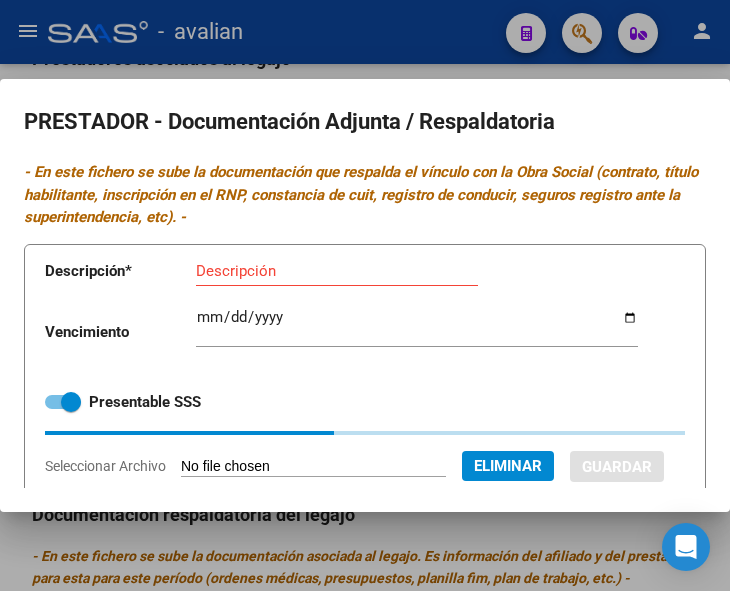 click on "Descripción" at bounding box center [337, 271] 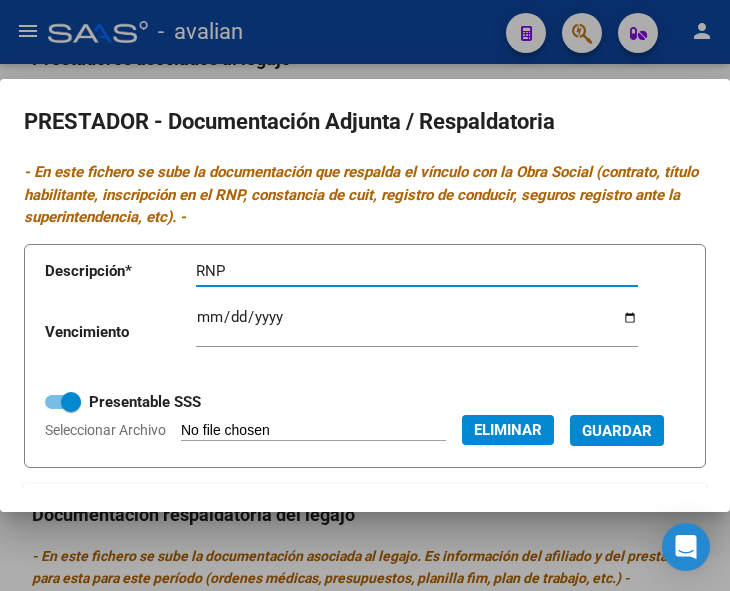 type on "RNP" 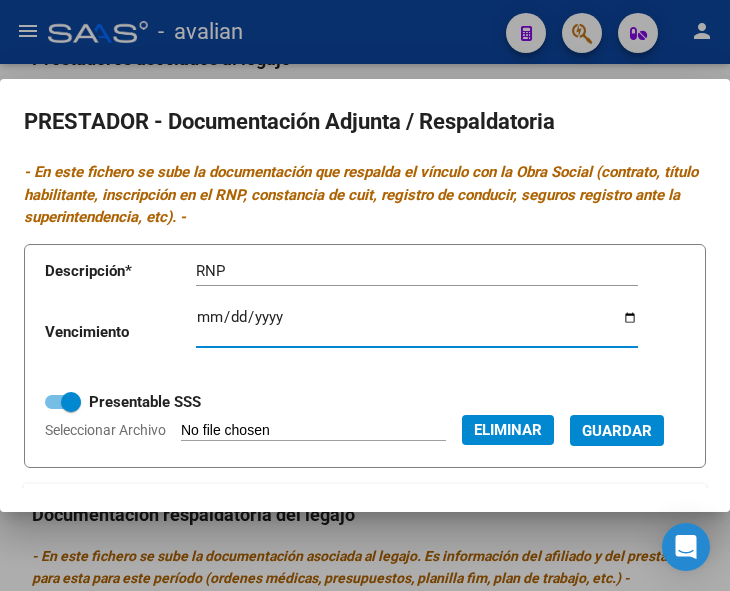 click on "Ingresar vencimiento" at bounding box center [417, 325] 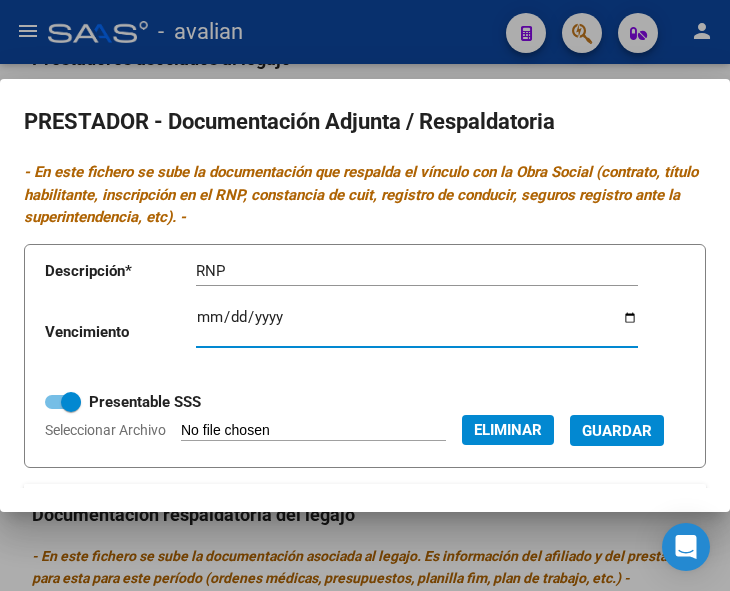 type on "[DATE]" 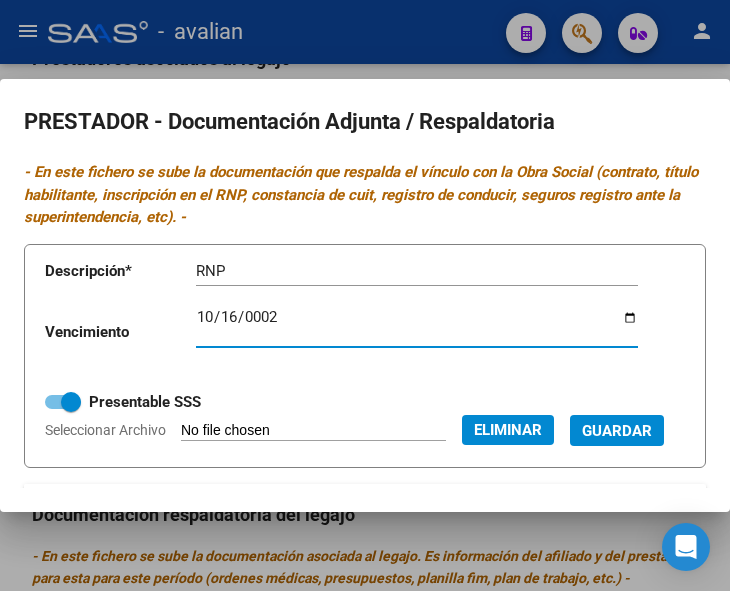 type on "[DATE]" 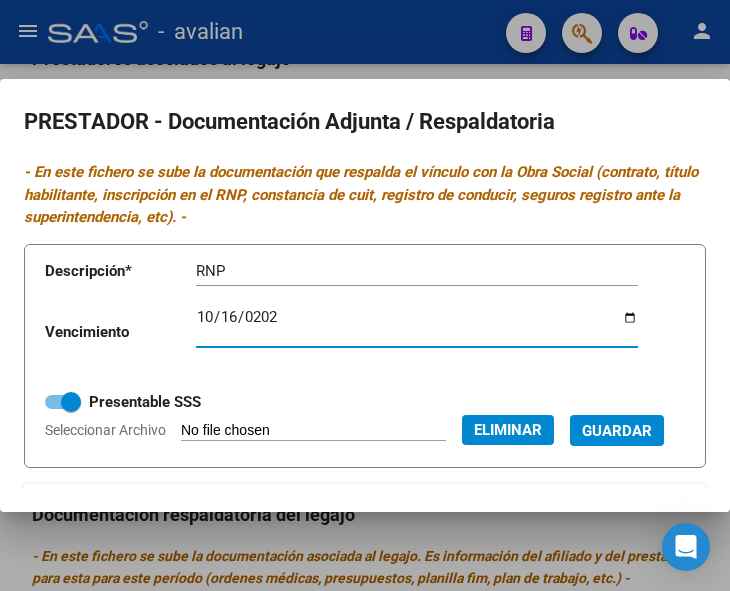 type on "[DATE]" 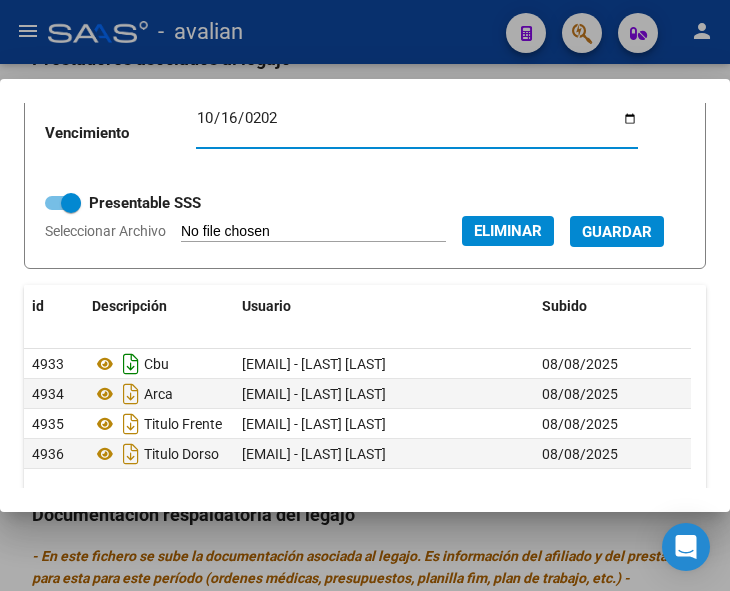 scroll, scrollTop: 200, scrollLeft: 0, axis: vertical 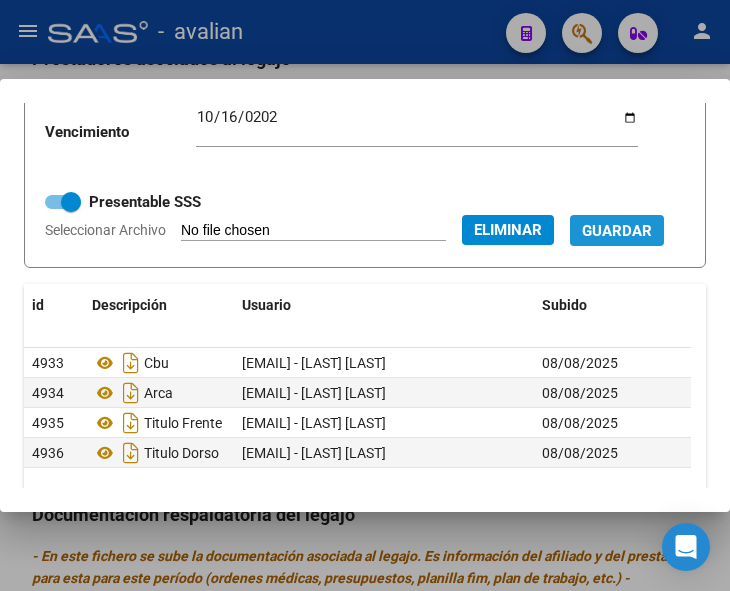 click on "Guardar" at bounding box center (617, 231) 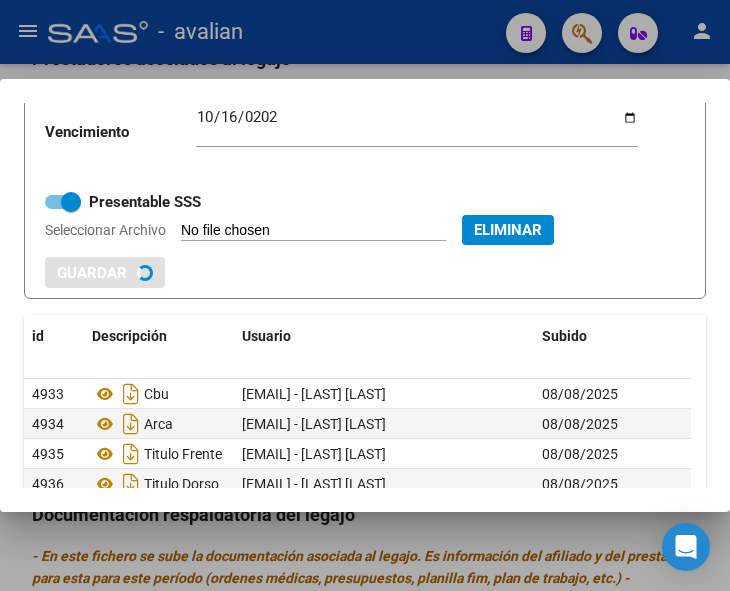 type 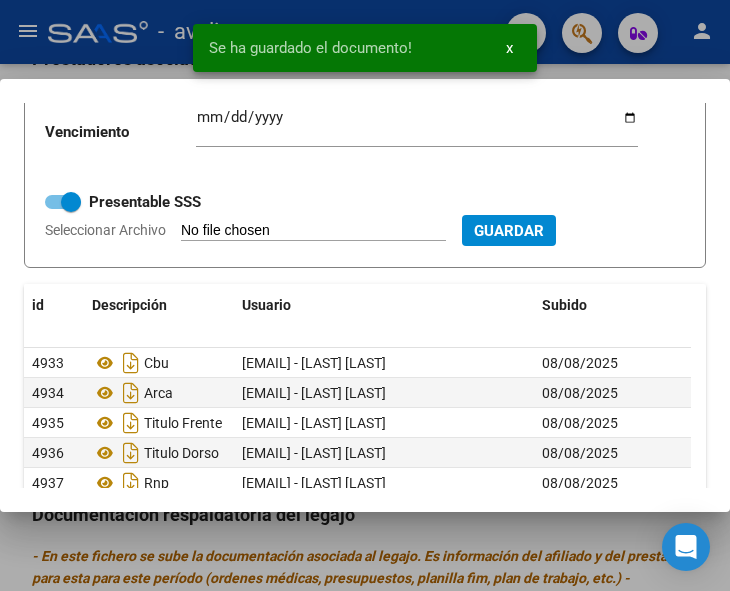 scroll, scrollTop: 300, scrollLeft: 0, axis: vertical 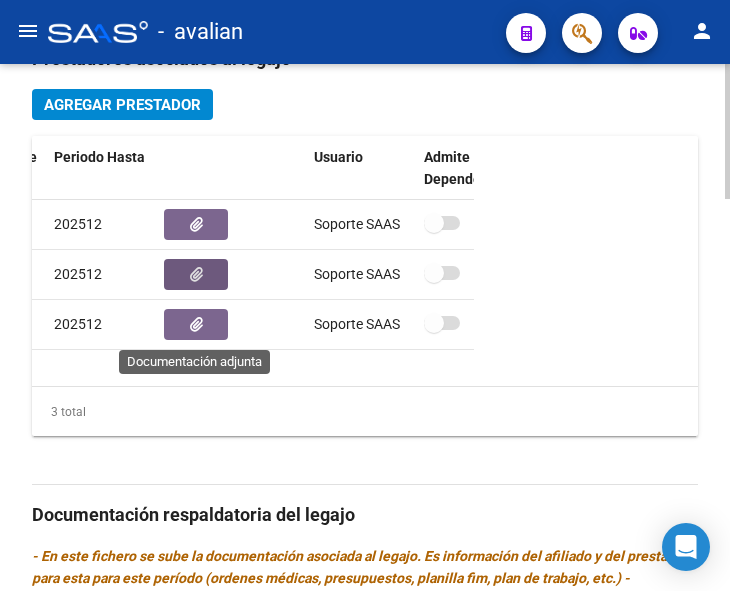 click 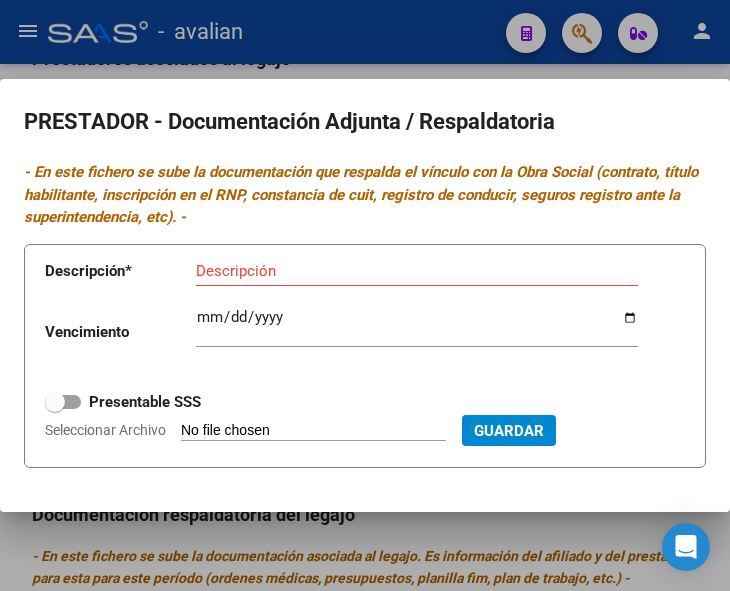 click on "Seleccionar Archivo" at bounding box center (313, 431) 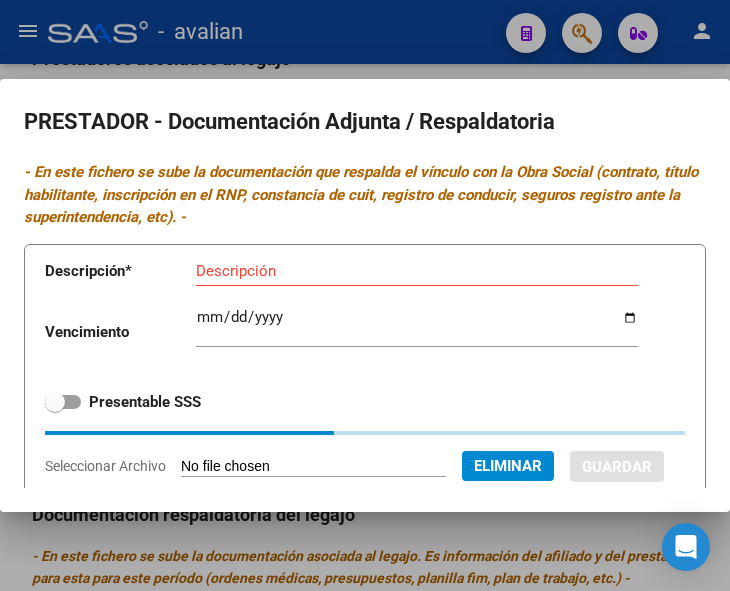 click on "Descripción" at bounding box center (417, 271) 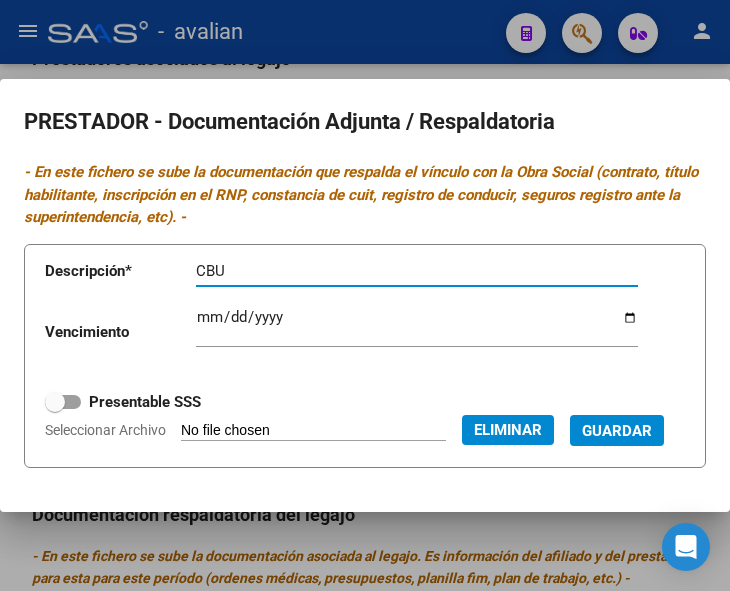 type on "CBU" 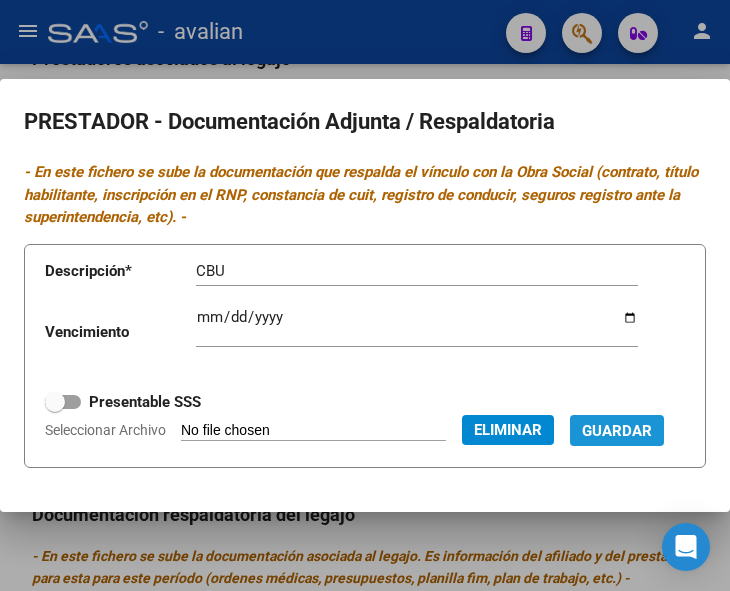 click on "Guardar" at bounding box center (617, 431) 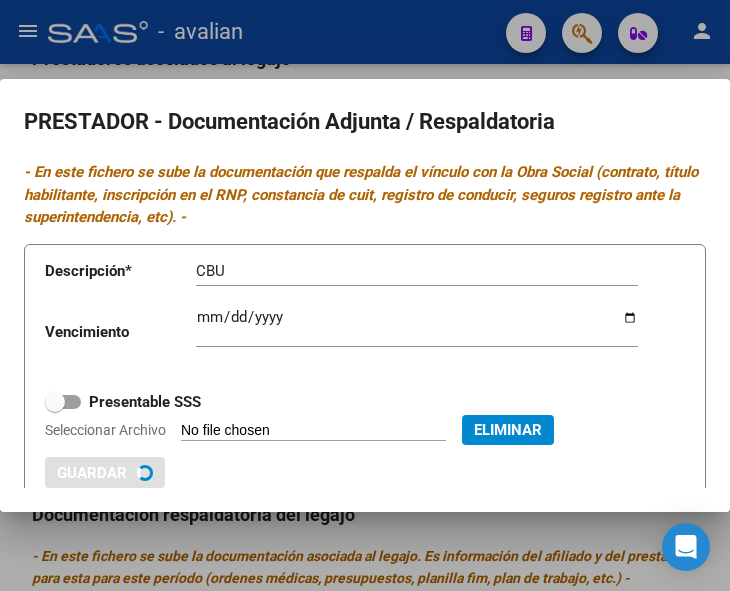 type 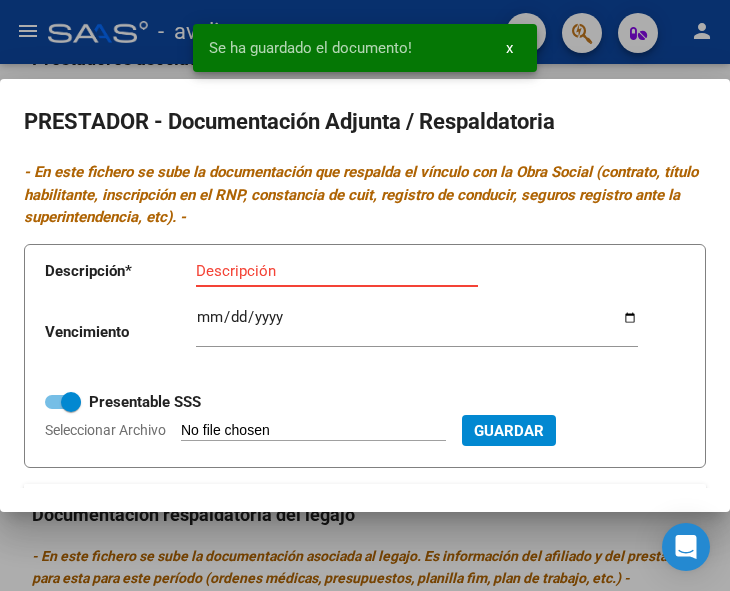 click on "Descripción" at bounding box center [337, 271] 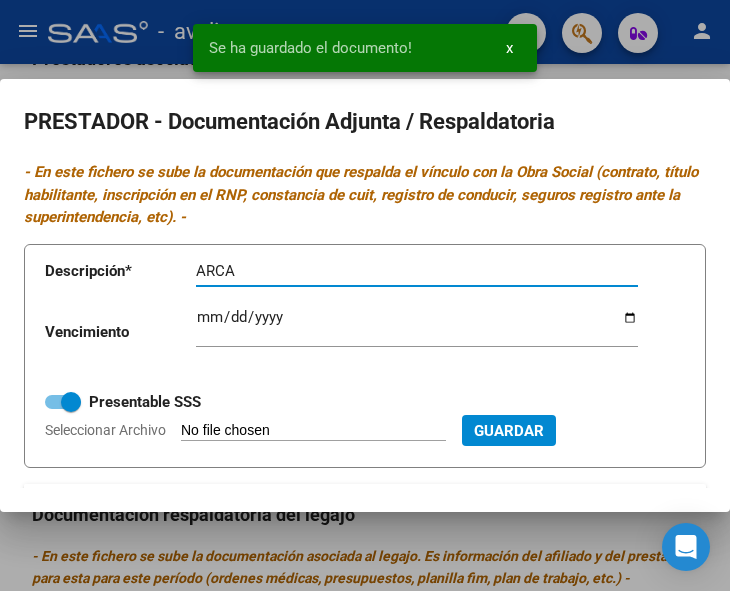 type on "ARCA" 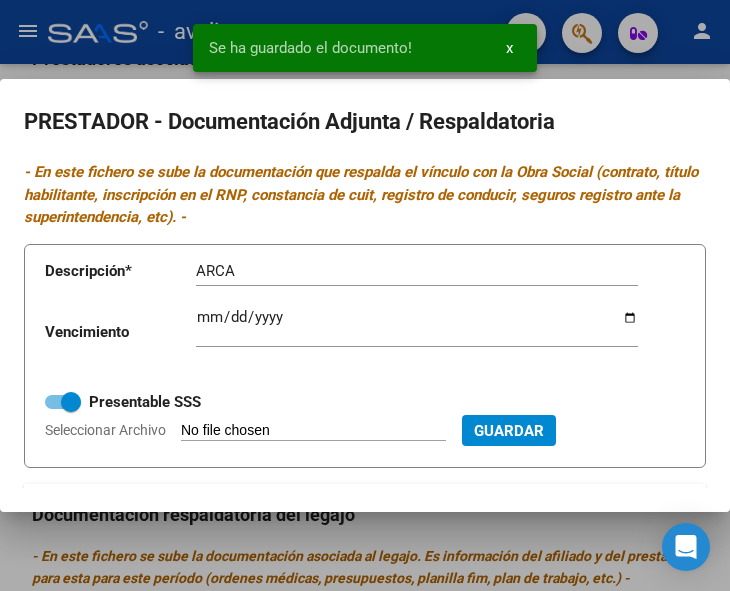 click on "Seleccionar Archivo" at bounding box center [313, 431] 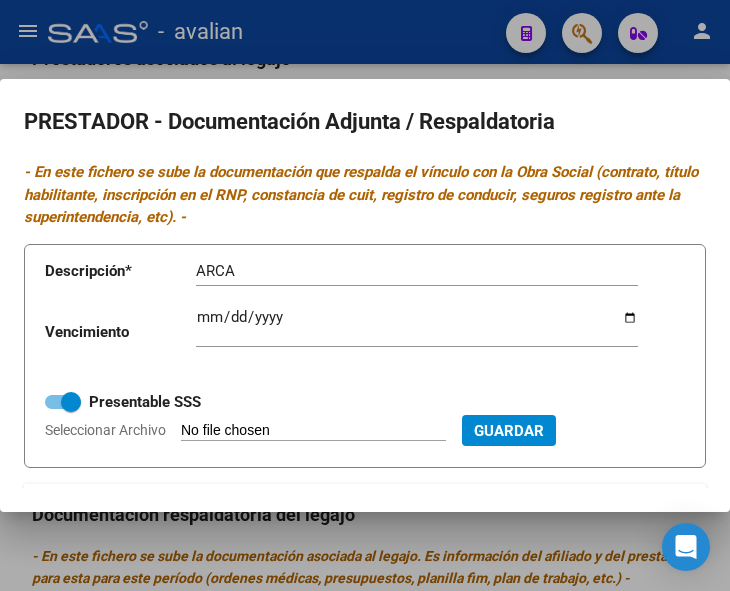 type on "C:\fakepath\Fono ARCA.jpg" 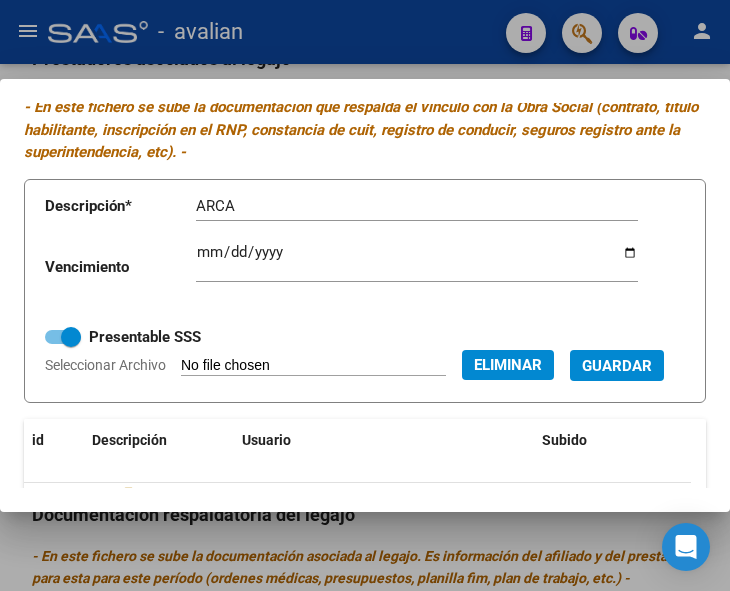 scroll, scrollTop: 100, scrollLeft: 0, axis: vertical 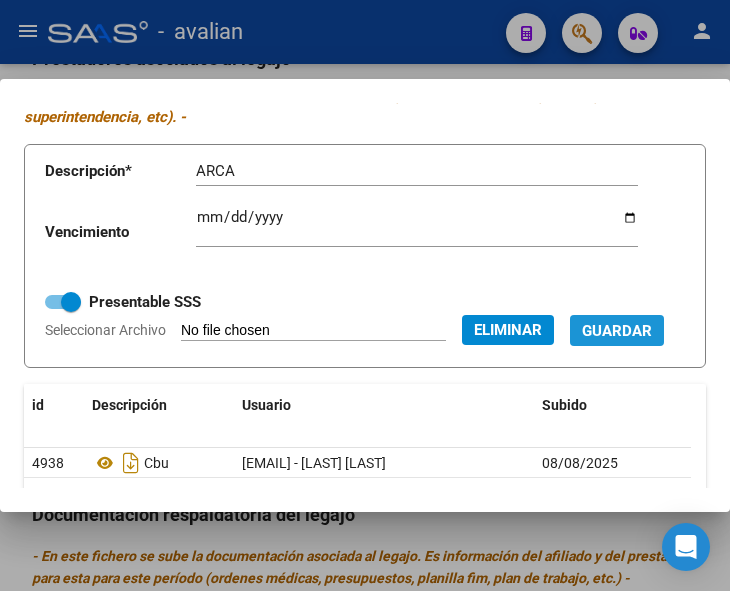 click on "Guardar" at bounding box center [617, 331] 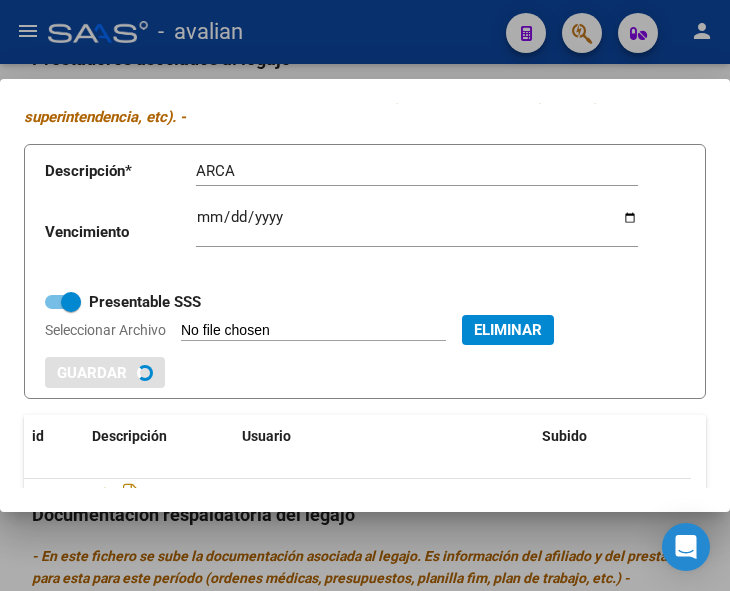 type 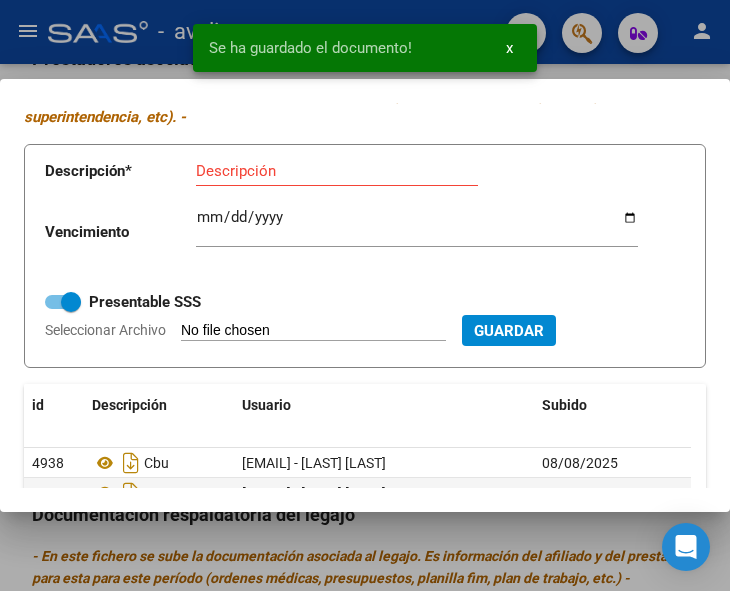 click on "Descripción" at bounding box center [337, 171] 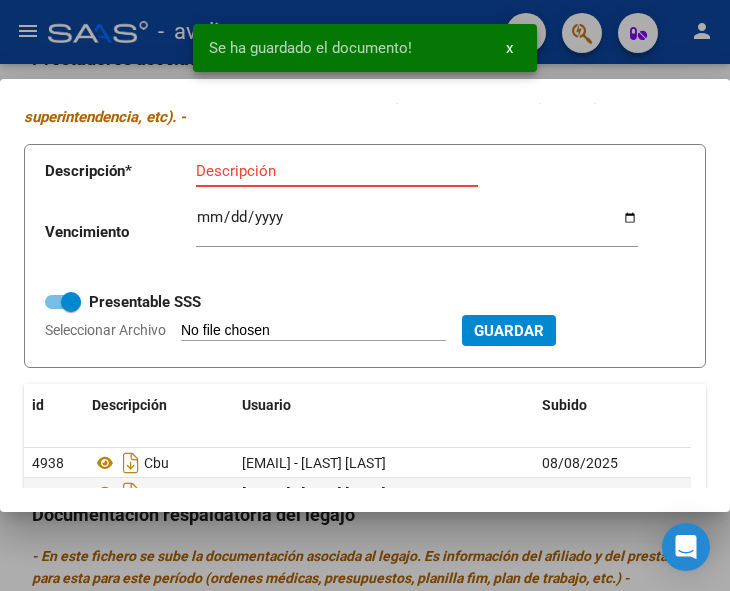 click on "Seleccionar Archivo" at bounding box center [313, 331] 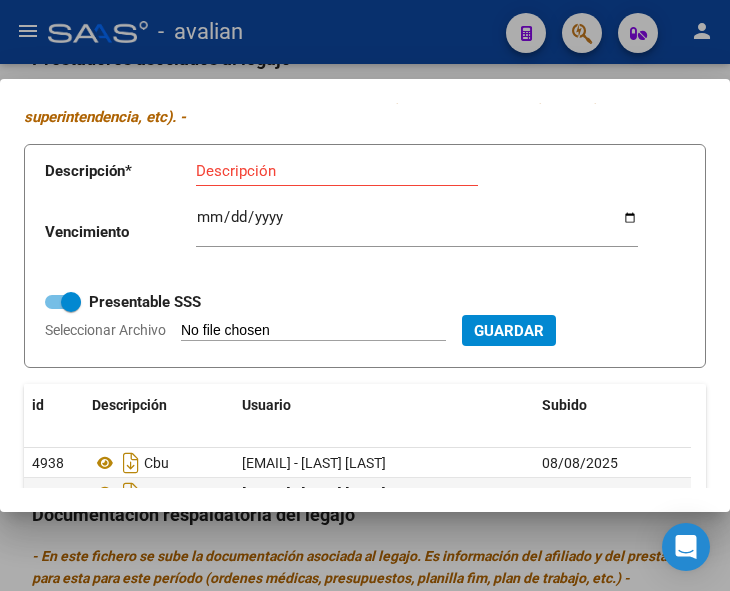 type on "C:\fakepath\Fono TF.jpg" 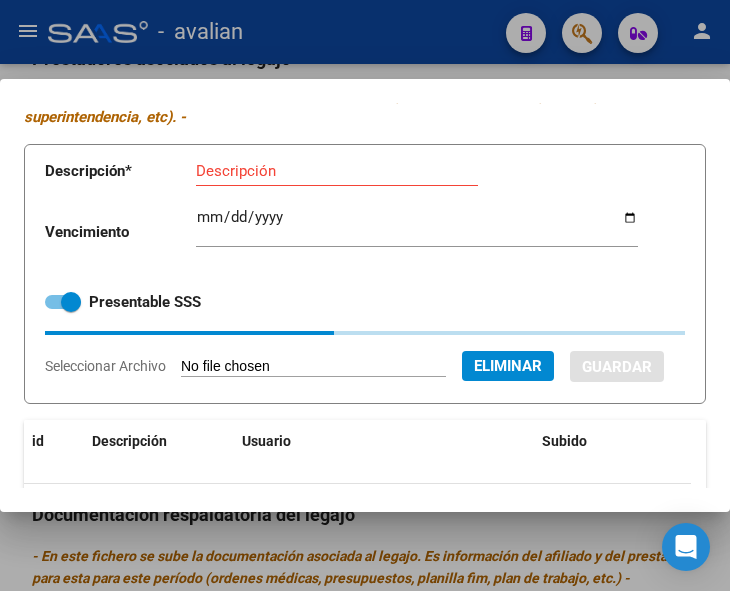 click on "Descripción" at bounding box center [337, 171] 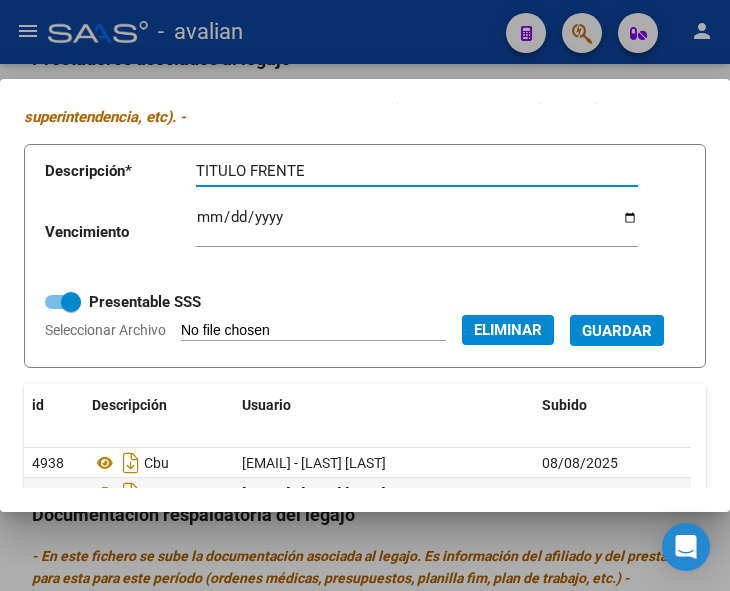 type on "TITULO FRENTE" 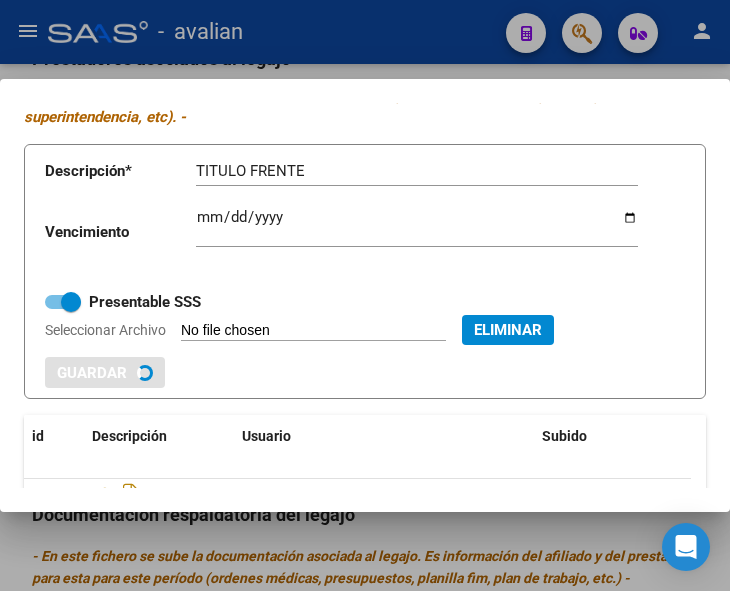 type 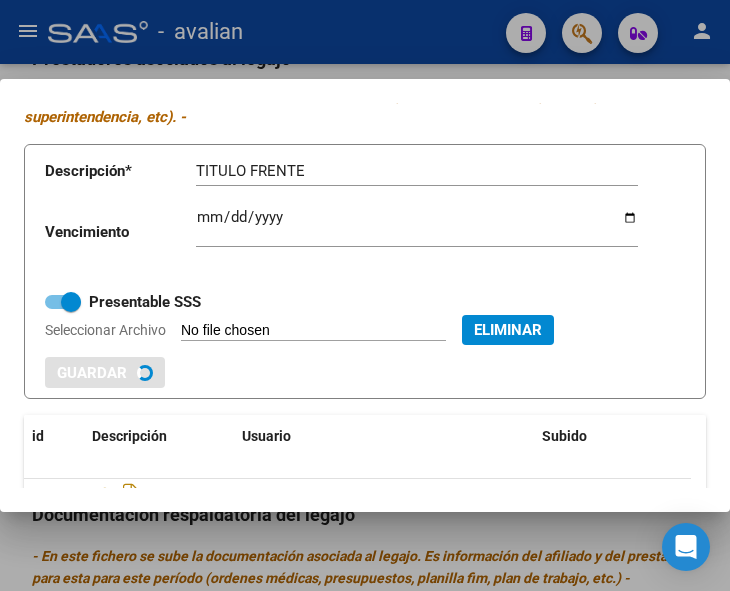 type 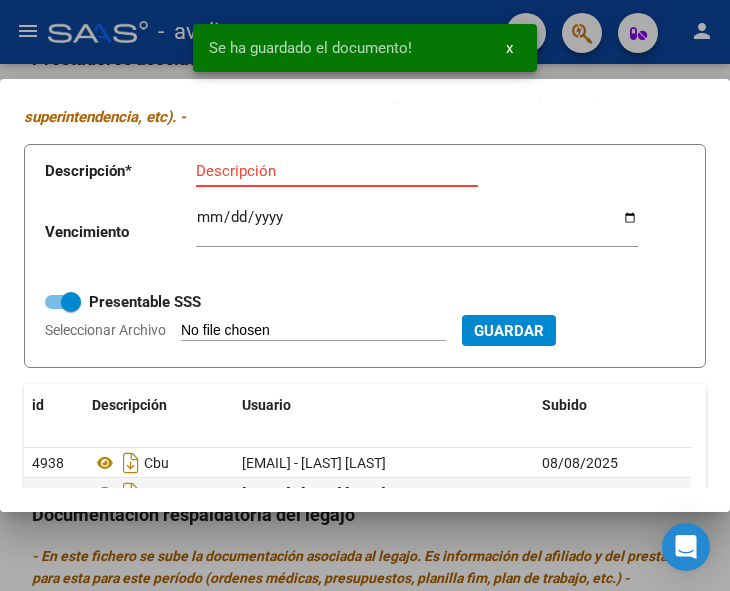 click on "Descripción" at bounding box center [337, 171] 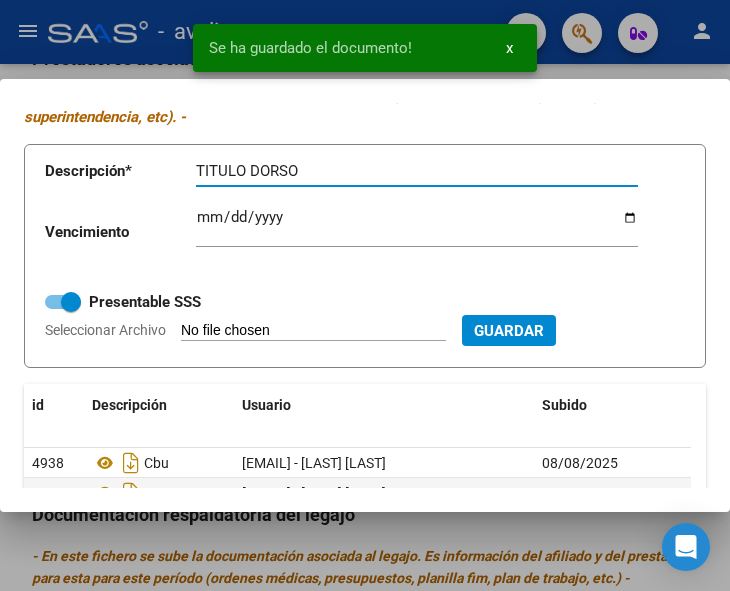 type on "TITULO DORSO" 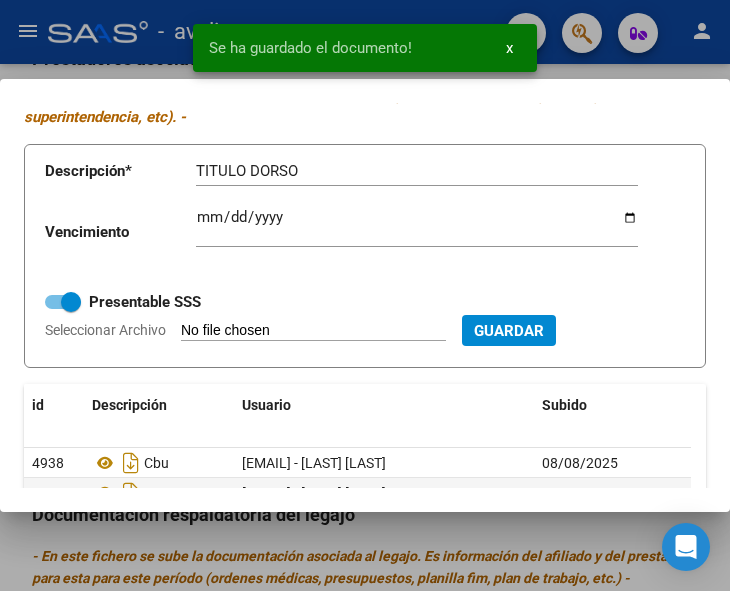 click on "Seleccionar Archivo" at bounding box center [313, 331] 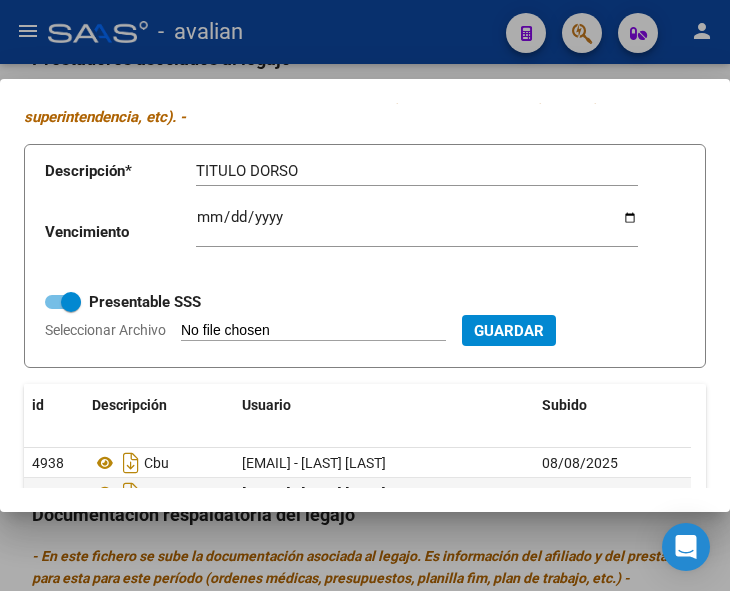 type on "C:\fakepath\Fono TD.jpg" 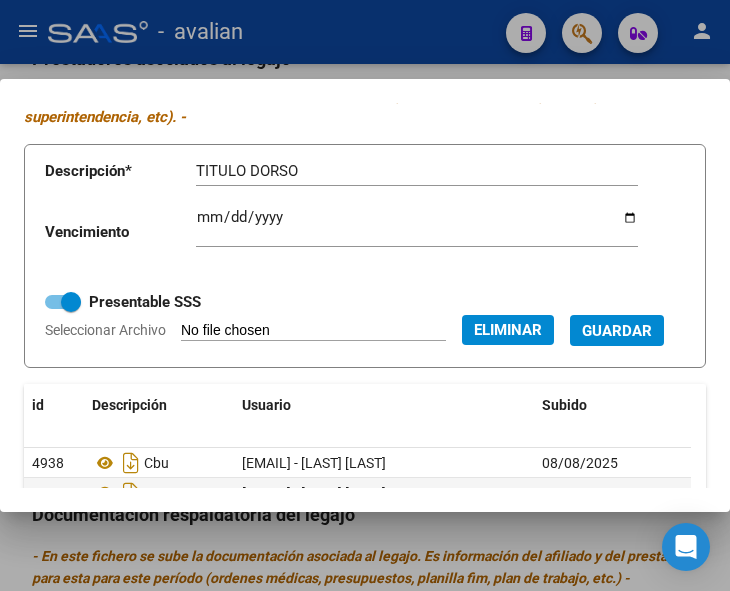 click on "Guardar" at bounding box center [617, 331] 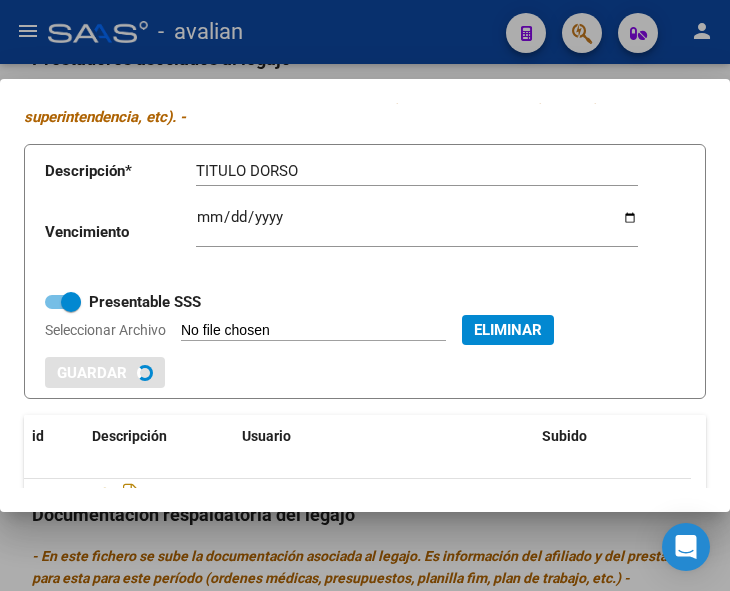type 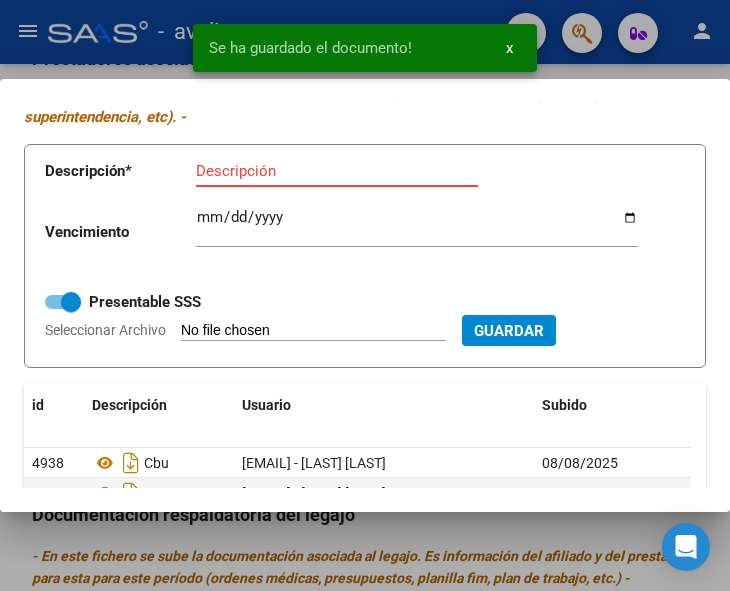 click on "Descripción" at bounding box center [337, 171] 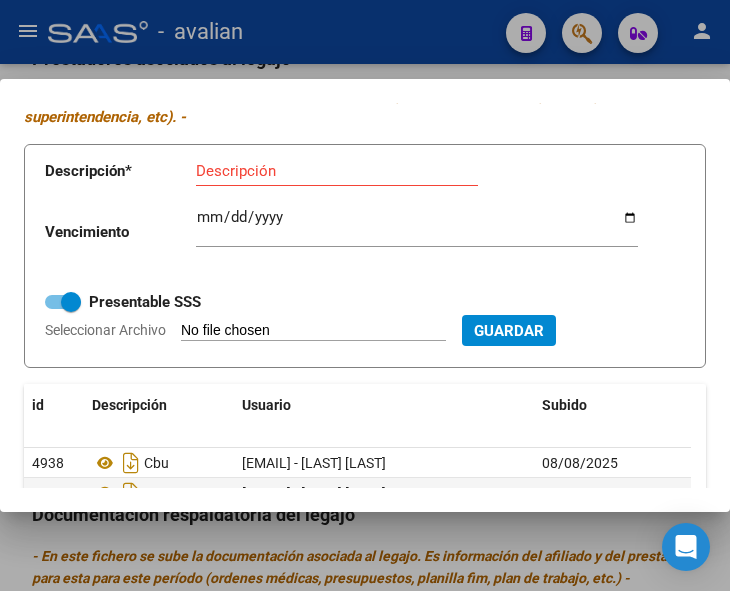 type on "C:\fakepath\FOno RNP 09-11-26.jpg" 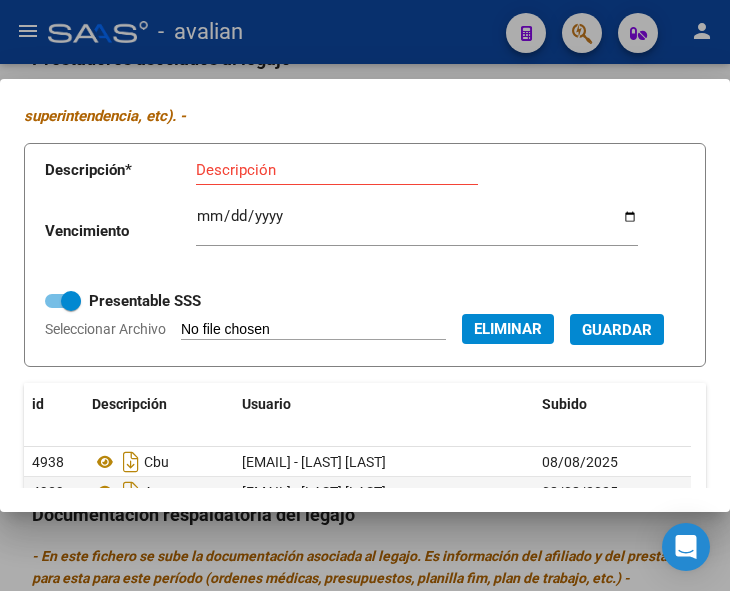 scroll, scrollTop: 100, scrollLeft: 0, axis: vertical 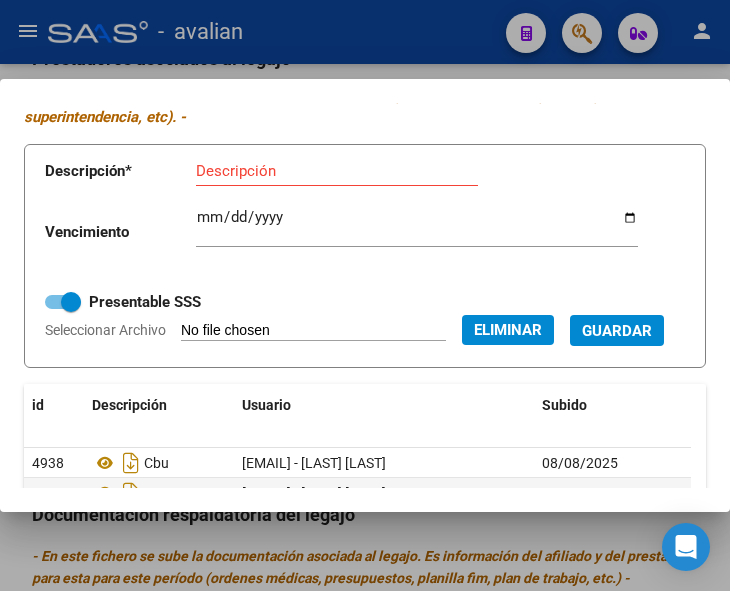 click on "Descripción" at bounding box center [337, 171] 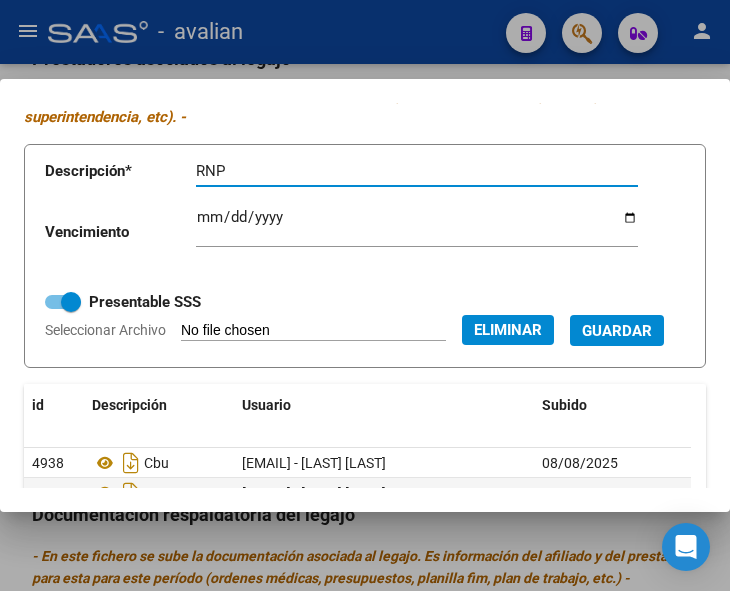 type on "RNP" 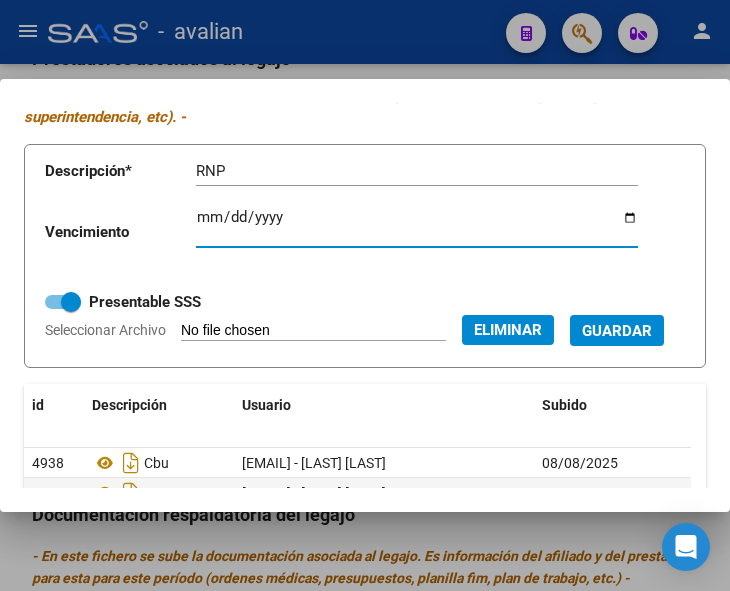 type on "[DATE]" 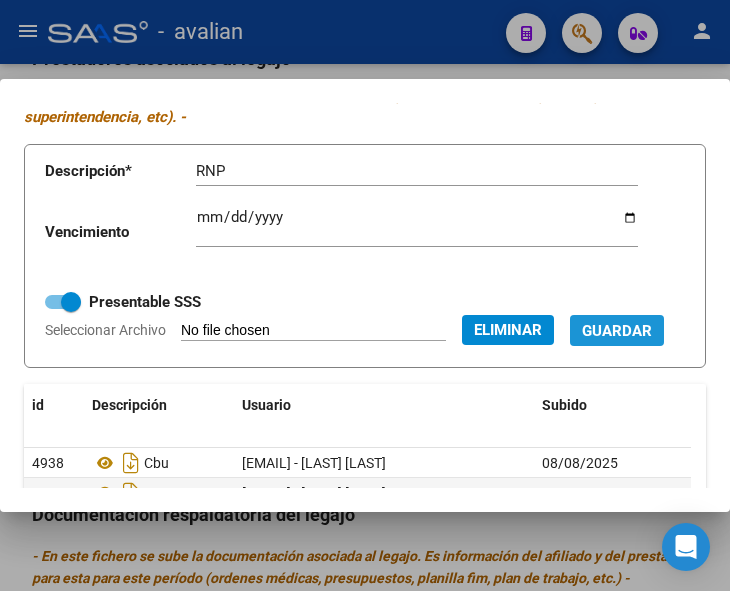 click on "Guardar" at bounding box center (617, 330) 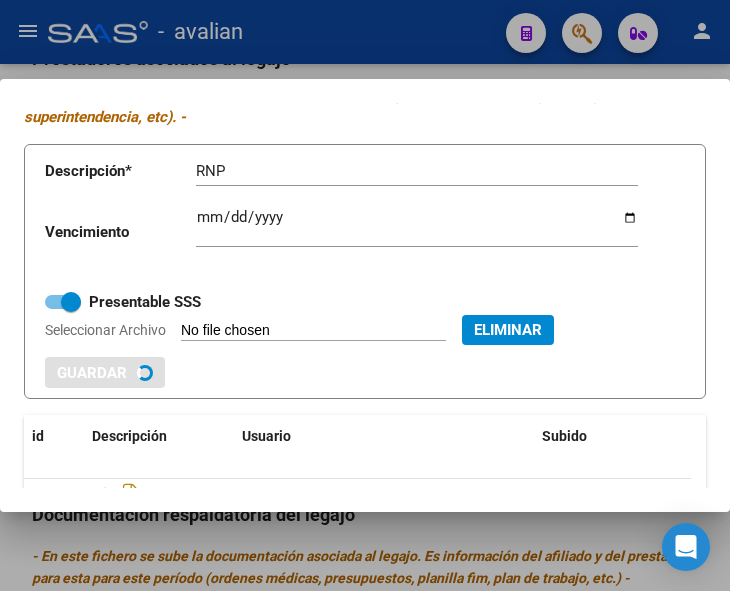 type 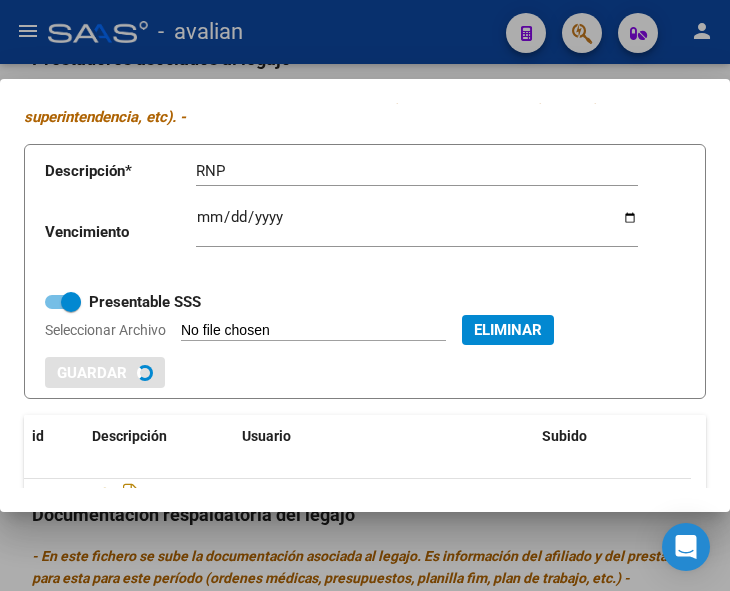 type 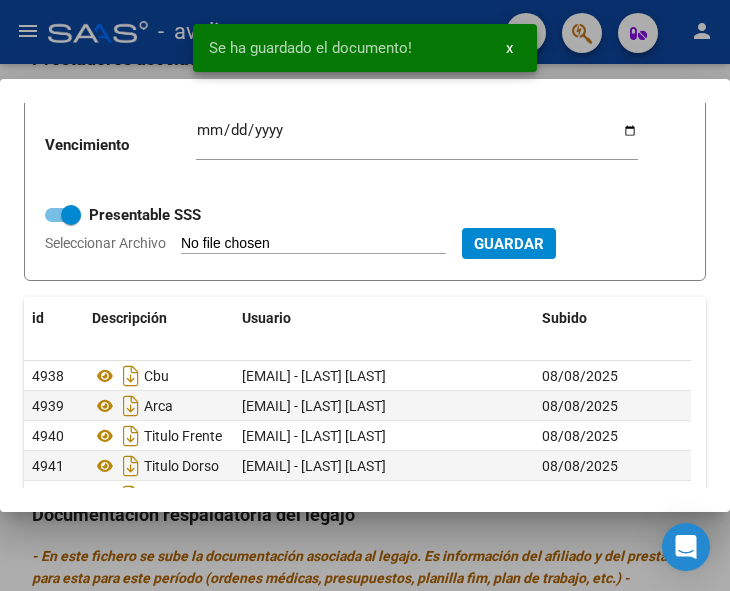 scroll, scrollTop: 300, scrollLeft: 0, axis: vertical 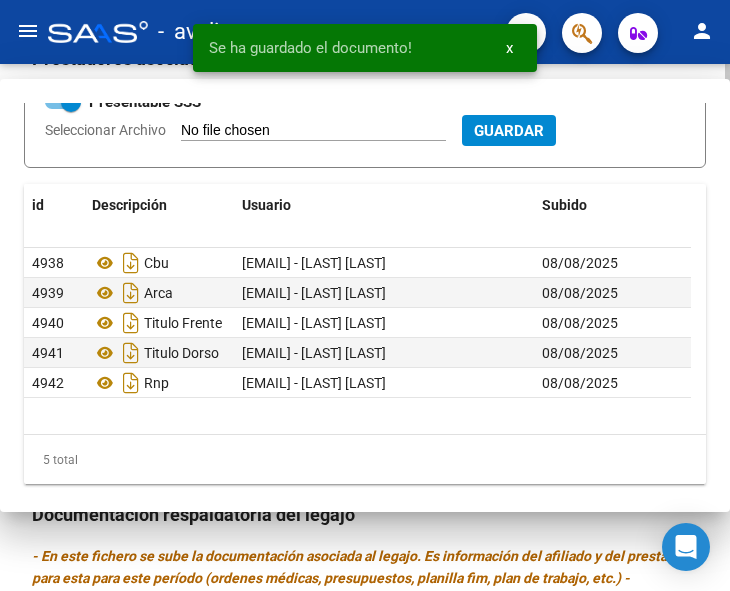 type 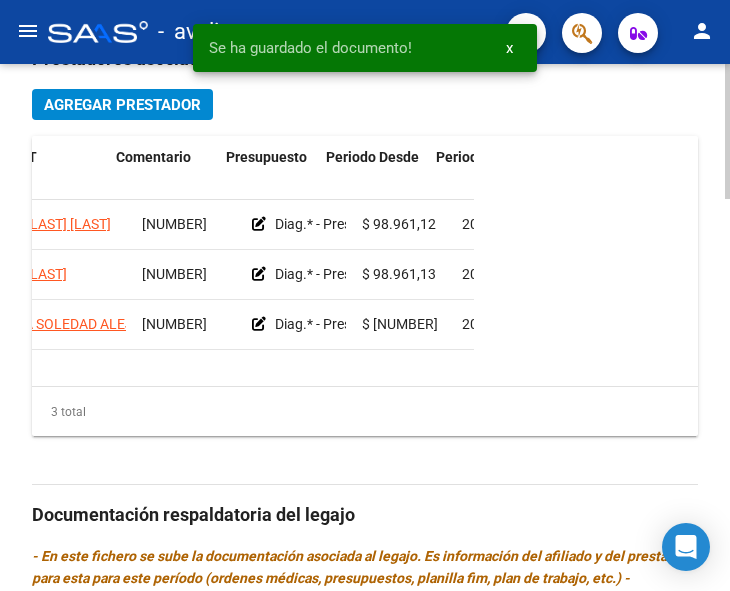 scroll, scrollTop: 0, scrollLeft: 176, axis: horizontal 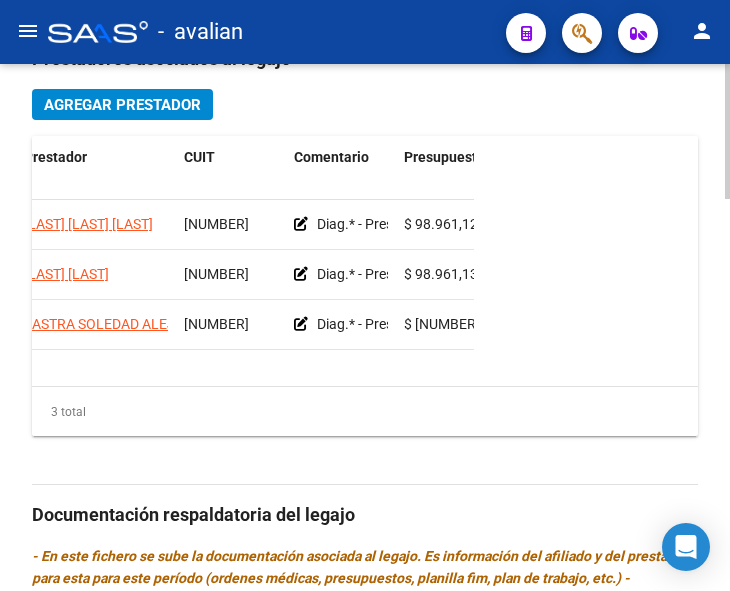 click on "Prestadores asociados al legajo Agregar Prestador Aprobado Prestador CUIT Comentario Presupuesto Periodo Desde Periodo Hasta Usuario Admite Dependencia   [LAST] [LAST] [LAST] [NUMBER]     Diag.* - Prestación autorizada: 60006010- TERAPIA OCUPACIONAL / Cant semanal: 2 / Tope mensual: 8 / Tope anual: 96  $ 98.961,12  202501 202512 Soporte SAAS   20/05/2025      [LAST] [LAST] [LAST]     Diag.* - Prestación autorizada: 60006007- FISIOKINESIOTERAPIA / Cant semanal: 2 / Tope mensual: 8 / Tope anual: 96  $ 98.961,13  202501 202512 Soporte SAAS   20/05/2025      [LAST] [LAST] [LAST]     Diag.* - Prestación autorizada: 60006004- FONOAUDIOLOGIA / Cant semanal: 3 / Tope mensual: 12 / Tope anual: 144  $ 148.441,70  202501 202512 Soporte SAAS   20/05/2025    3 total Documentación respaldatoria del legajo Agregar Documentacion Aprobado Descripción Comentario Comentario Administrador Creado Acción No data to display 0 total" 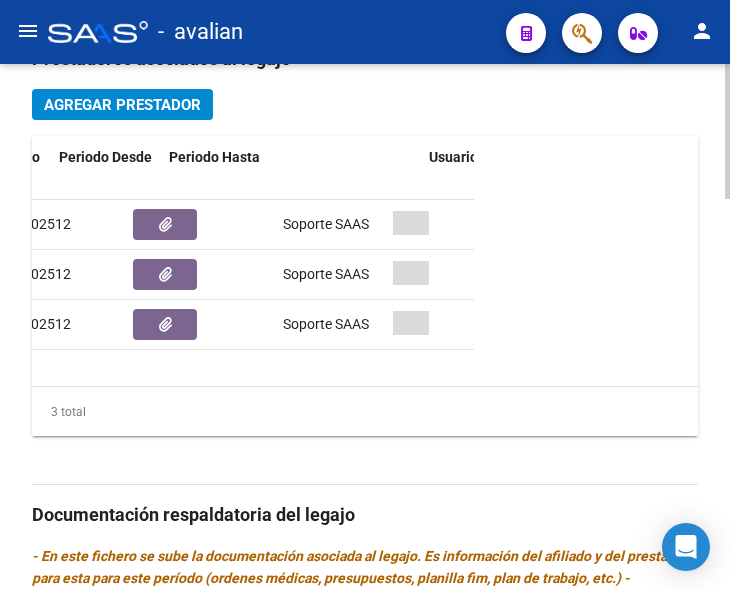 scroll, scrollTop: 0, scrollLeft: 0, axis: both 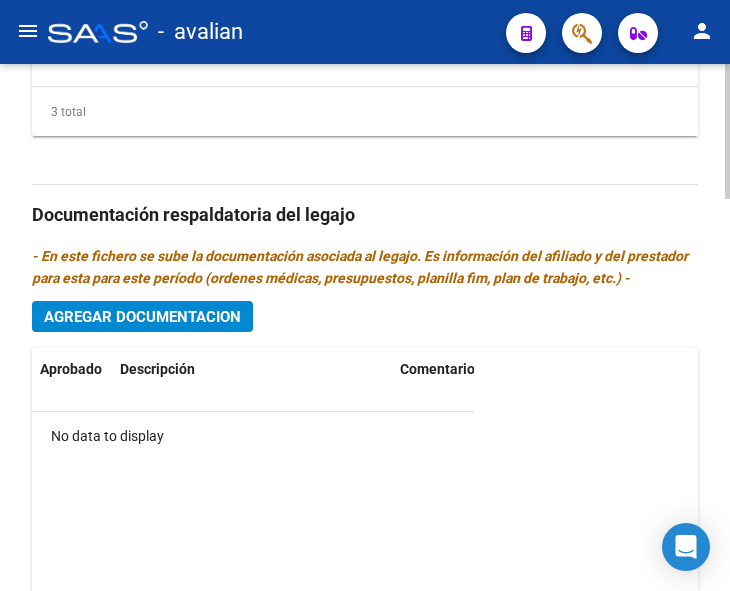 click on "Agregar Documentacion" 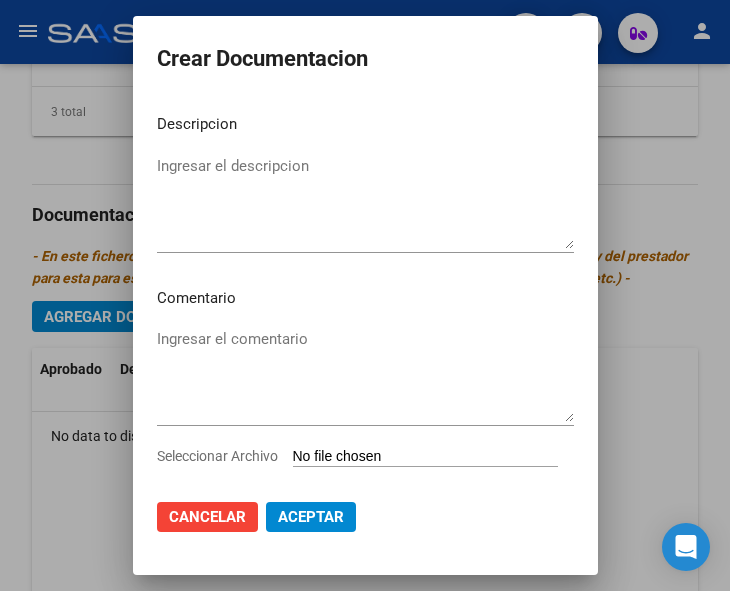 click on "Seleccionar Archivo" at bounding box center [425, 457] 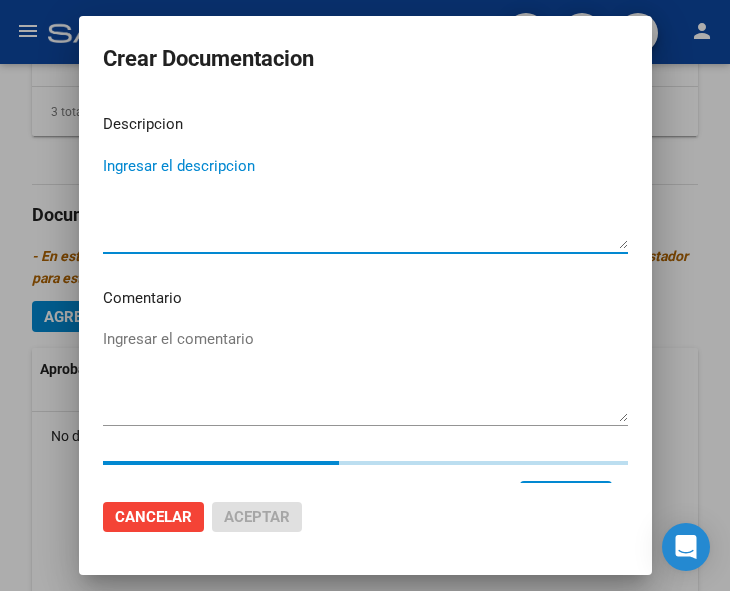 click on "Ingresar el descripcion" at bounding box center (365, 202) 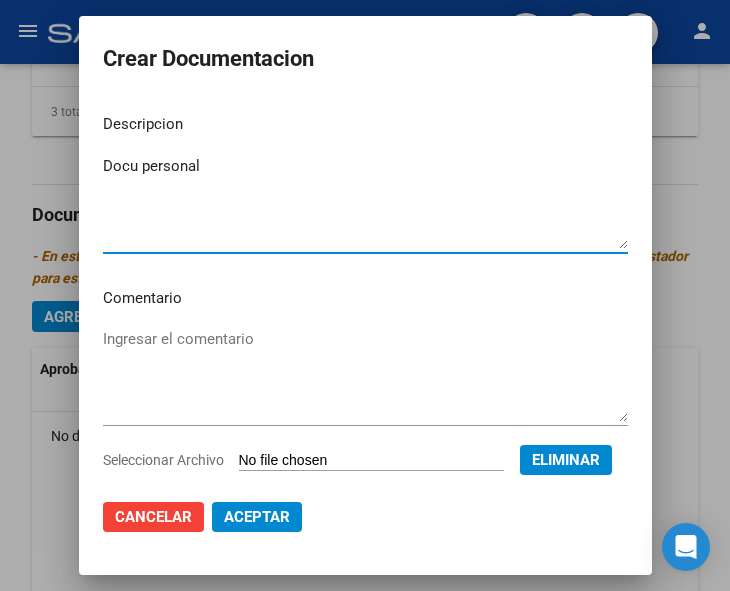 type on "Docu personal" 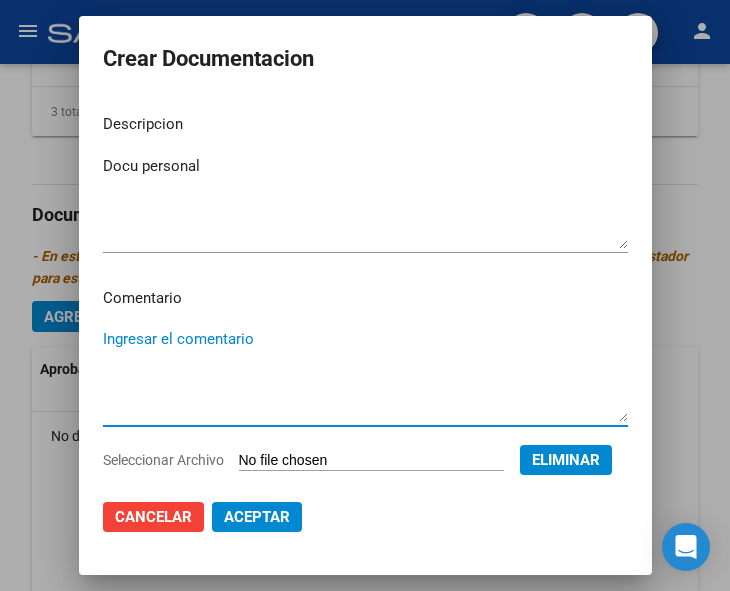 paste on "[MONTH] a [MONTH]
Valor resol ministerial vigente
- Kinesiología 2 ss semanales - Lic [LAST] [LAST] Prestadora Num [NUMBER]
- Terapia Ocupacional 2 ss semanales - Lic. [LAST] [LAST] . Prestadora Num [NUMBER]
- Fonoaudiología 3 ss semanales - Lic. [LAST], [LAST] Prestadora Num [NUMBER]" 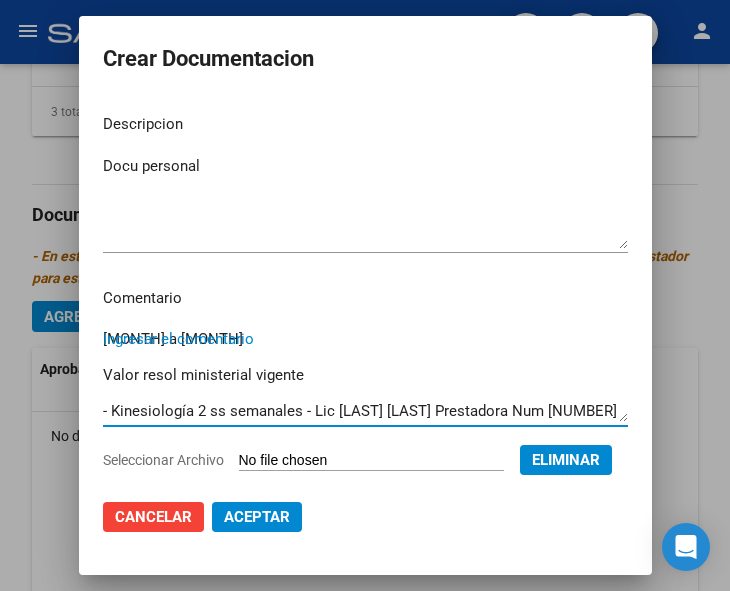 scroll, scrollTop: 107, scrollLeft: 0, axis: vertical 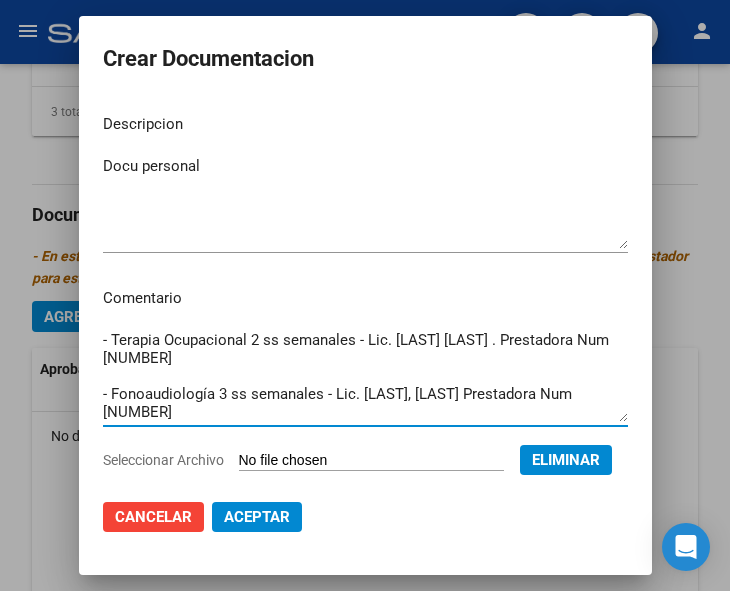 click on "[MONTH] a [MONTH]
Valor resol ministerial vigente
- Kinesiología 2 ss semanales - Lic [LAST] [LAST] Prestadora Num [NUMBER]
- Terapia Ocupacional 2 ss semanales - Lic. [LAST] [LAST] . Prestadora Num [NUMBER]
- Fonoaudiología 3 ss semanales - Lic. [LAST], [LAST] Prestadora Num [NUMBER]" at bounding box center [365, 375] 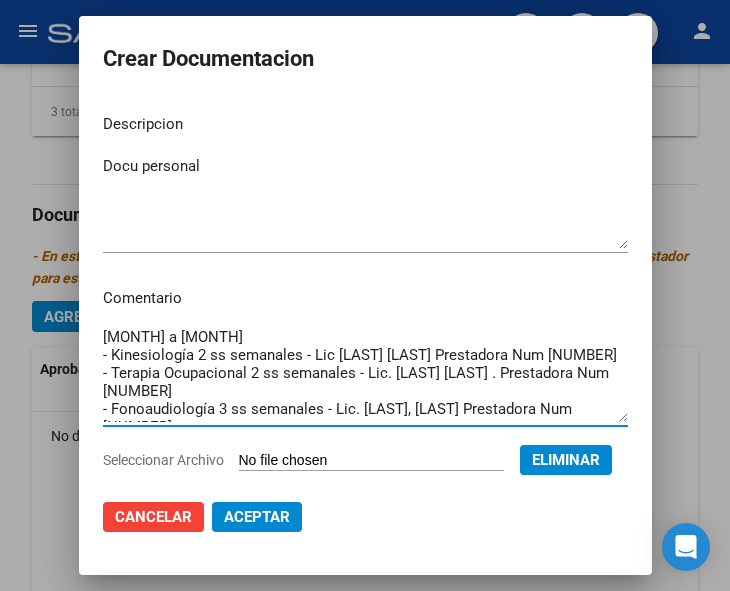 scroll, scrollTop: 0, scrollLeft: 0, axis: both 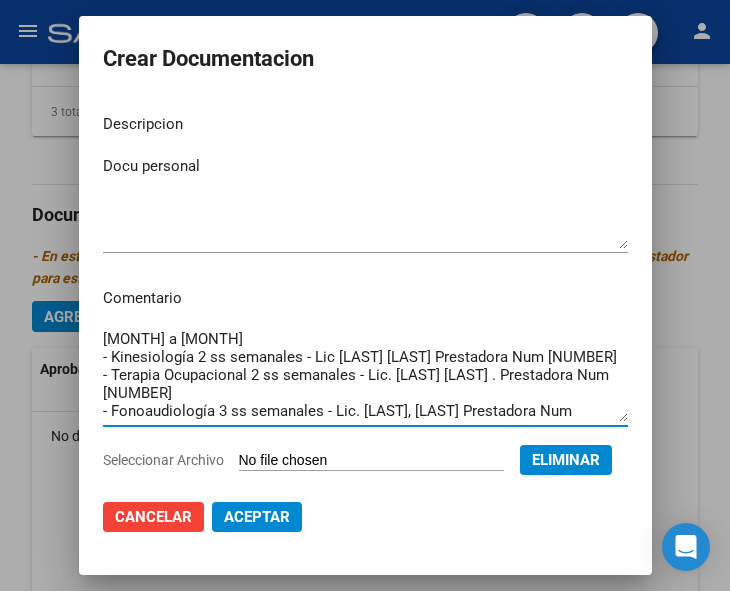 drag, startPoint x: 508, startPoint y: 361, endPoint x: 581, endPoint y: 356, distance: 73.171036 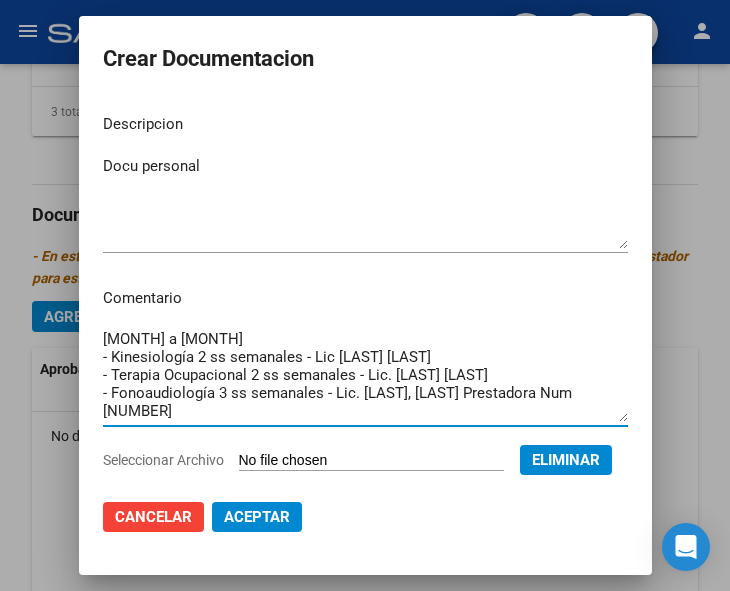 drag, startPoint x: 134, startPoint y: 403, endPoint x: 464, endPoint y: 397, distance: 330.05453 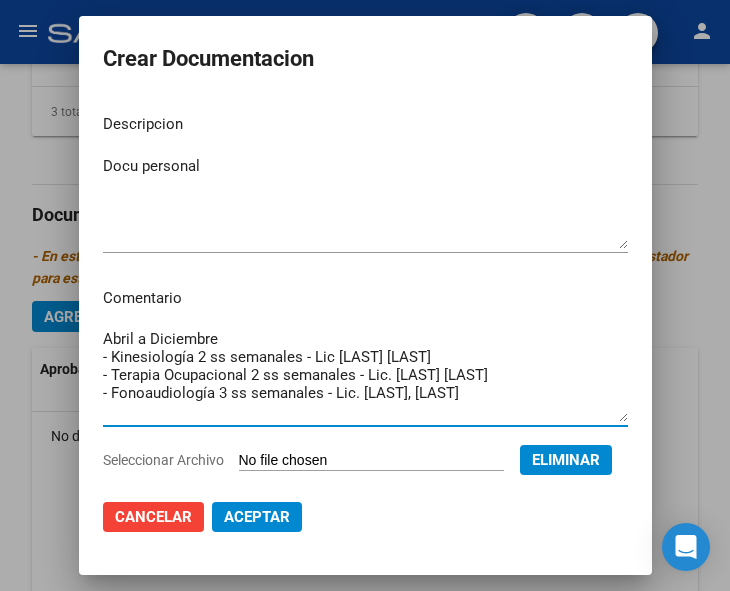 click on "Abril a Diciembre
- Kinesiología 2 ss semanales - Lic [LAST] [LAST]
- Terapia Ocupacional 2 ss semanales - Lic. [LAST] [LAST]
- Fonoaudiología 3 ss semanales - Lic. [LAST], [LAST]" at bounding box center (365, 375) 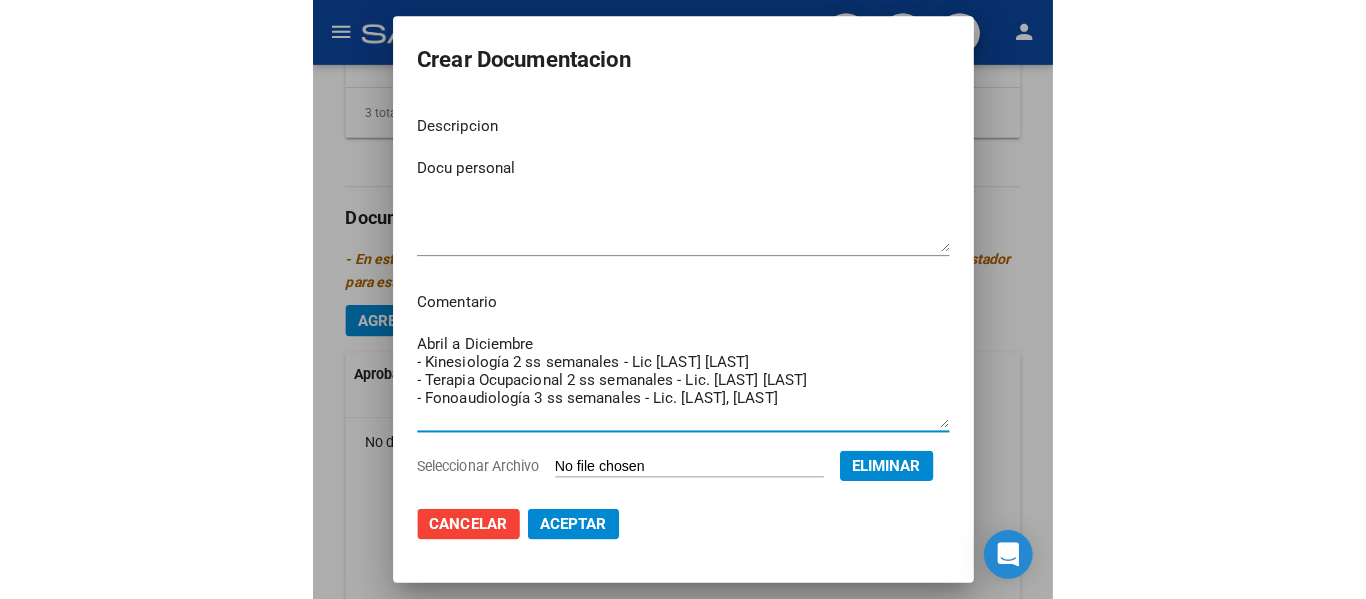scroll, scrollTop: 62, scrollLeft: 0, axis: vertical 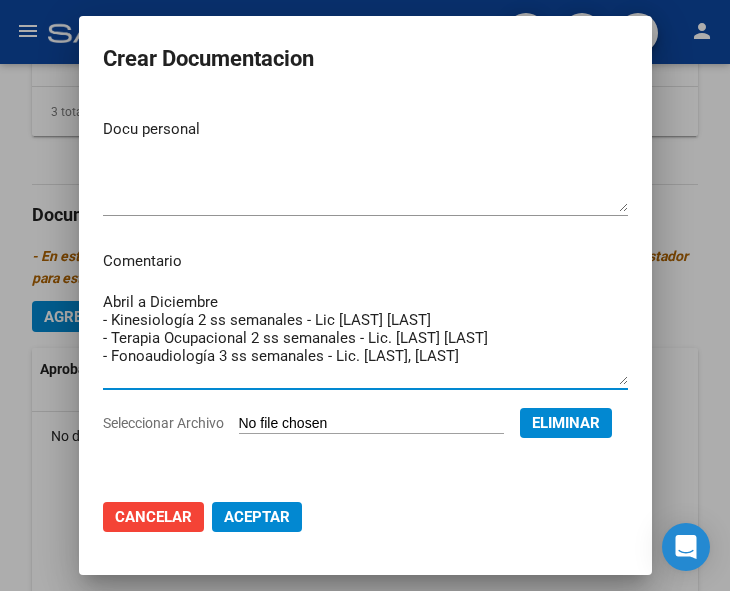 drag, startPoint x: 457, startPoint y: 337, endPoint x: 82, endPoint y: 277, distance: 379.76965 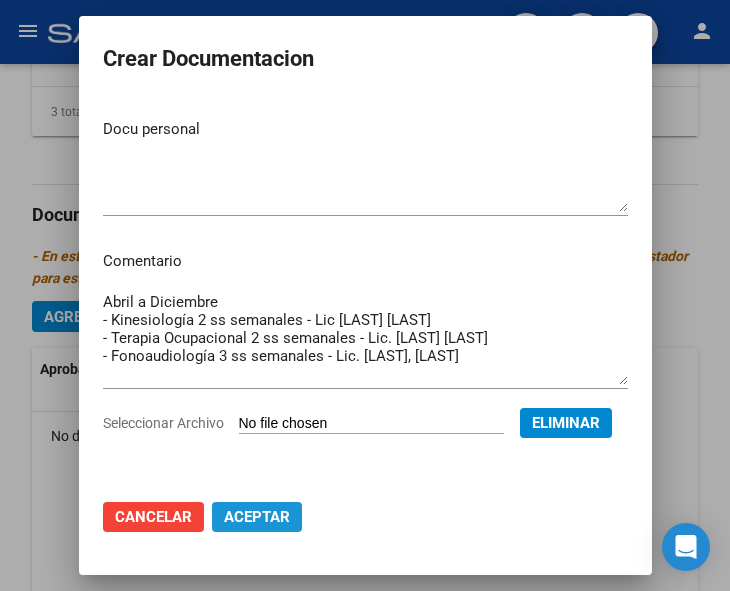 click on "Aceptar" 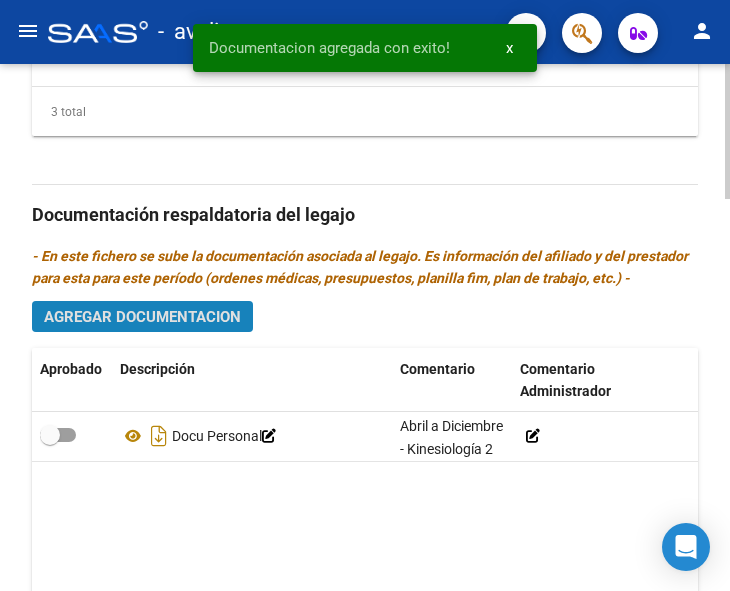 click on "Agregar Documentacion" 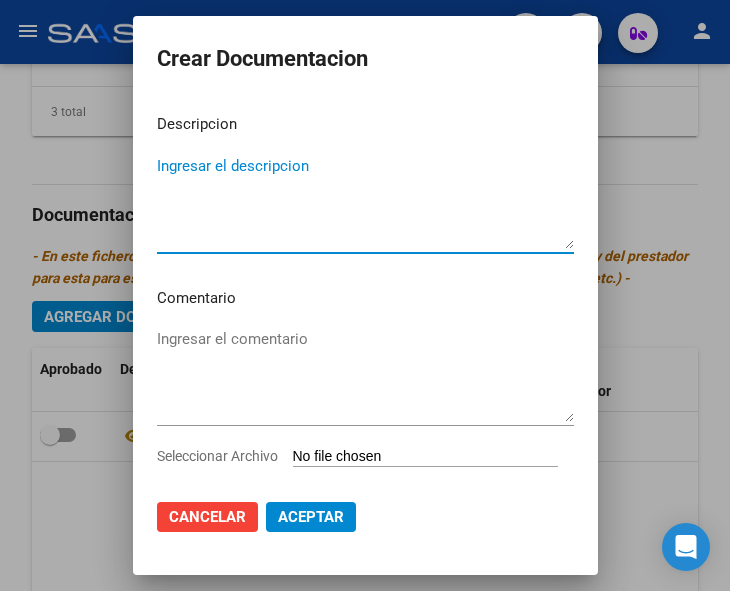 click on "Ingresar el descripcion" at bounding box center (365, 202) 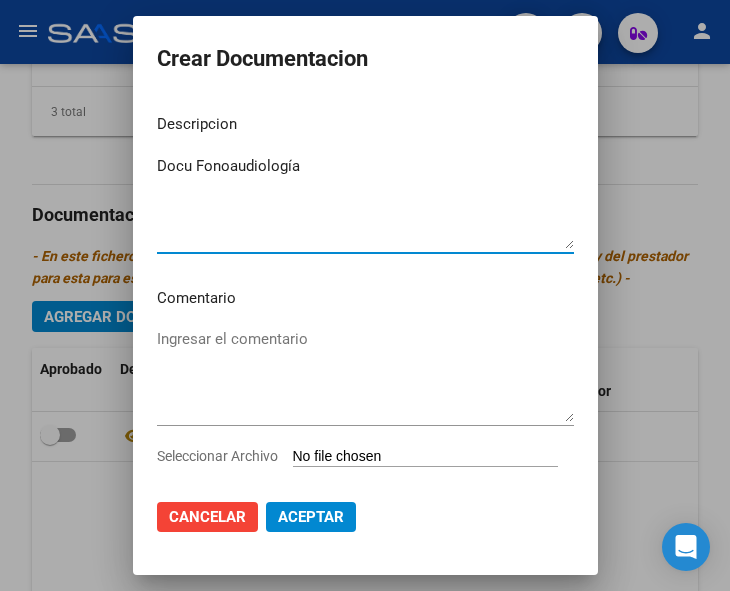 type on "Docu Fonoaudiología" 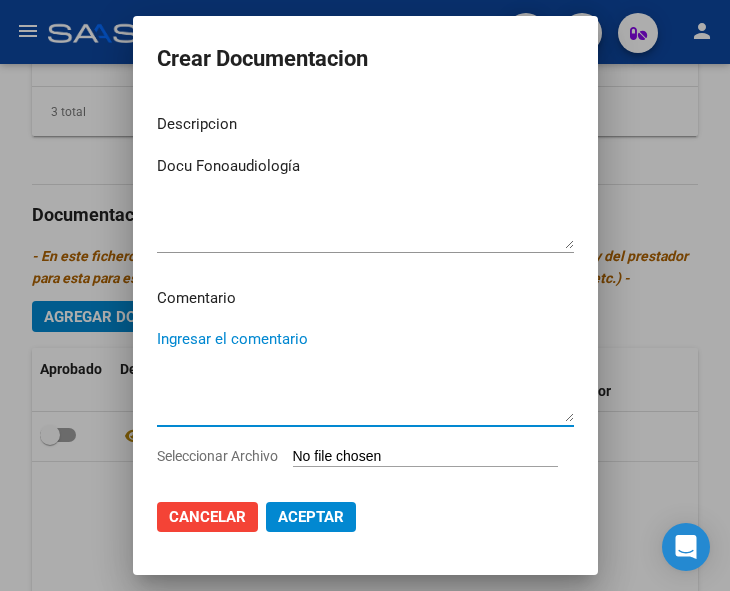 click on "Ingresar el comentario" at bounding box center [365, 375] 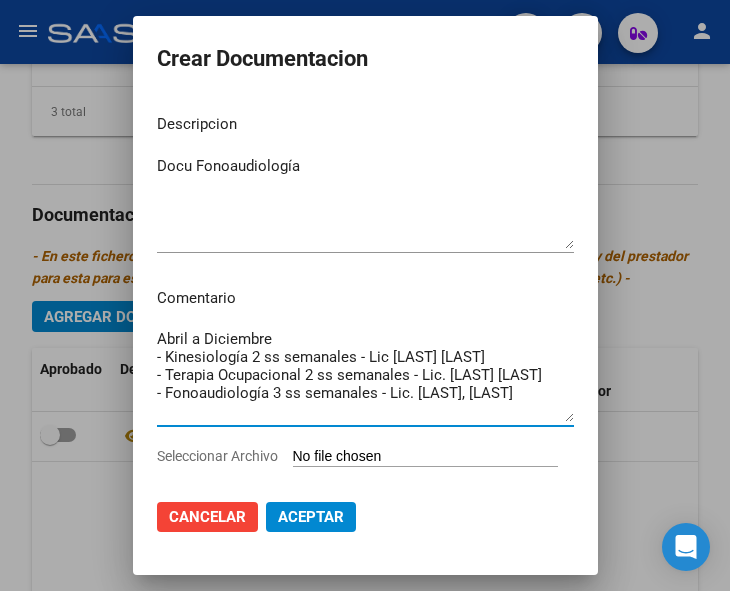 drag, startPoint x: 541, startPoint y: 369, endPoint x: 88, endPoint y: 355, distance: 453.21628 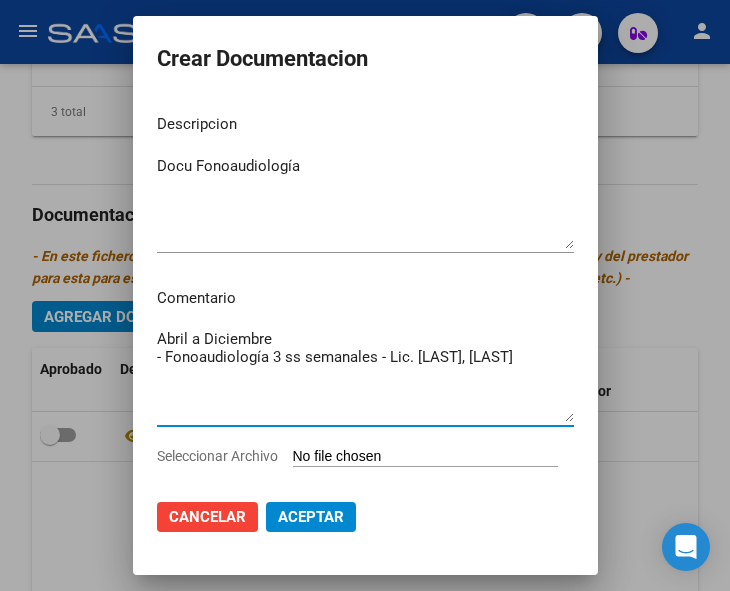 type on "Abril a Diciembre
- Fonoaudiología 3 ss semanales - Lic. [LAST], [LAST]" 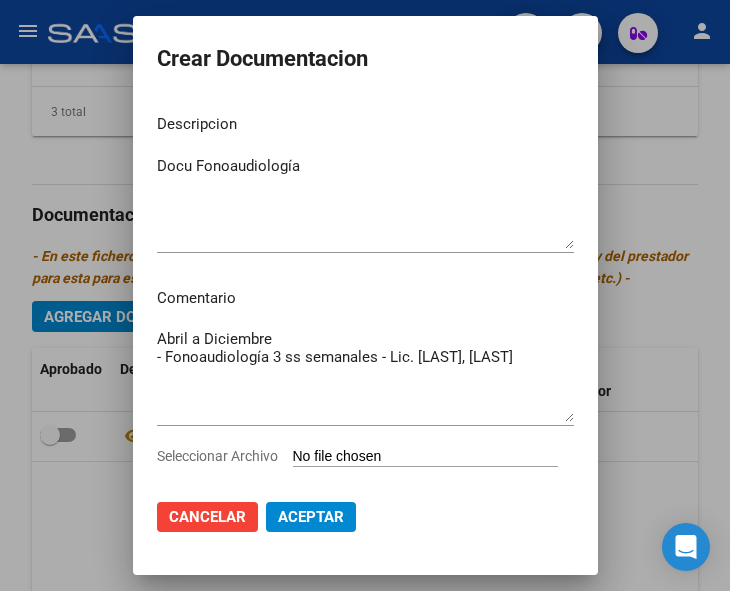 click on "Seleccionar Archivo" at bounding box center (425, 457) 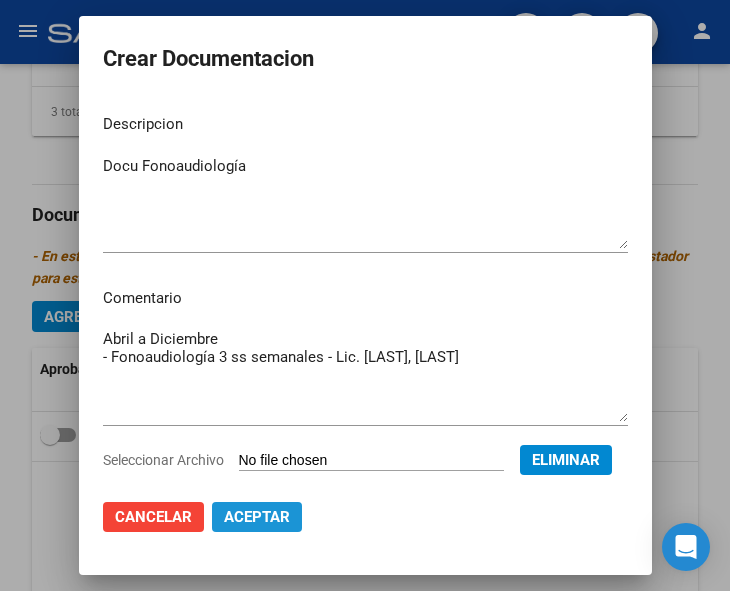click on "Aceptar" 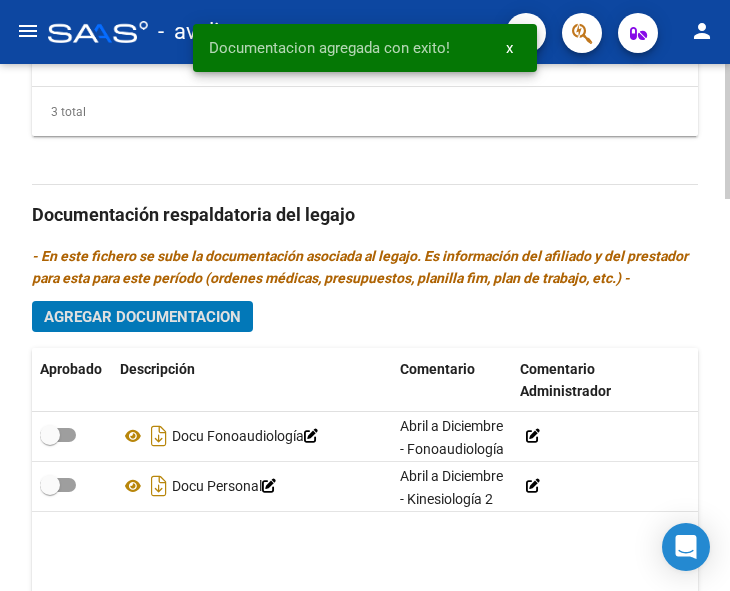 click on "Agregar Documentacion" 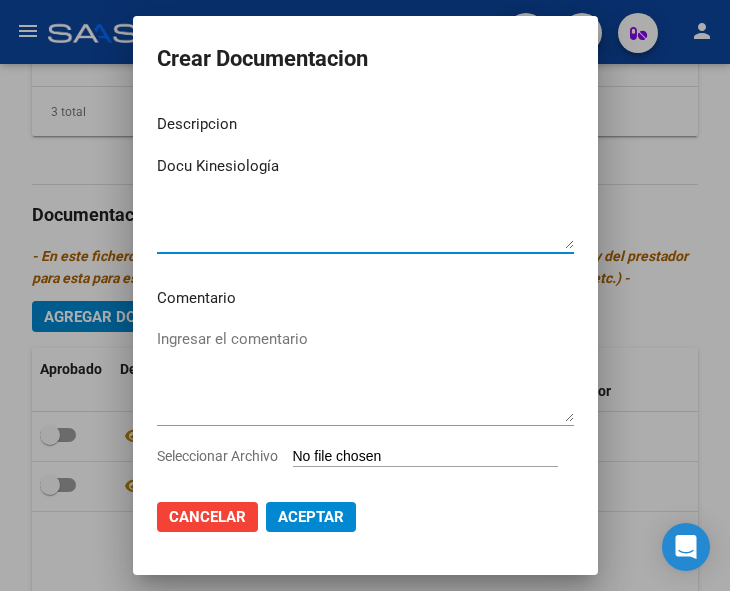 type on "Docu Kinesiología" 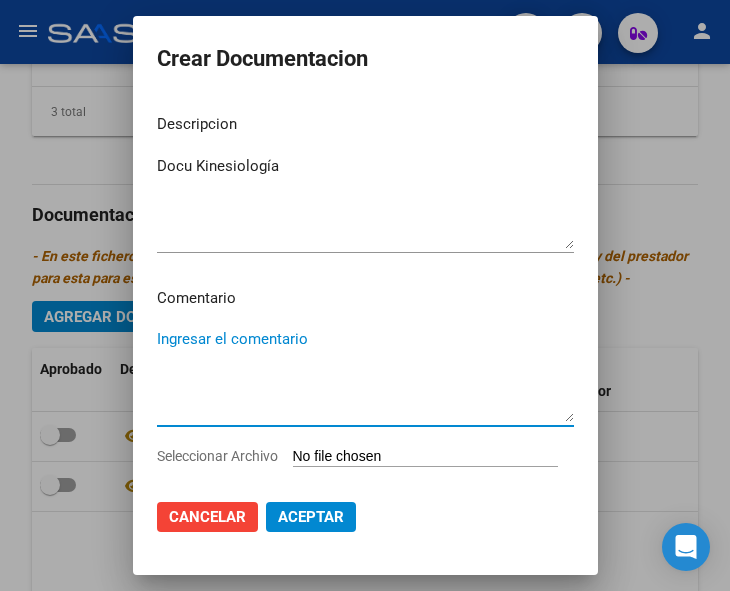 click on "Ingresar el comentario" at bounding box center (365, 375) 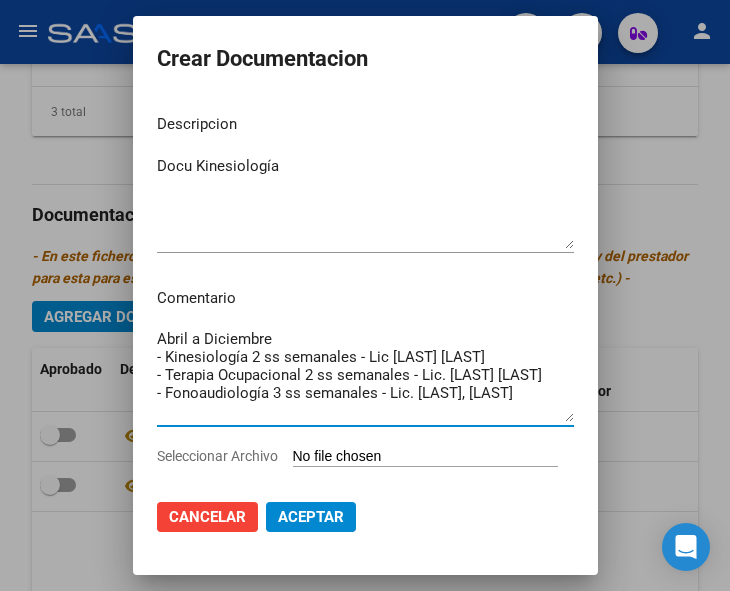 drag, startPoint x: 501, startPoint y: 389, endPoint x: 95, endPoint y: 379, distance: 406.12314 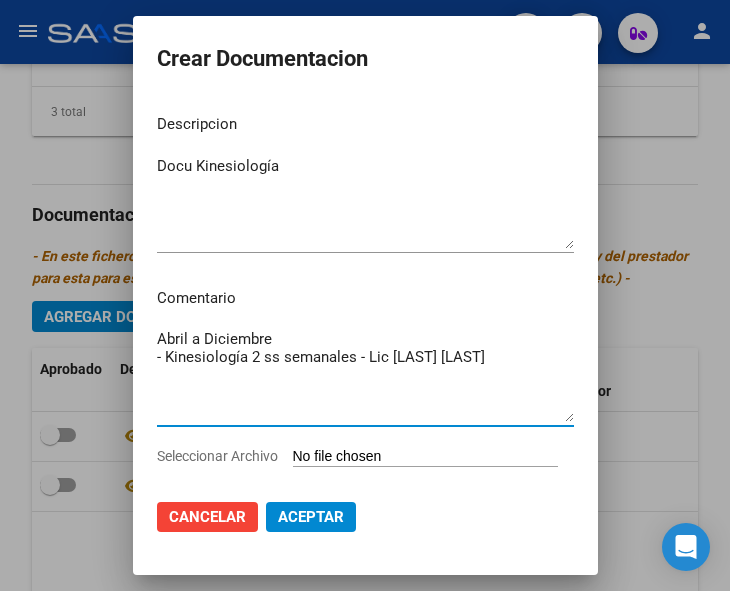 type on "Abril a Diciembre
- Kinesiología 2 ss semanales - Lic [LAST] [LAST]" 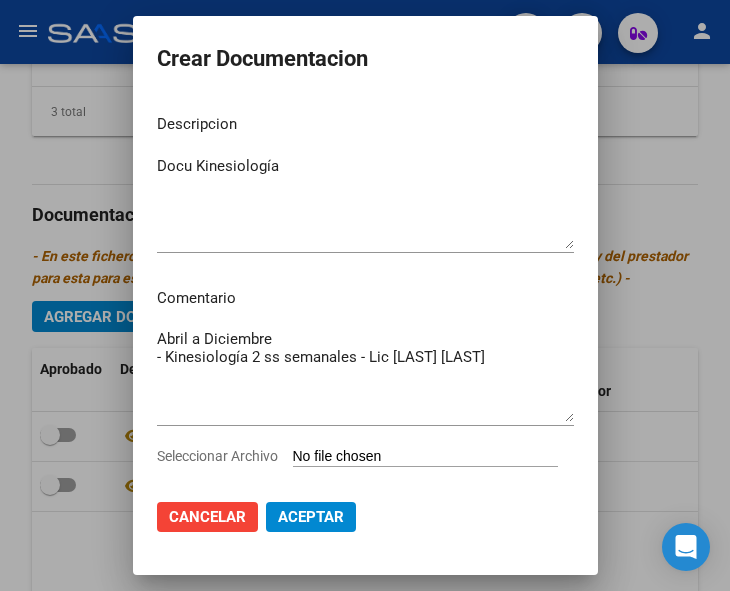 type on "C:\fakepath\VICTORIA ENRIQUE KINE2025_compressed.pdf" 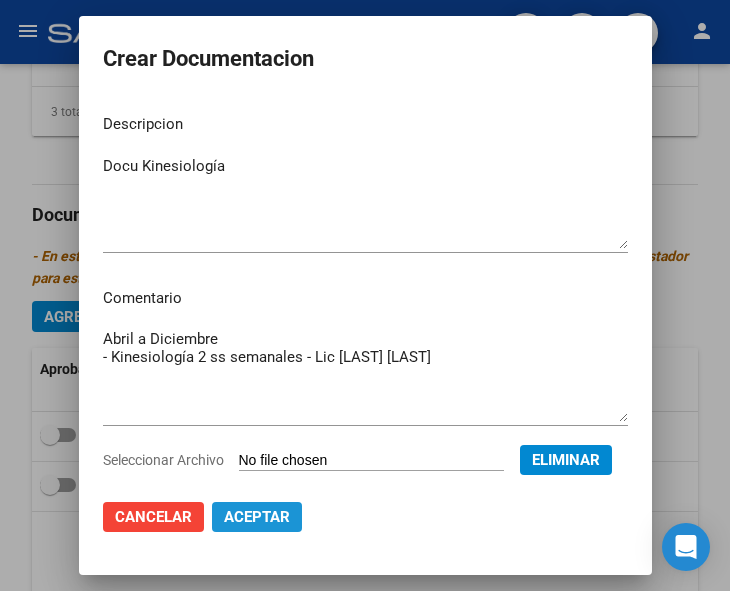 click on "Aceptar" 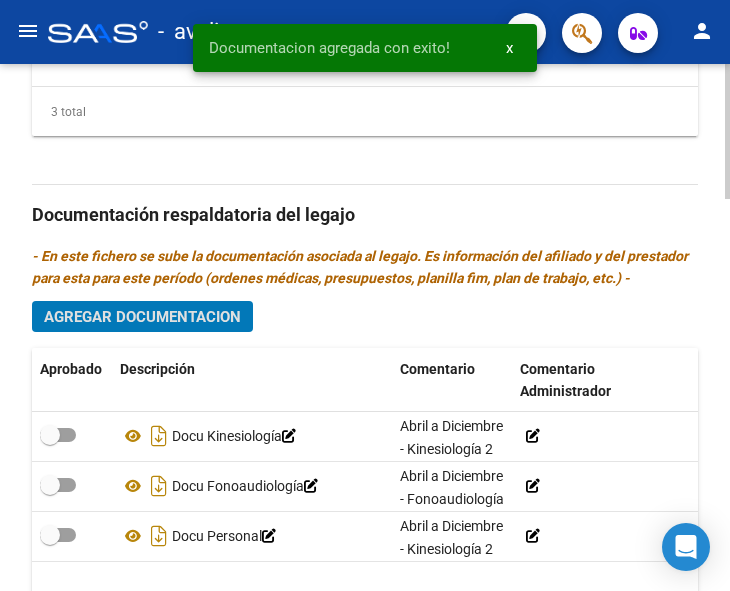 click on "Agregar Documentacion" 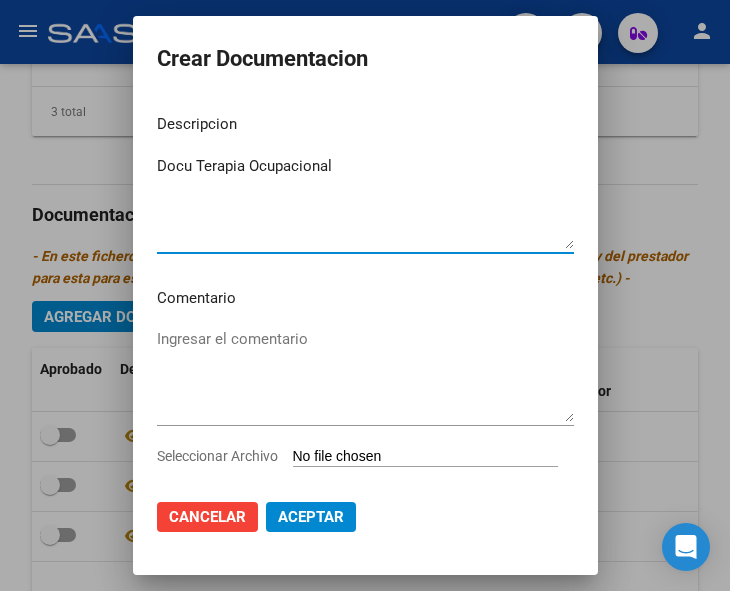 type on "Docu Terapia Ocupacional" 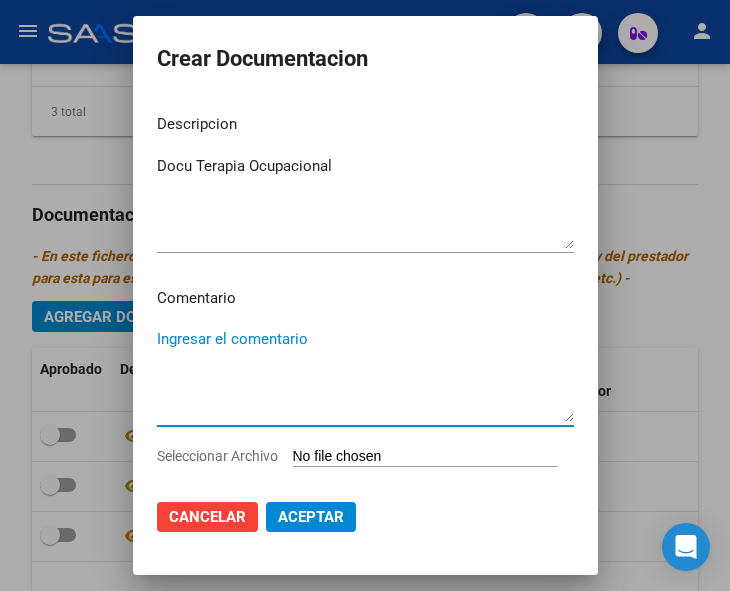 click on "Ingresar el comentario" at bounding box center (365, 375) 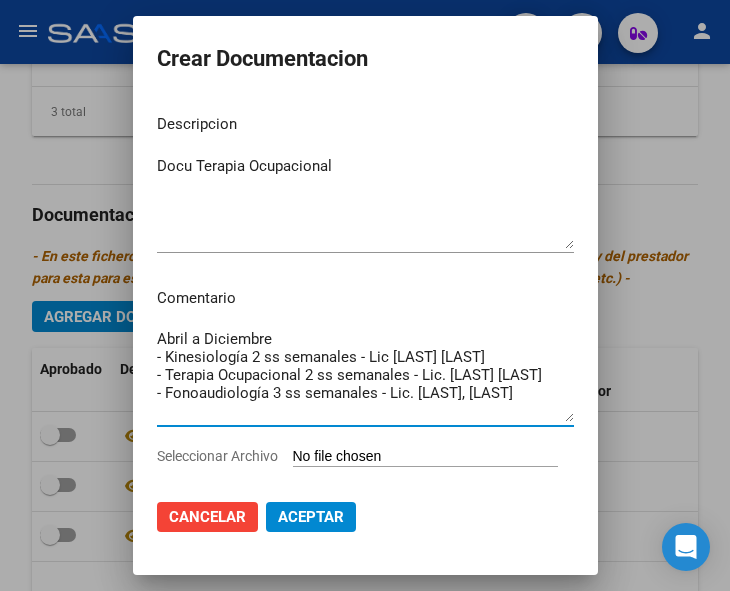 drag, startPoint x: 508, startPoint y: 389, endPoint x: 88, endPoint y: 420, distance: 421.1425 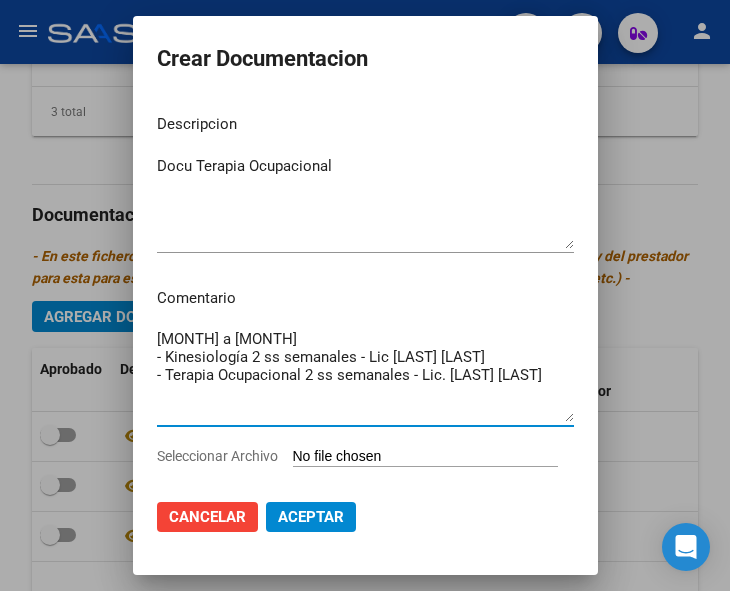drag, startPoint x: 495, startPoint y: 352, endPoint x: 95, endPoint y: 355, distance: 400.01126 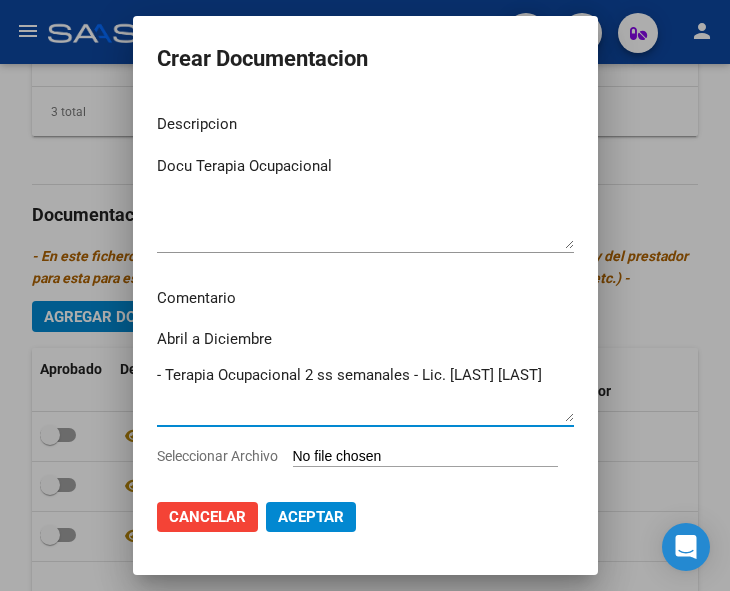 type on "Abril a Diciembre
- Terapia Ocupacional 2 ss semanales - Lic. [LAST] [LAST]" 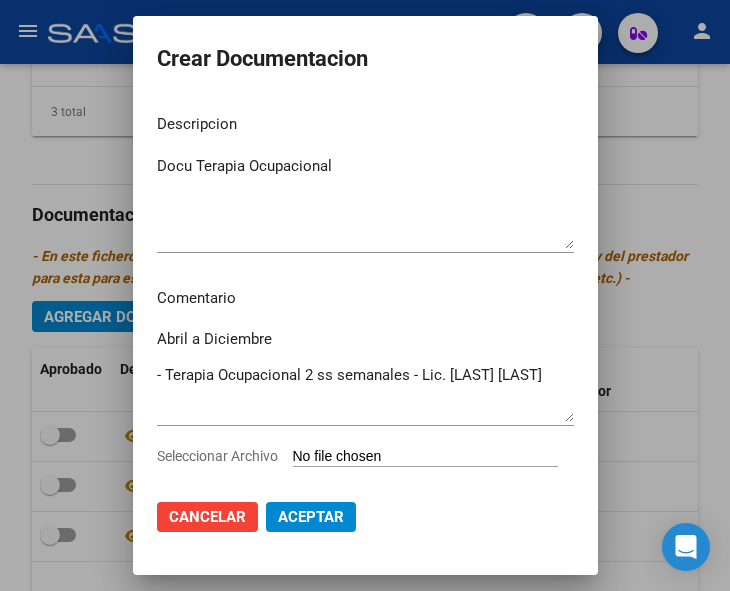 click on "Seleccionar Archivo" at bounding box center (425, 457) 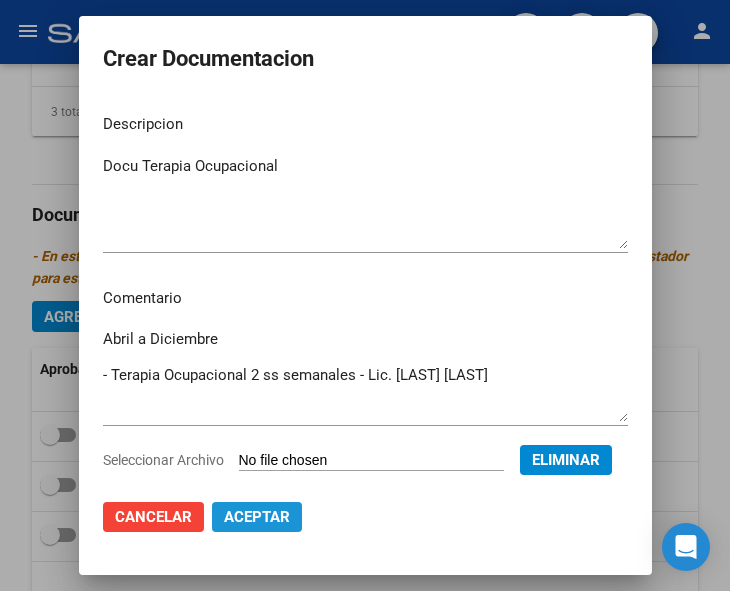 click on "Aceptar" 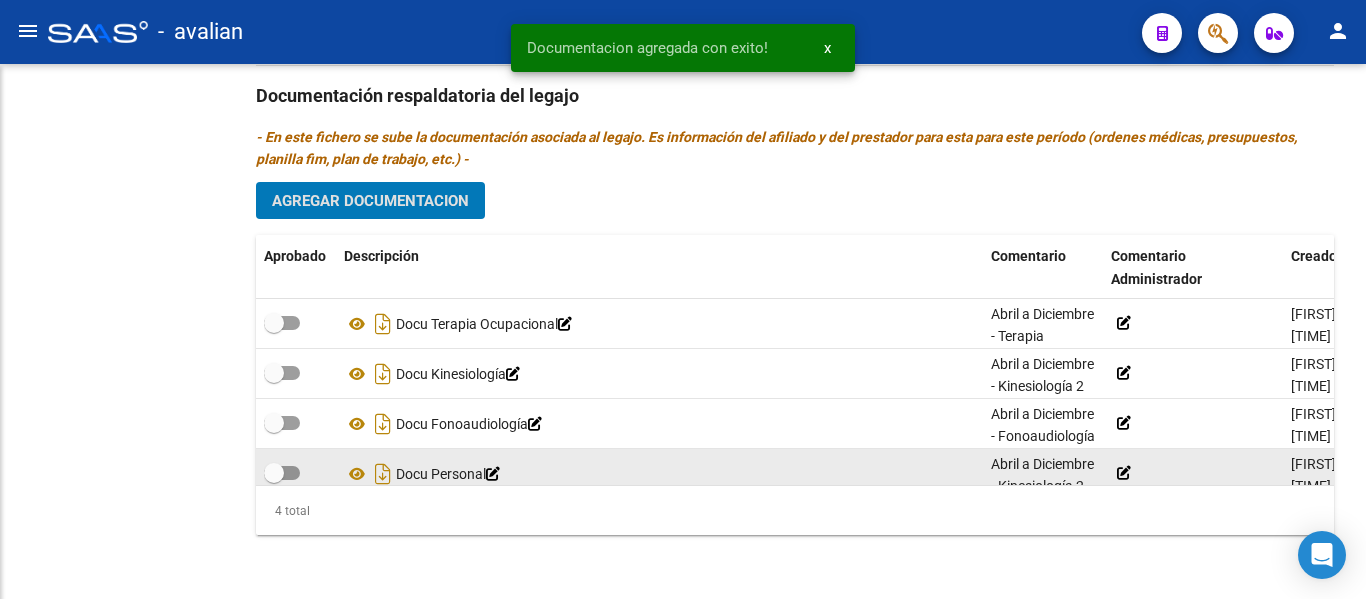 scroll, scrollTop: 1163, scrollLeft: 0, axis: vertical 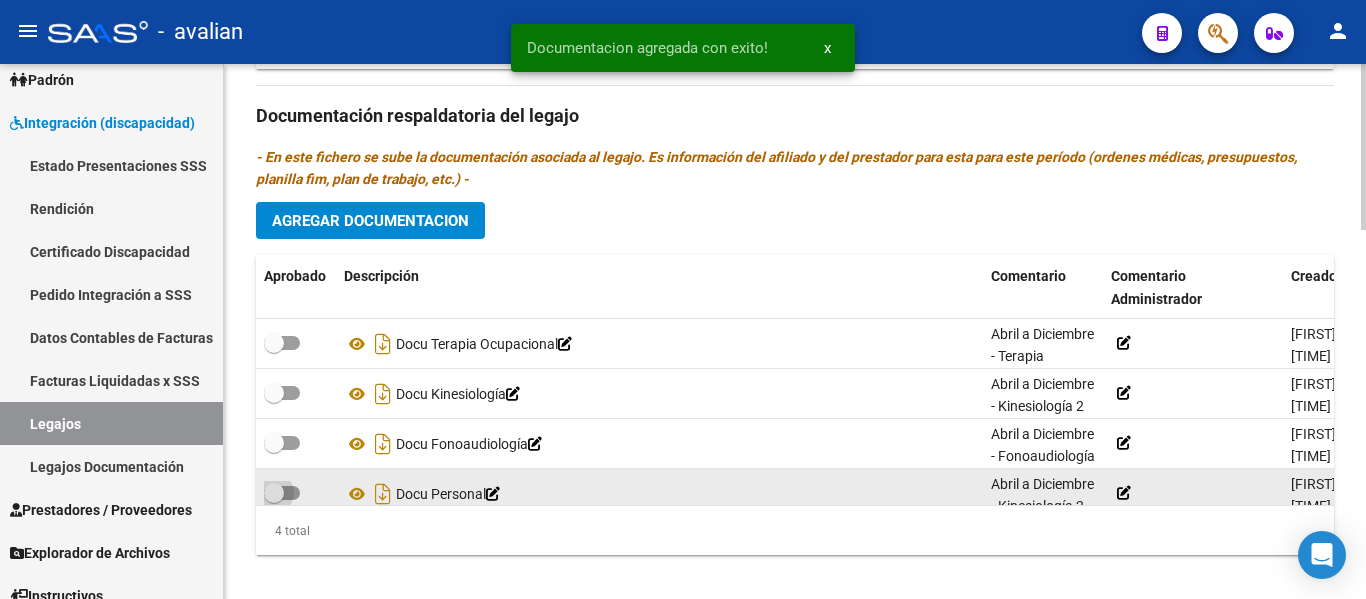 click at bounding box center (282, 493) 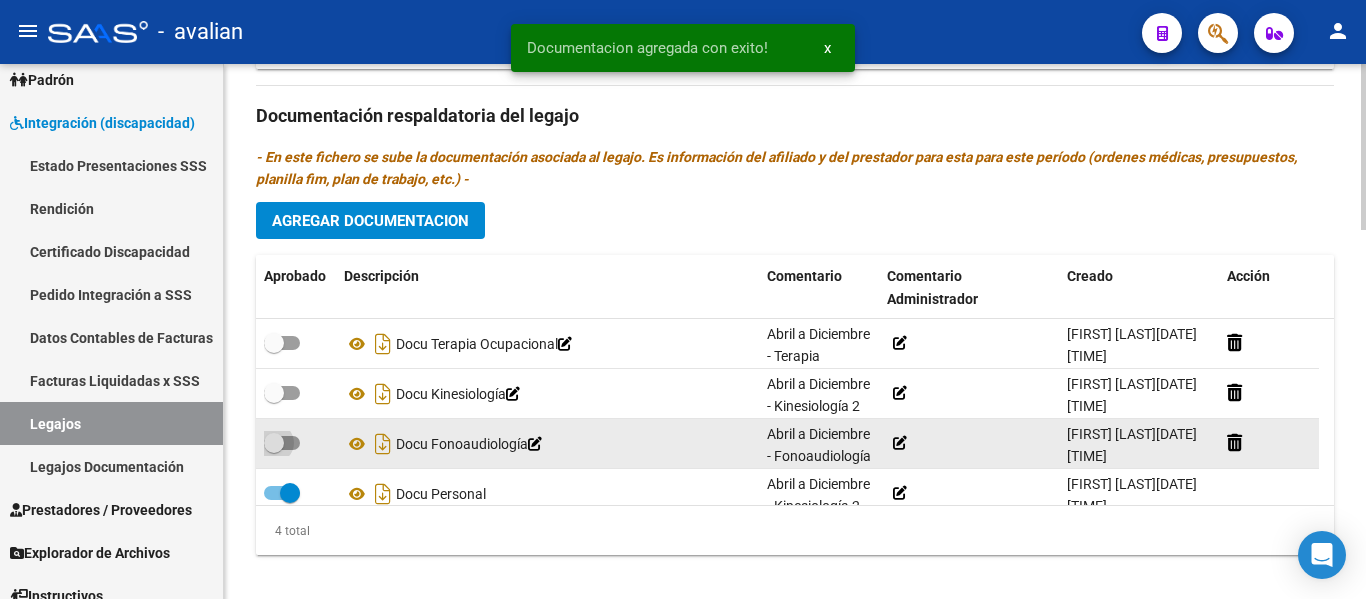 click at bounding box center (282, 443) 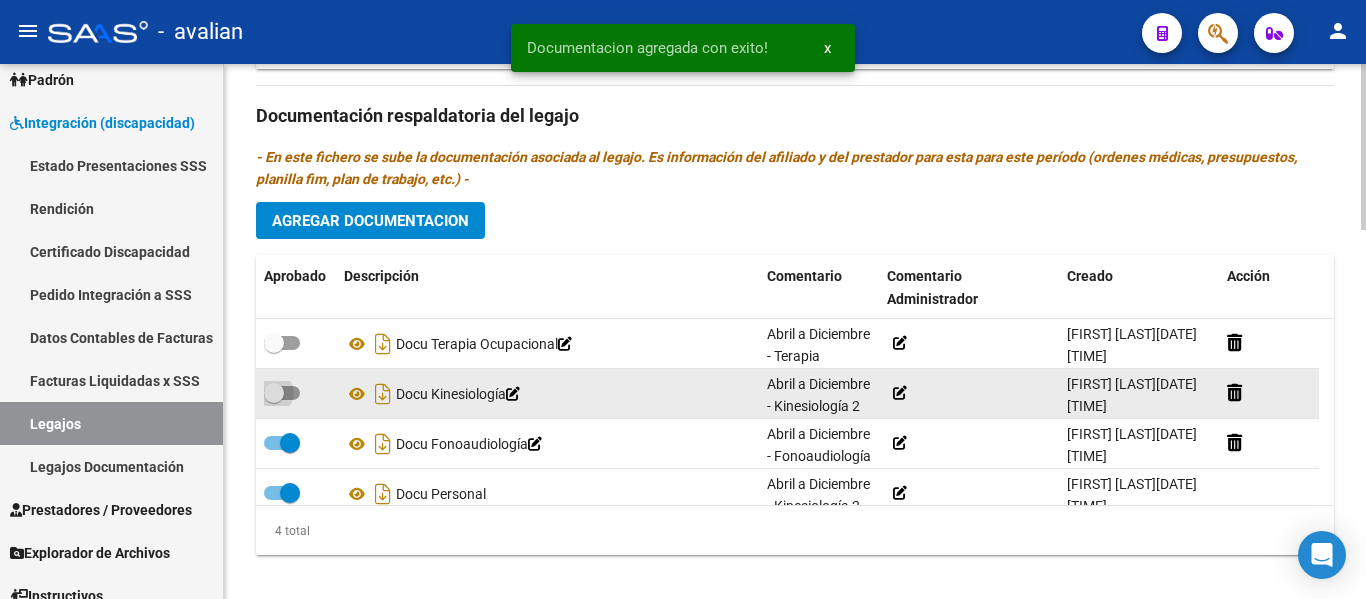 click at bounding box center (282, 393) 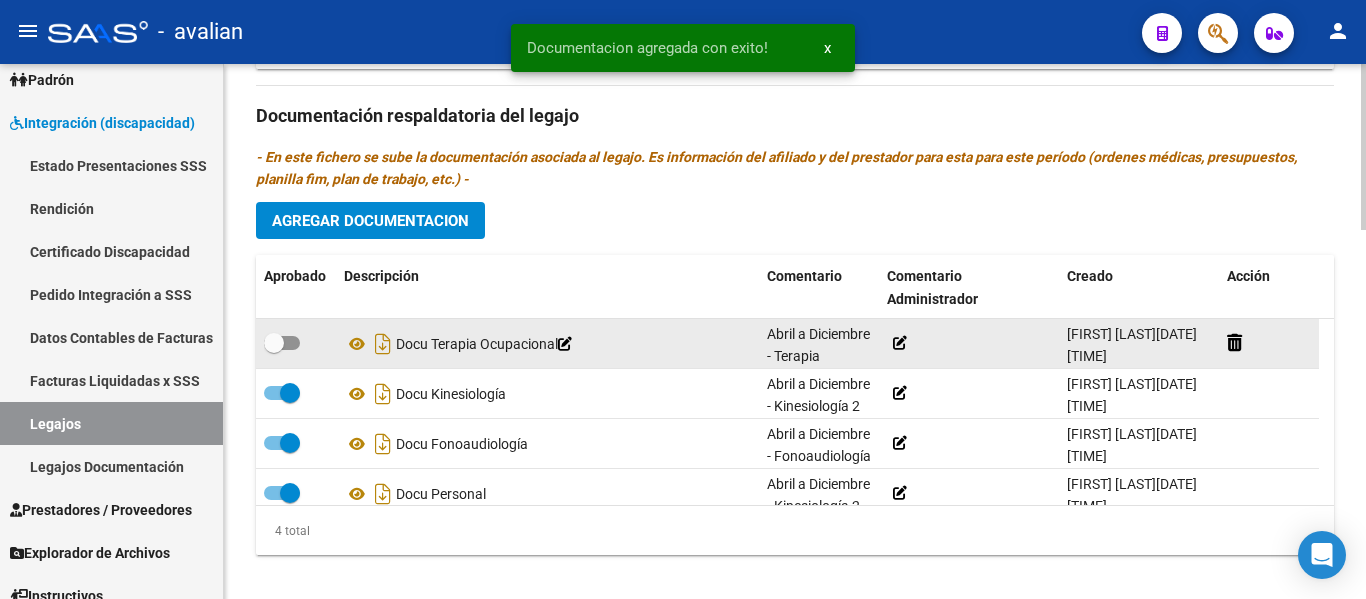 click at bounding box center (282, 343) 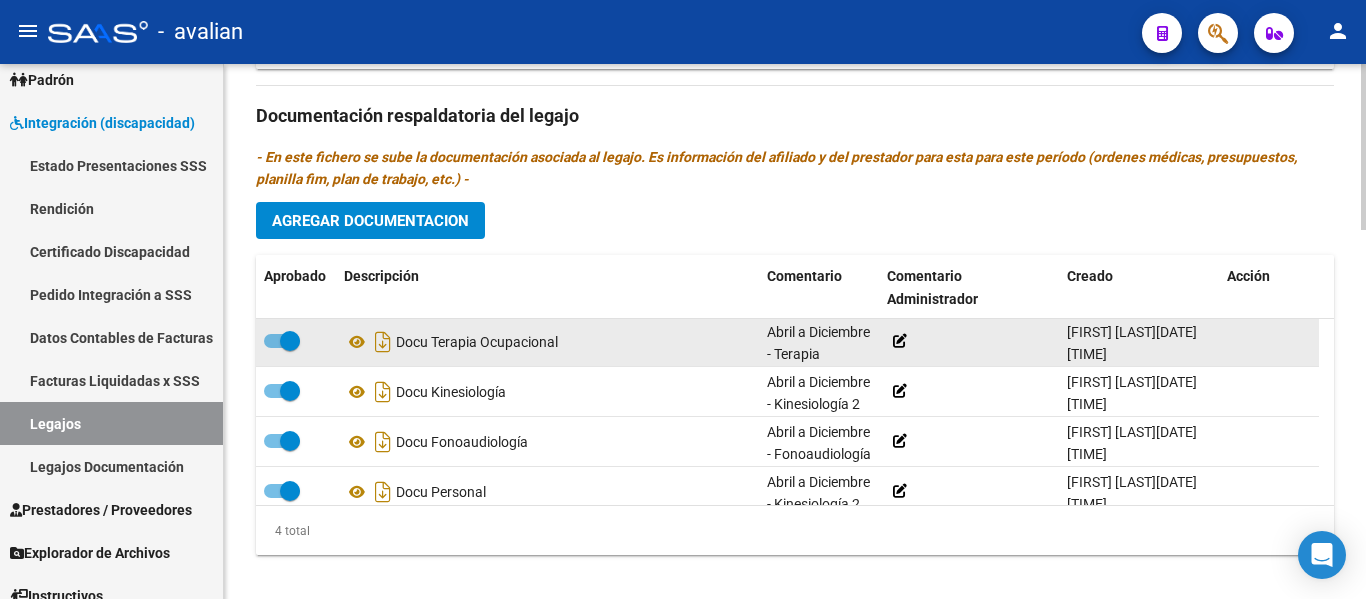 scroll, scrollTop: 0, scrollLeft: 0, axis: both 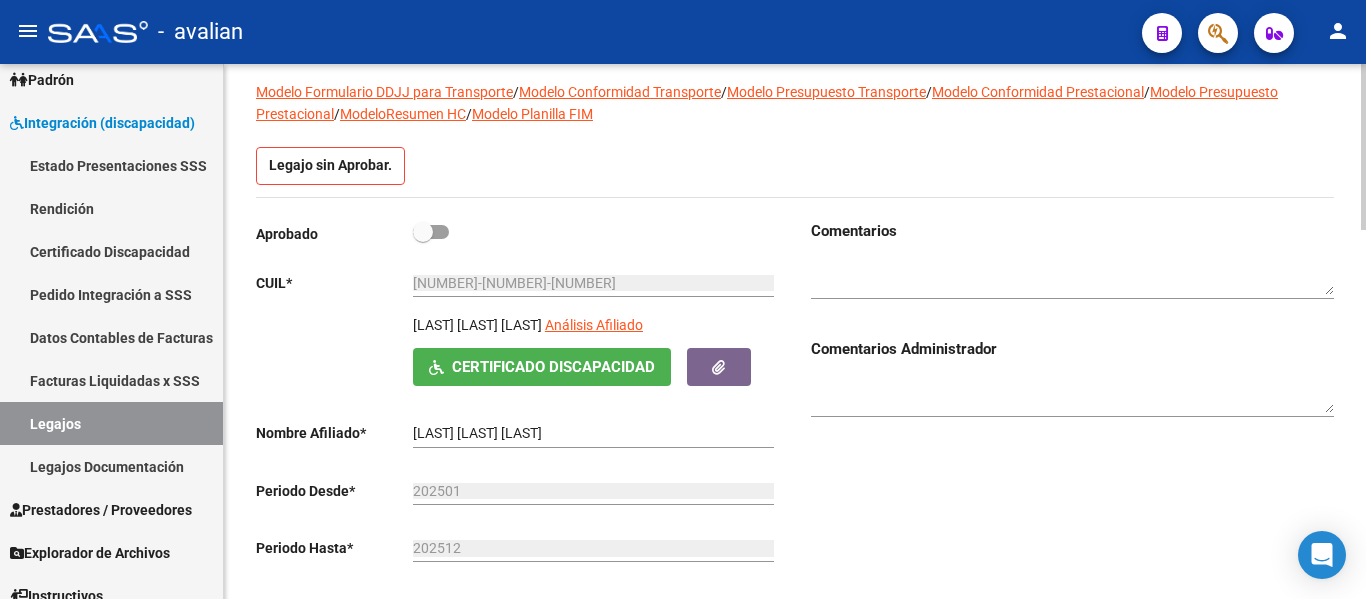 click at bounding box center [431, 232] 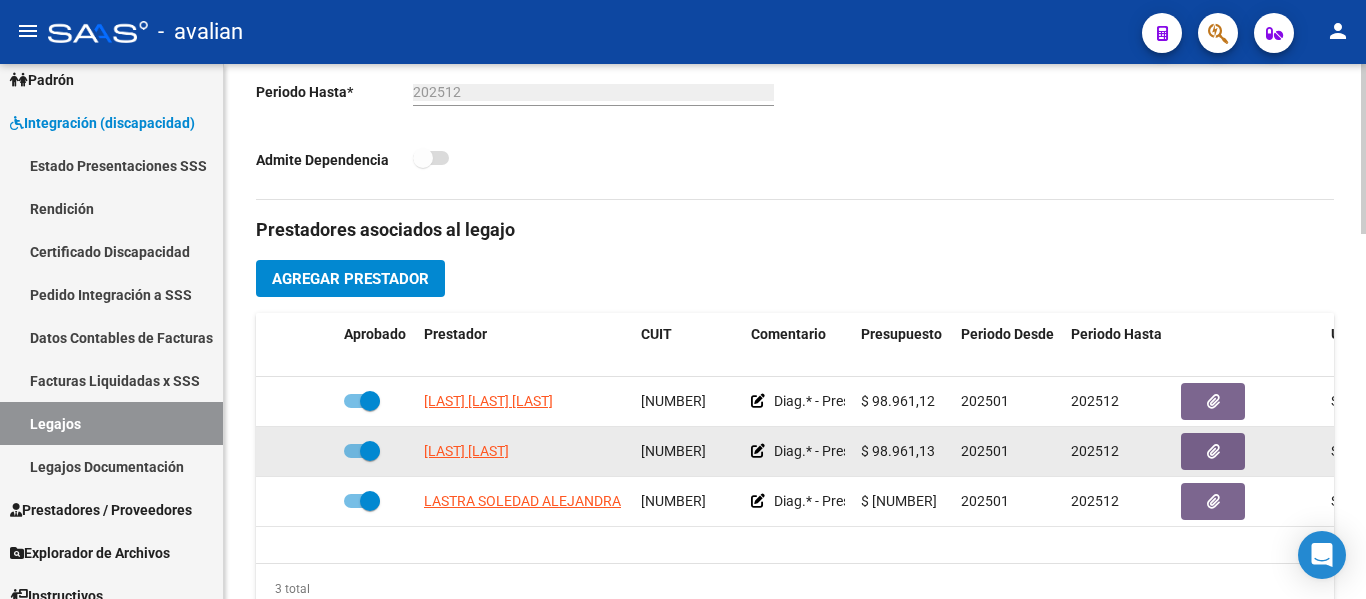 scroll, scrollTop: 627, scrollLeft: 0, axis: vertical 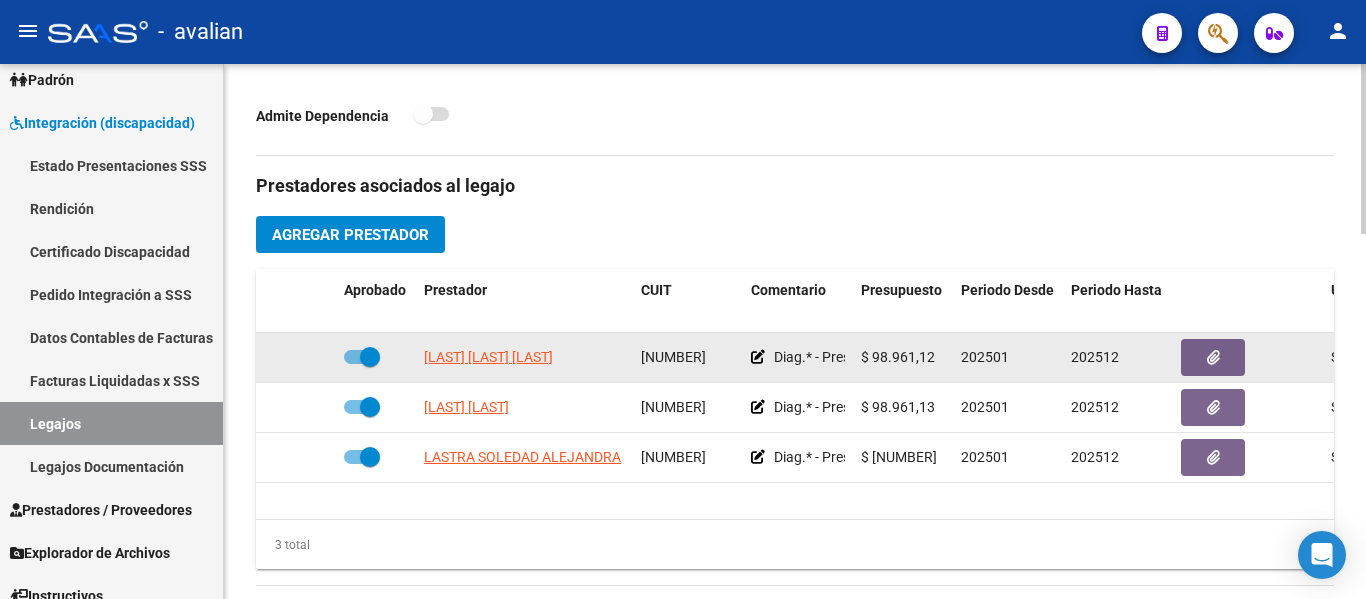 click at bounding box center [362, 357] 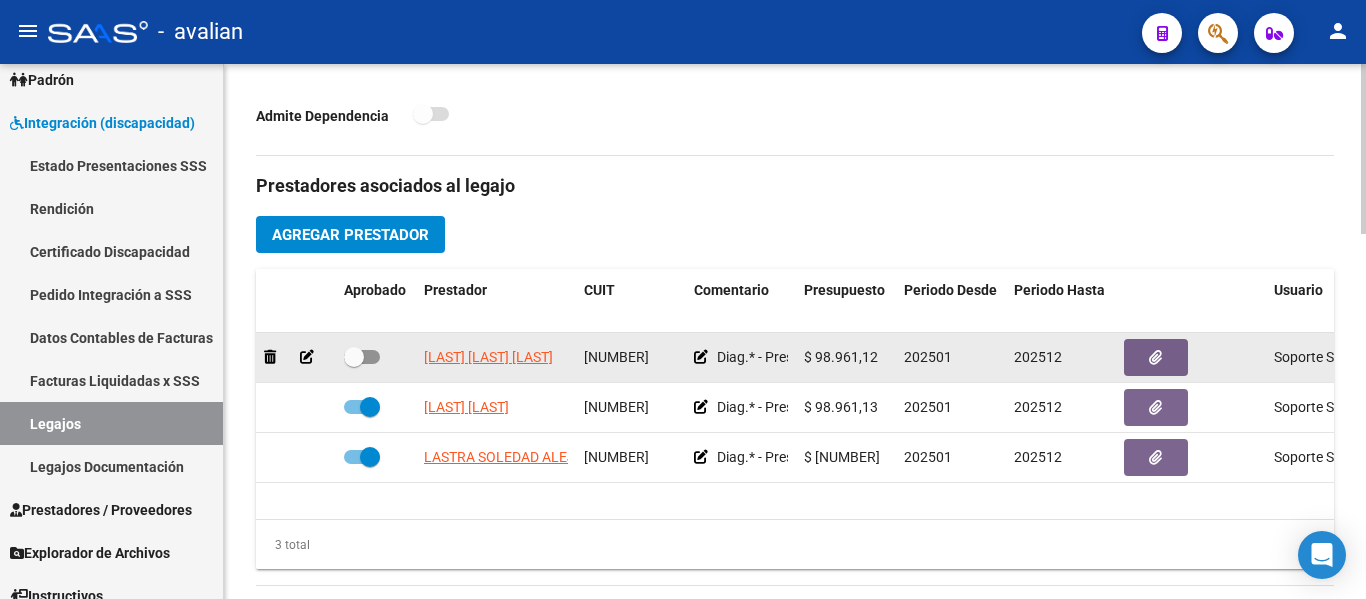 click 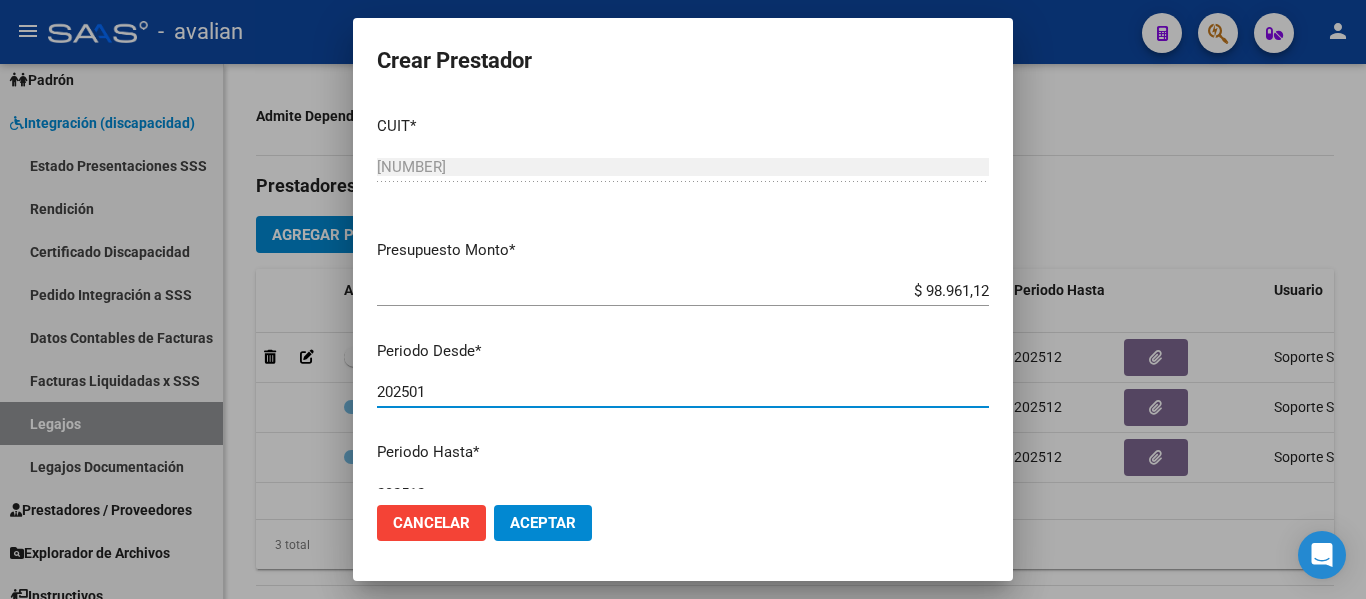 click on "202501" at bounding box center [683, 392] 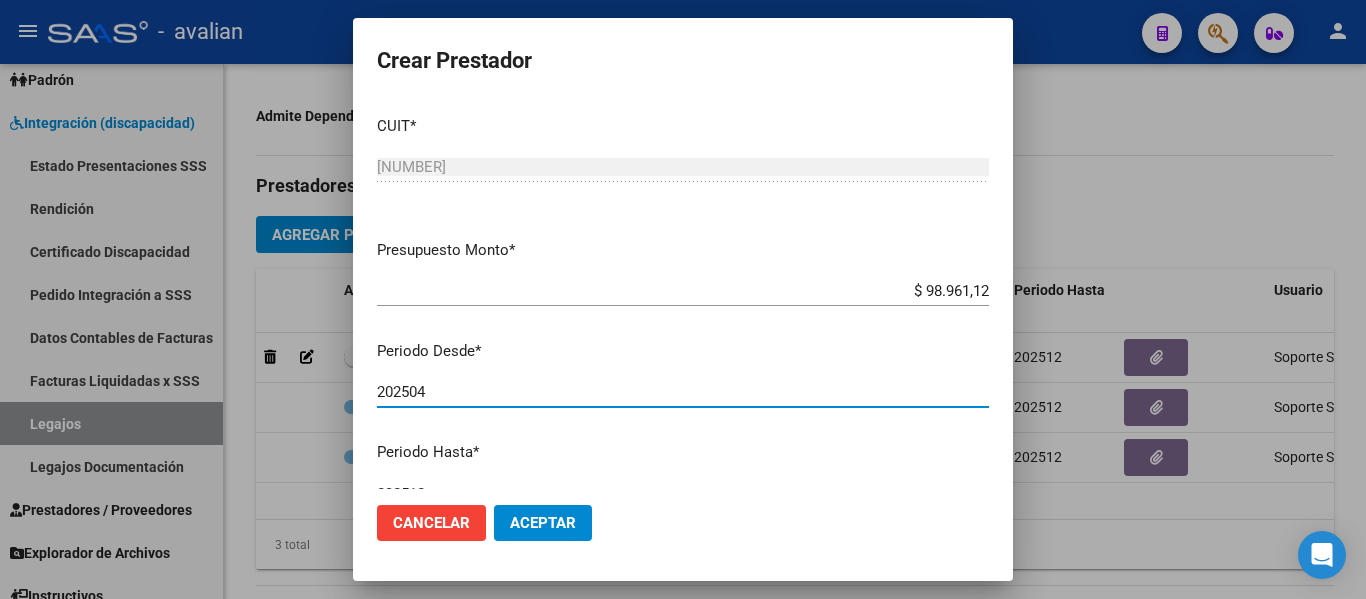 type on "202504" 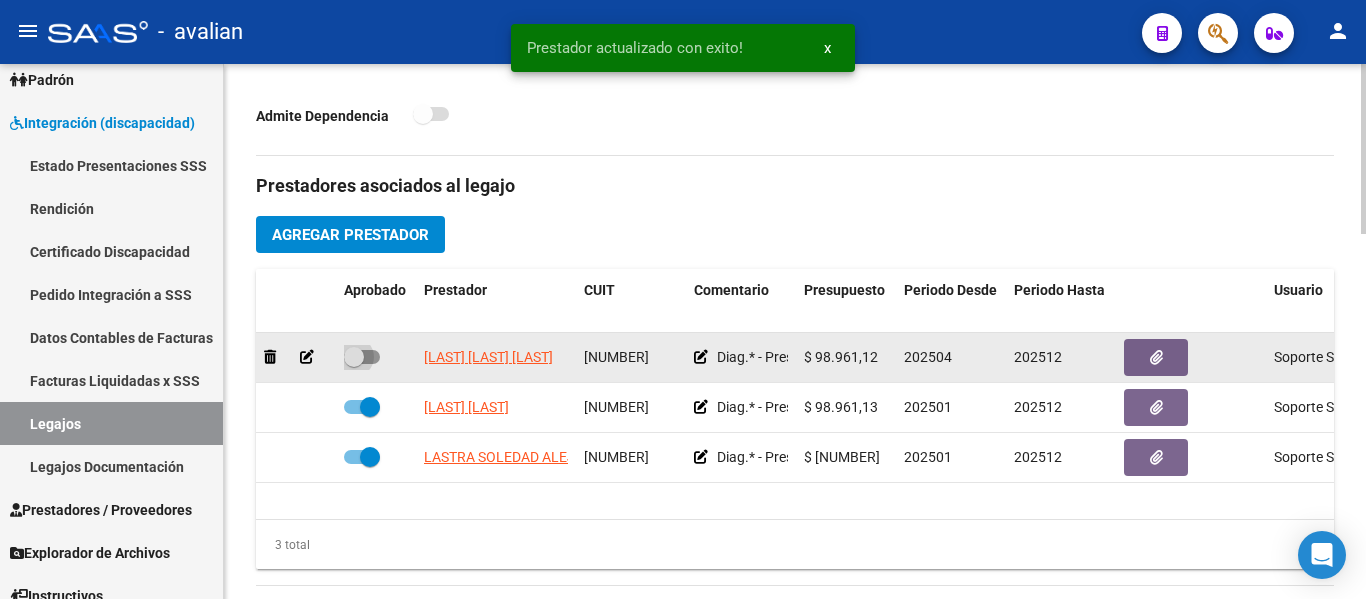click at bounding box center [362, 357] 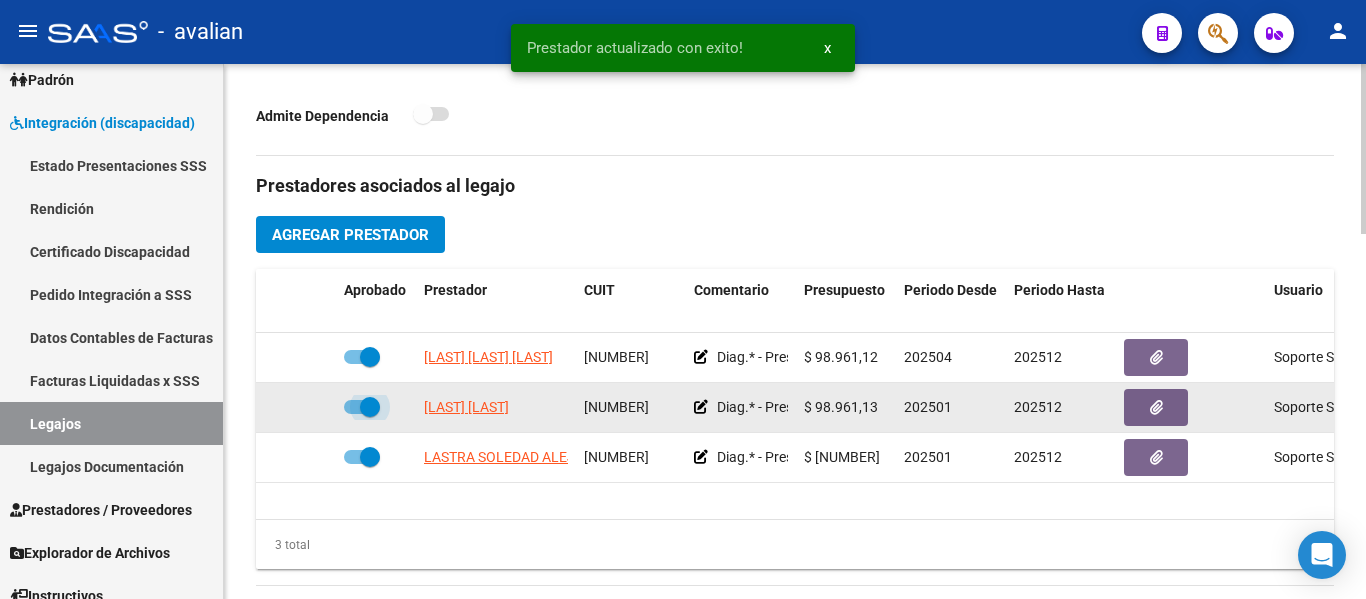click at bounding box center (362, 407) 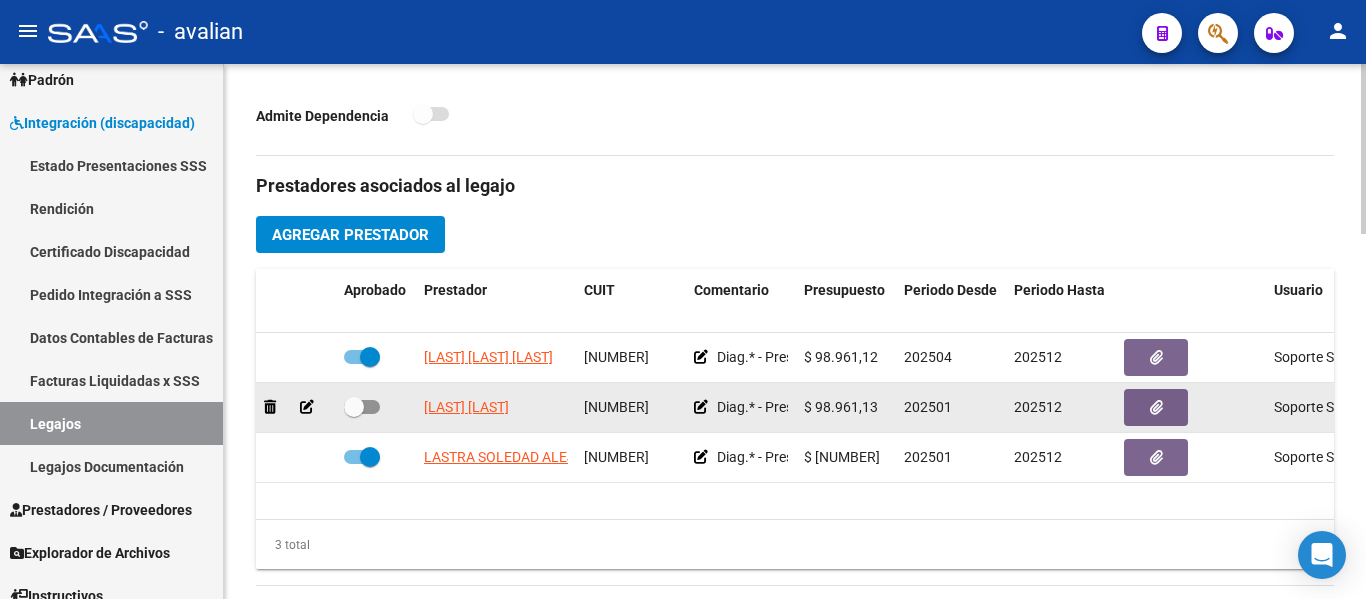 click 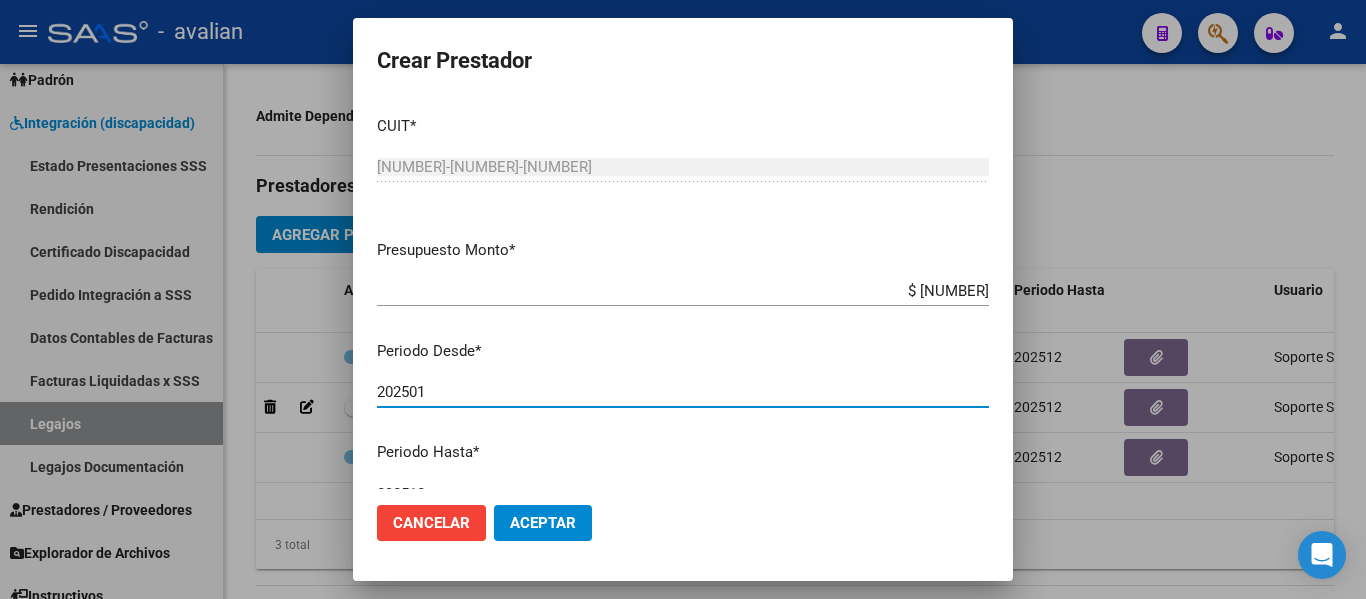 click on "202501" at bounding box center (683, 392) 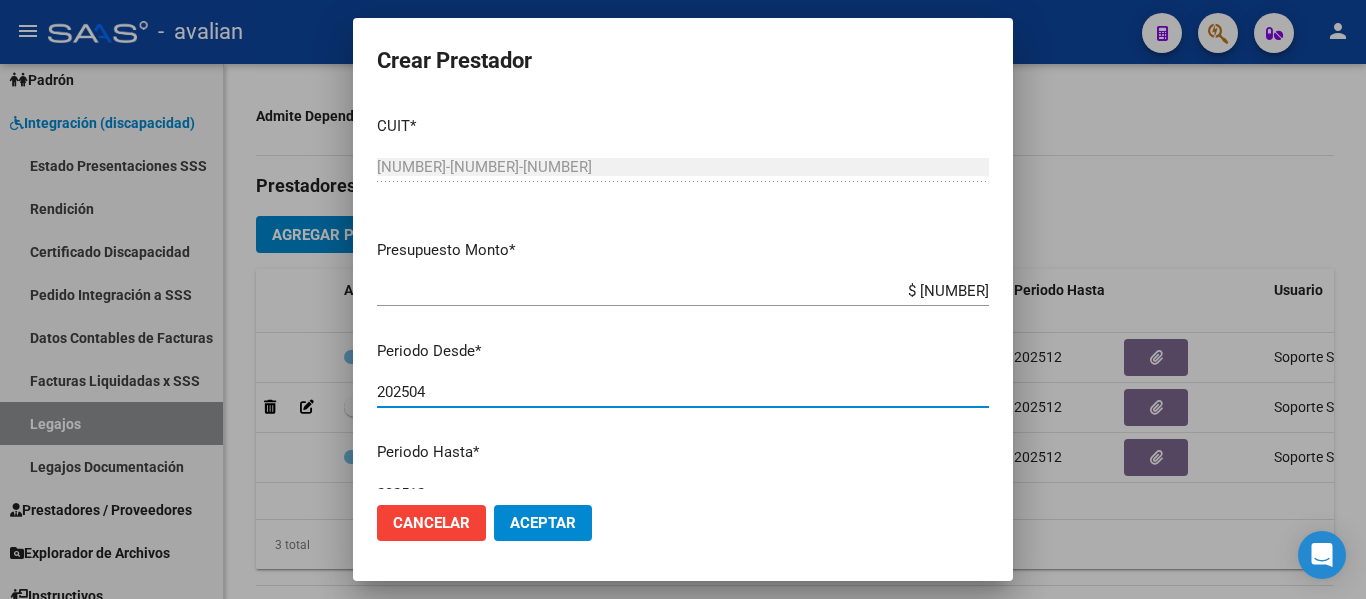 type on "202504" 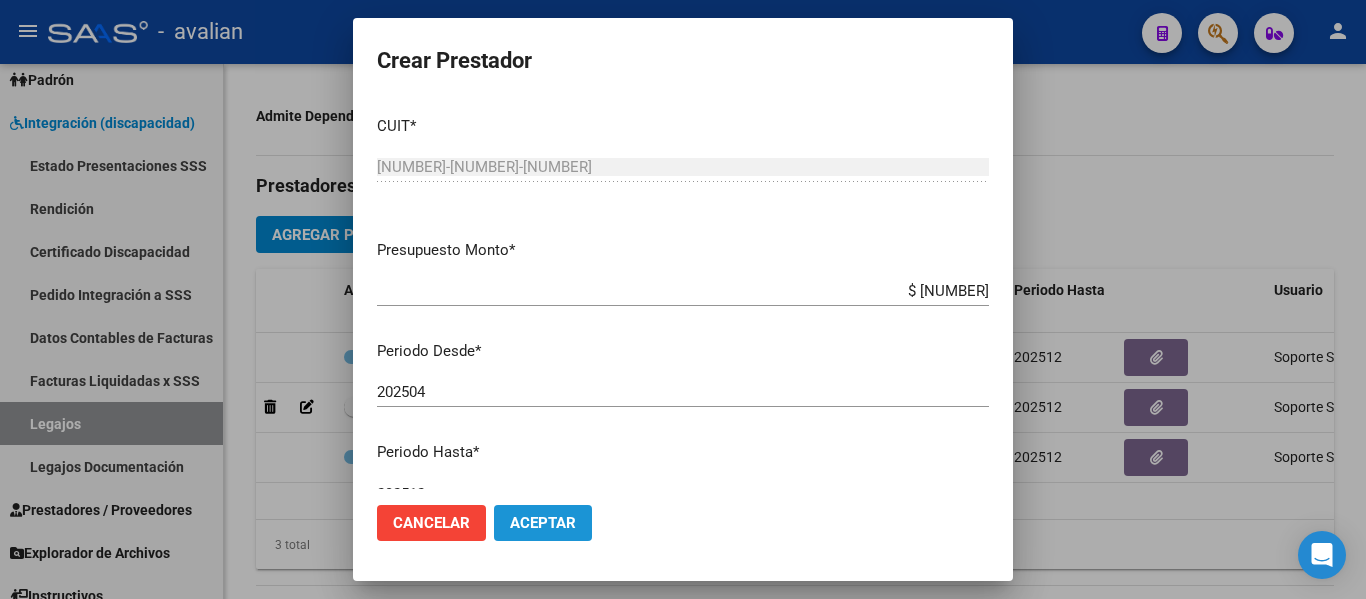 click on "Aceptar" 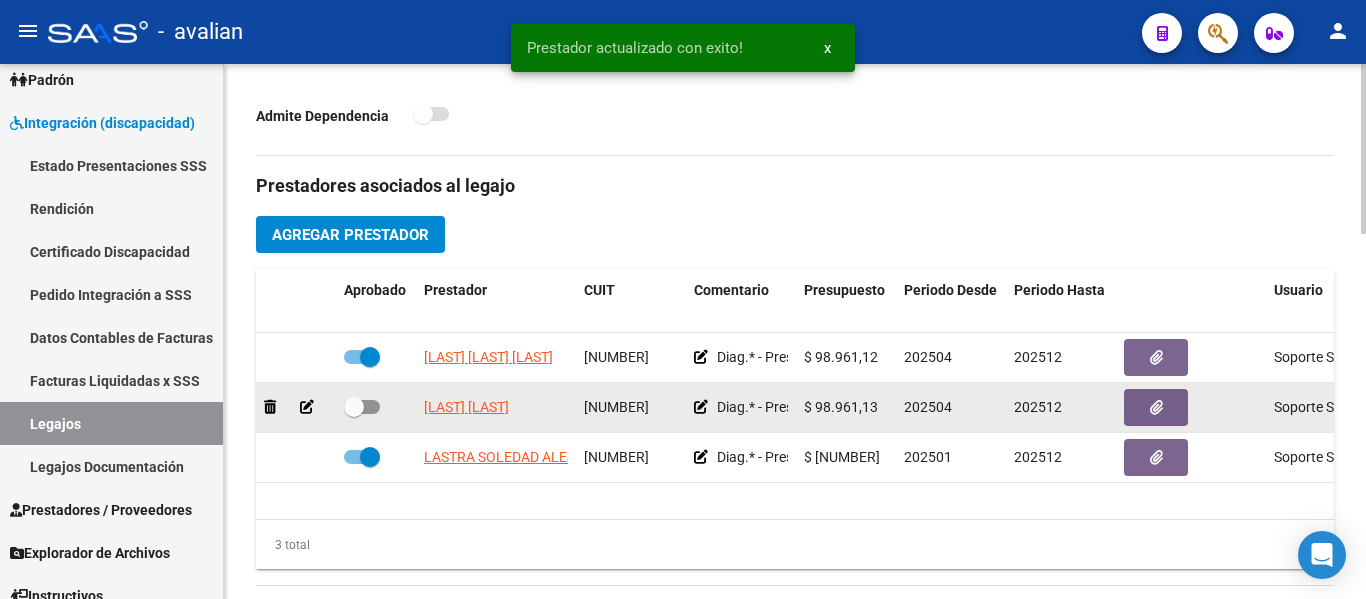 click at bounding box center [362, 407] 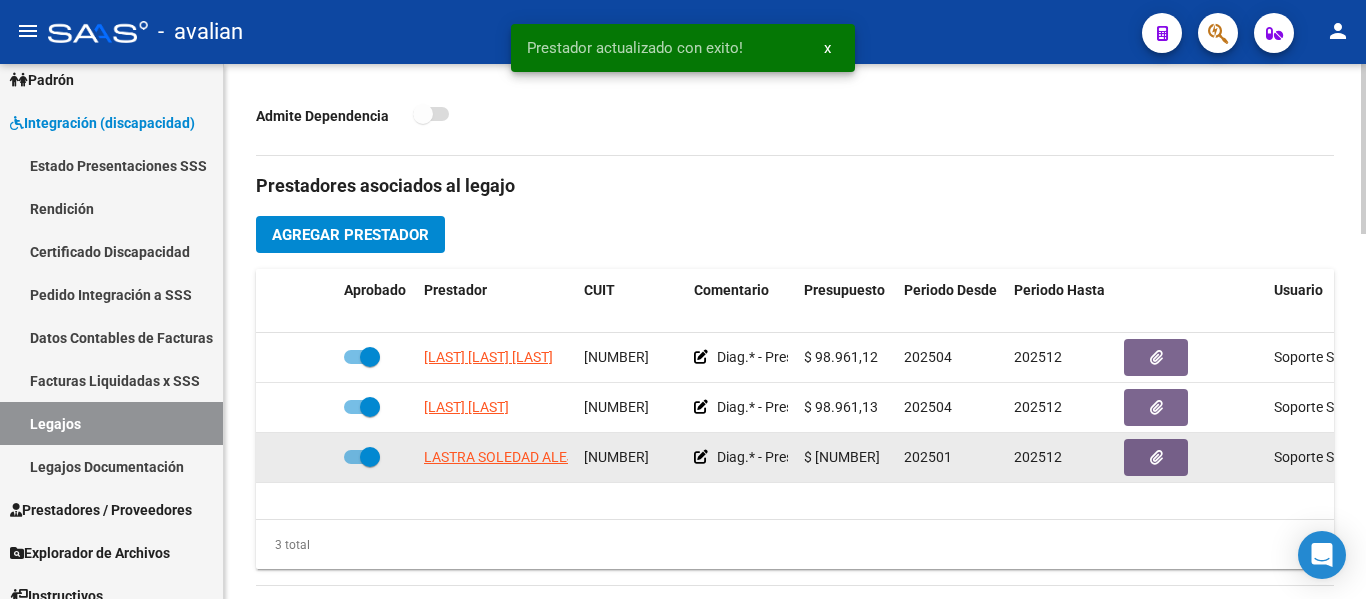click at bounding box center [362, 457] 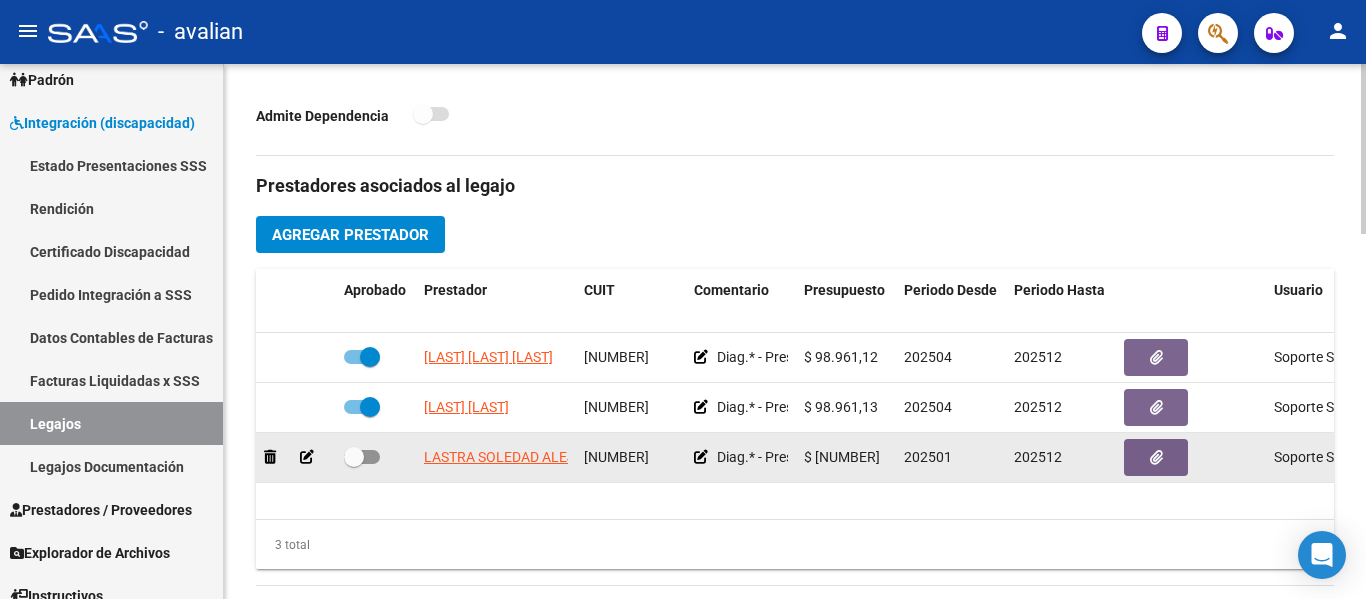 click 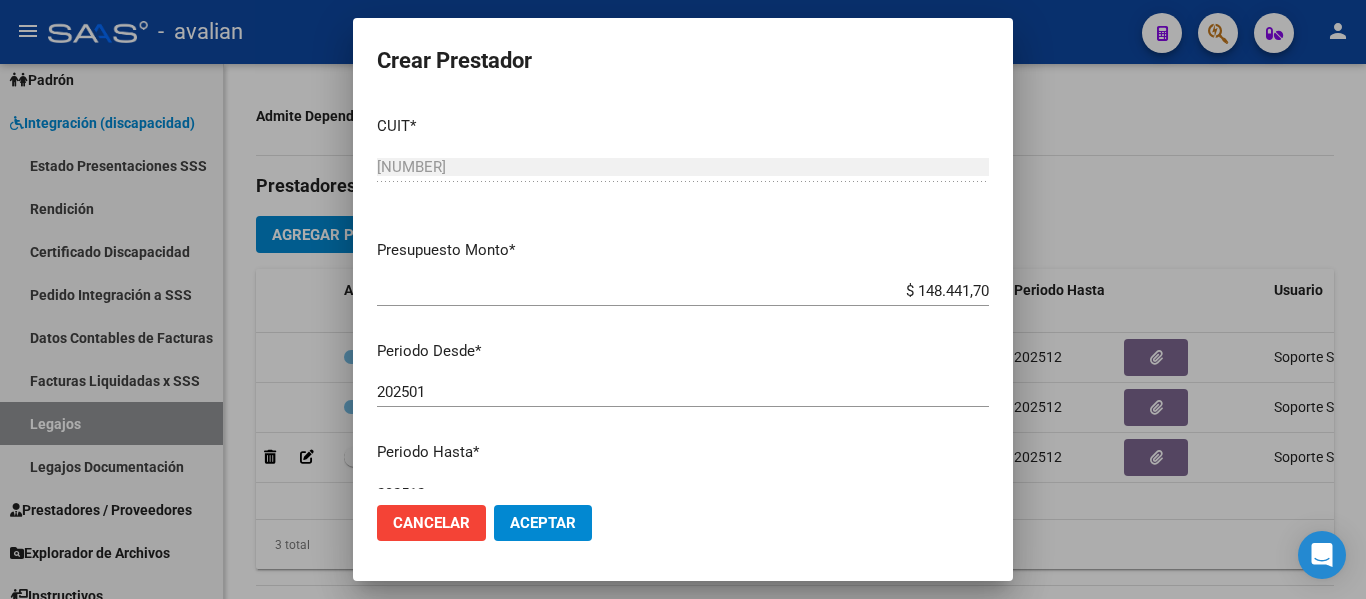 click on "202501 Ingresar el periodo" at bounding box center (683, 392) 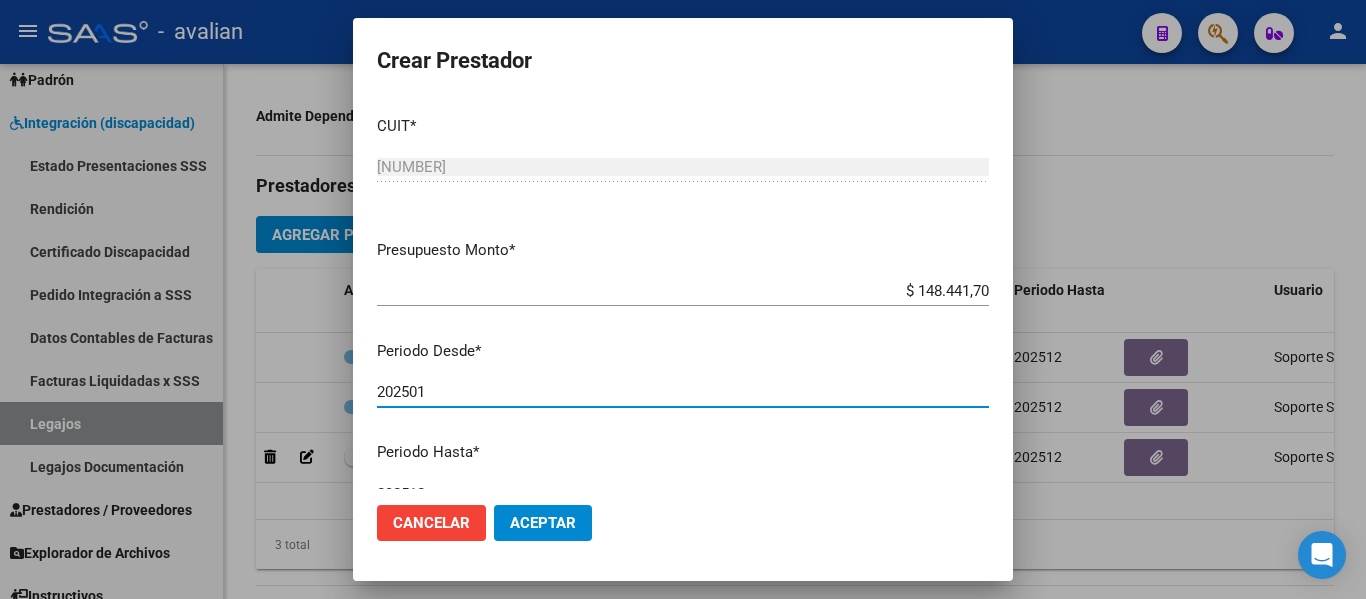 click on "202501" at bounding box center (683, 392) 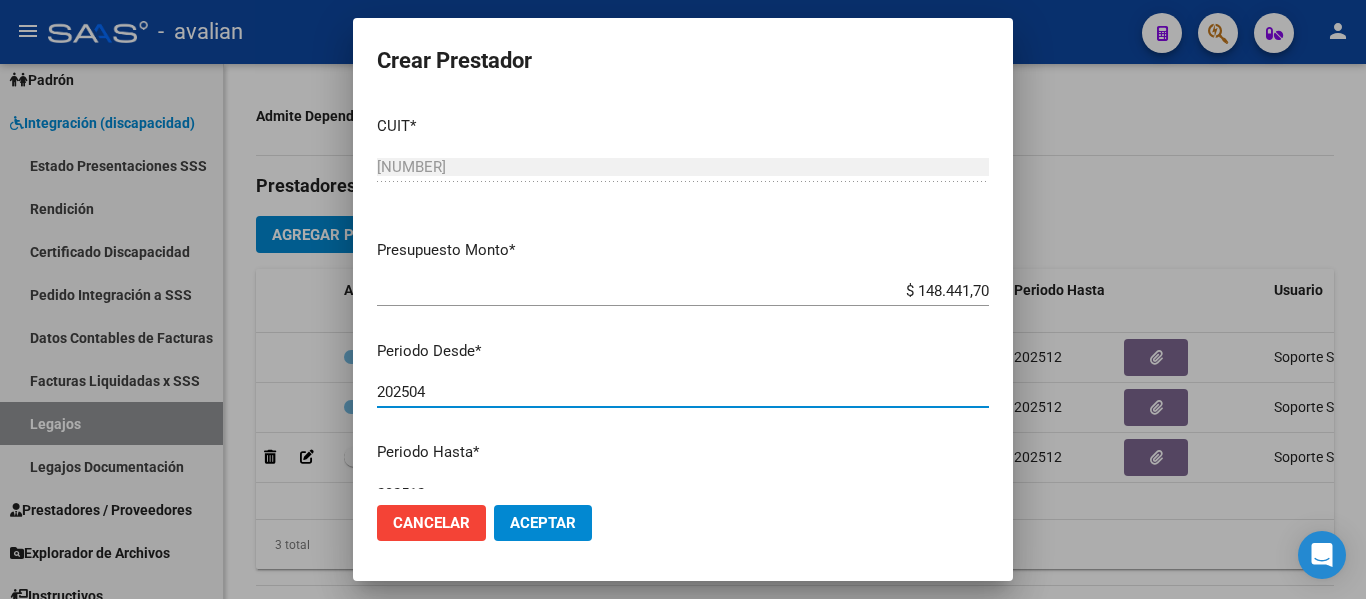 type on "202504" 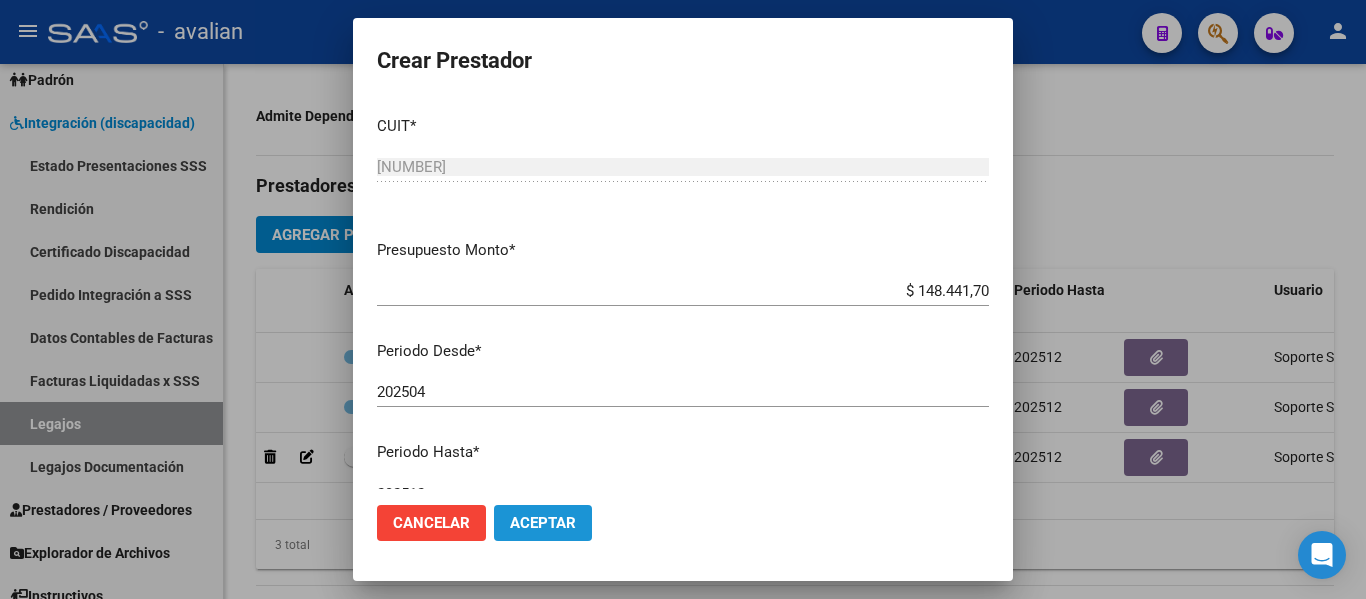 click on "Aceptar" 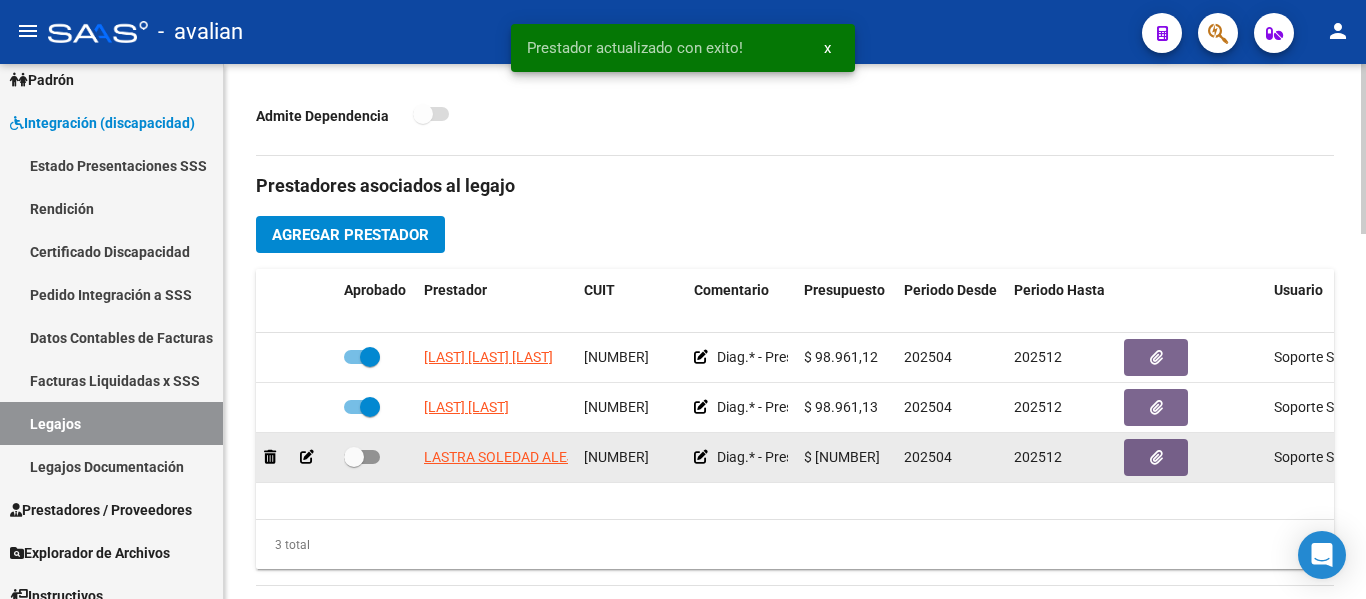 click at bounding box center (362, 457) 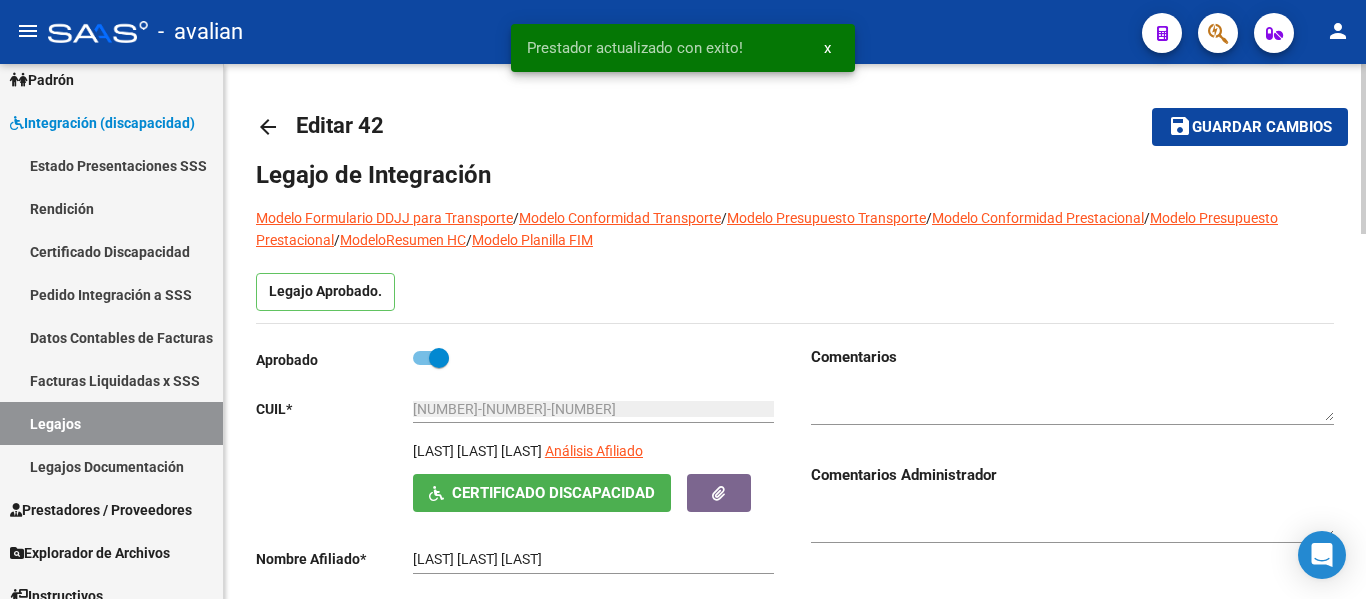 scroll, scrollTop: 0, scrollLeft: 0, axis: both 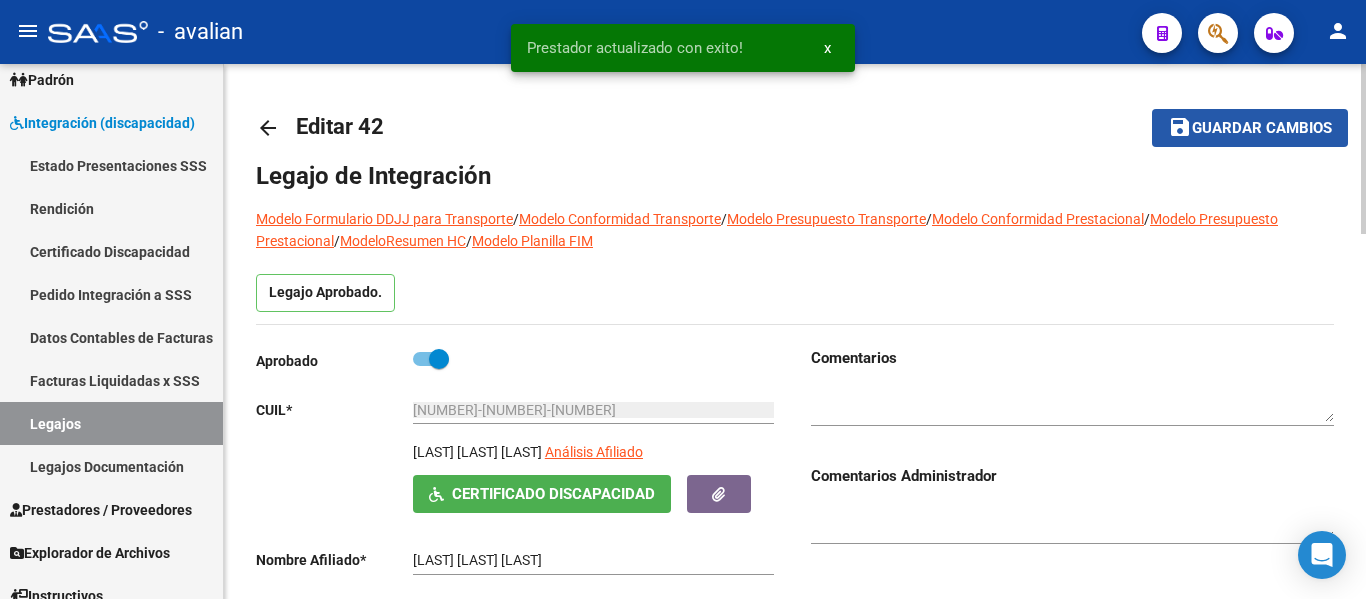 click on "Guardar cambios" 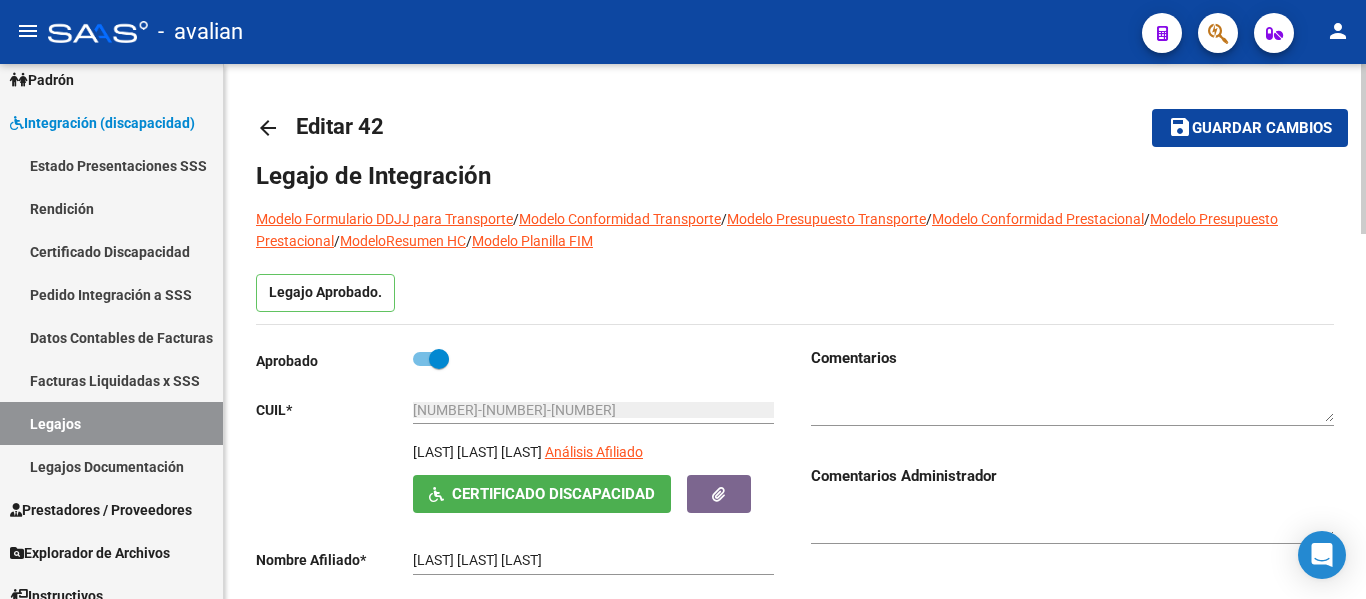 click on "save Guardar cambios" 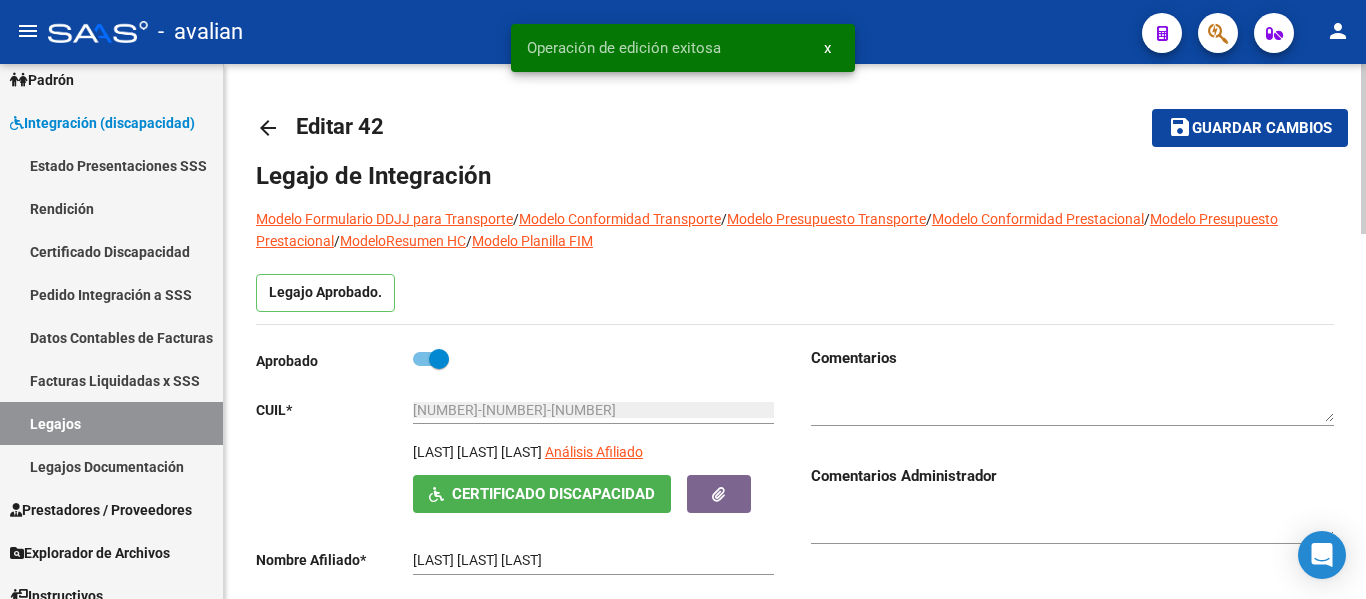 click on "arrow_back" 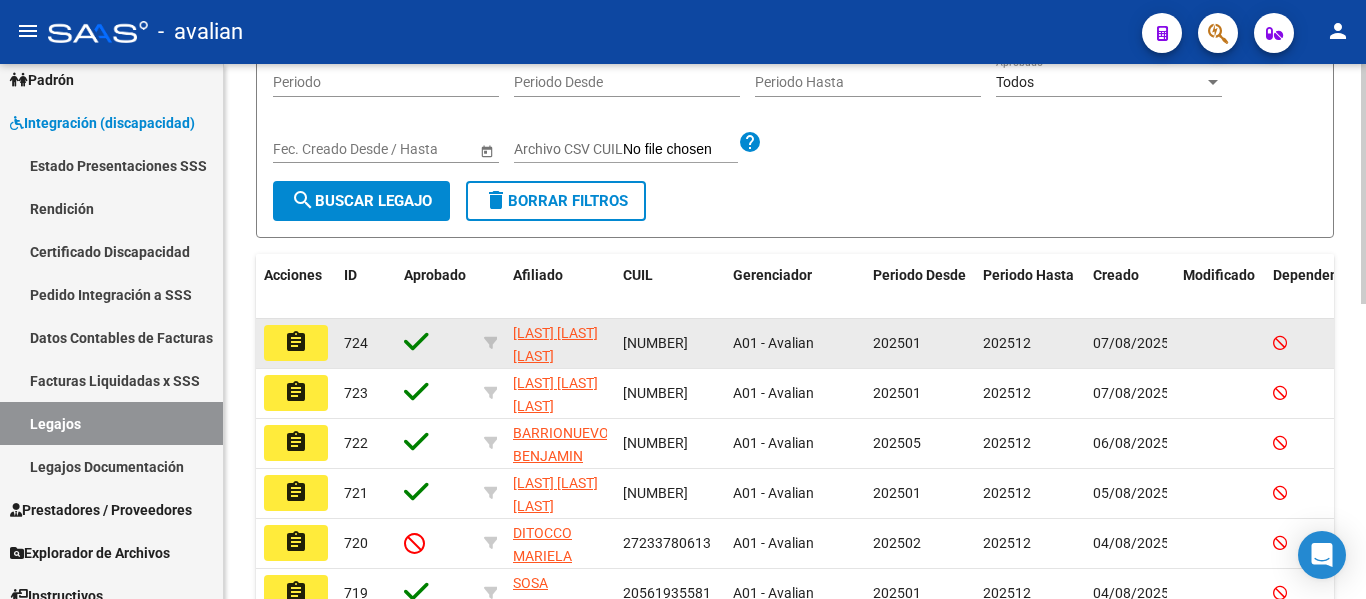 scroll, scrollTop: 100, scrollLeft: 0, axis: vertical 